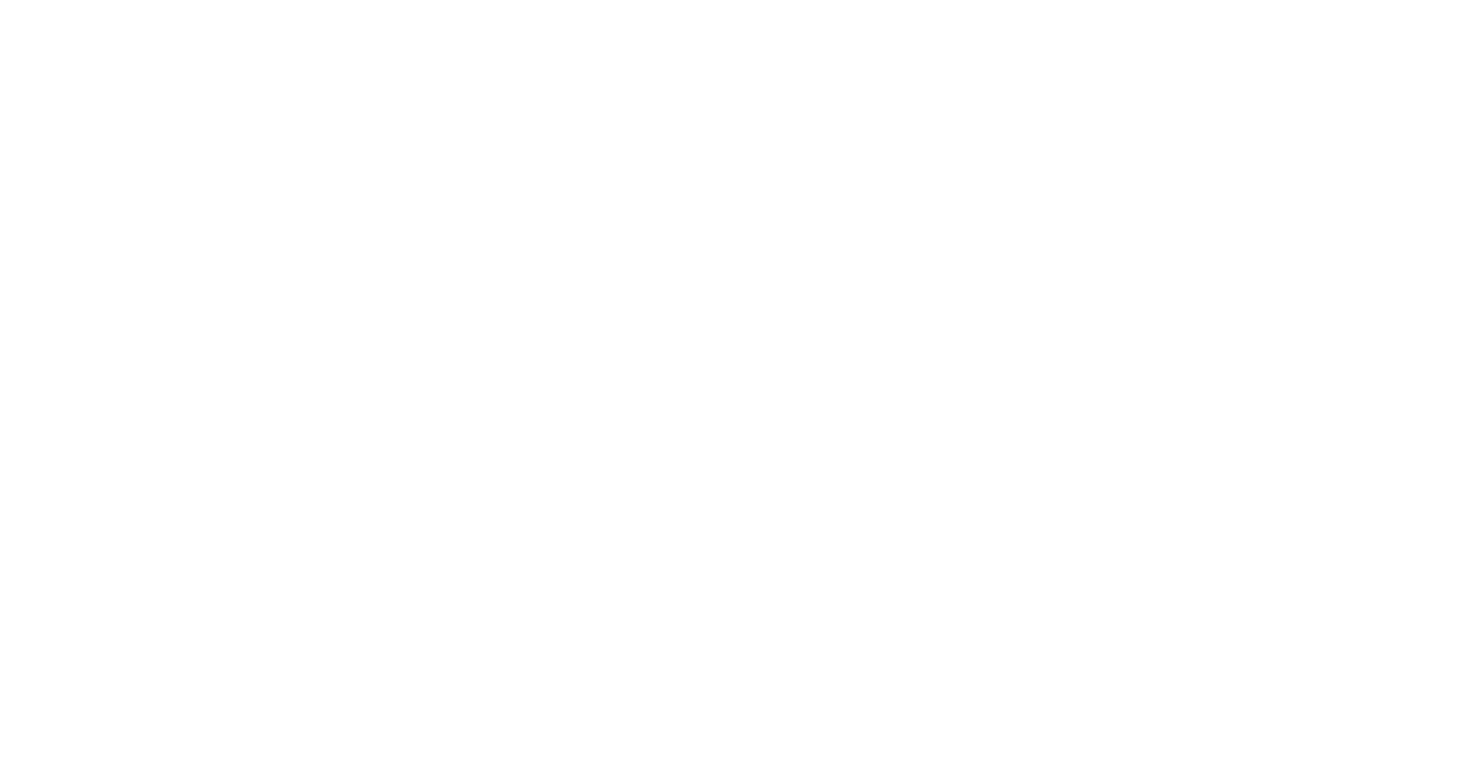 scroll, scrollTop: 0, scrollLeft: 0, axis: both 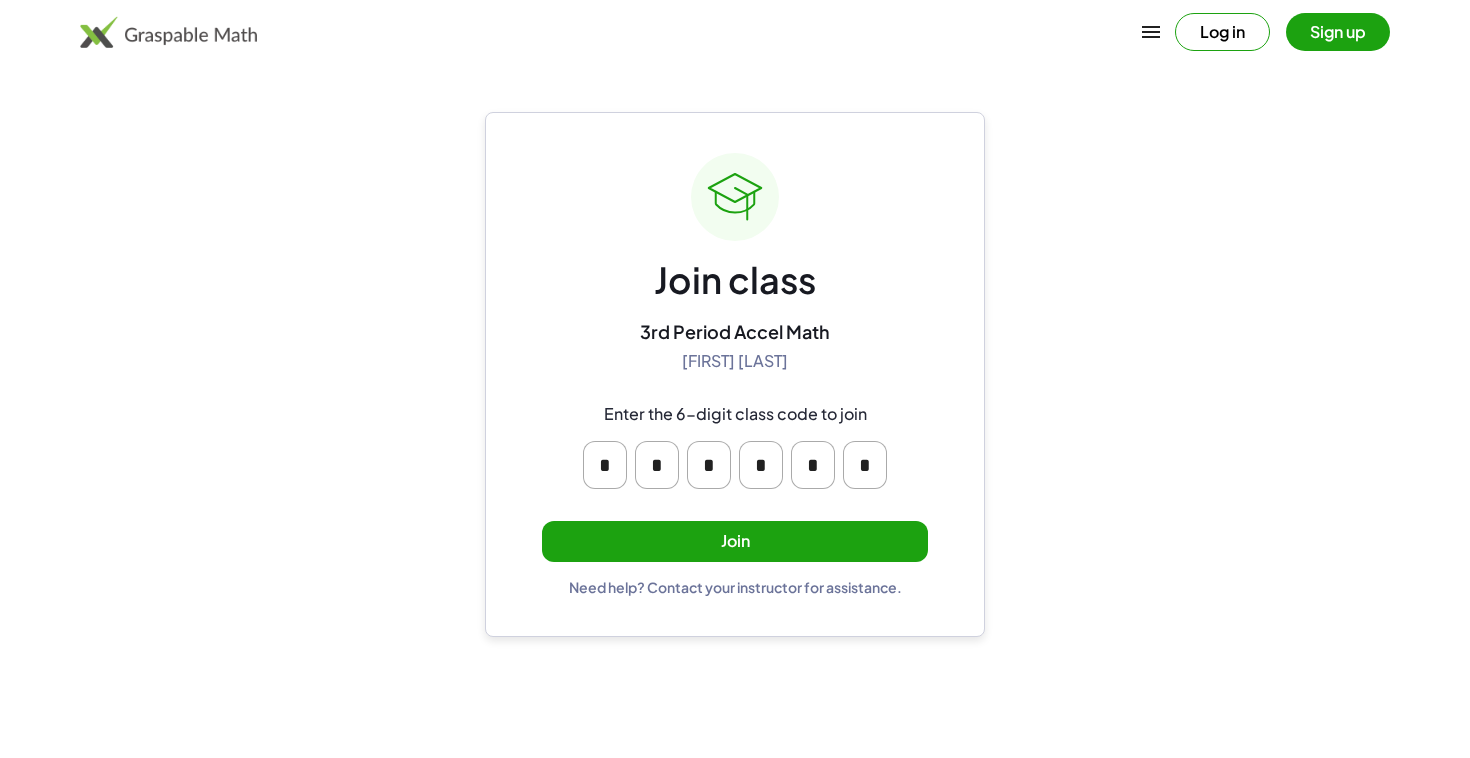 click on "Join" at bounding box center [735, 541] 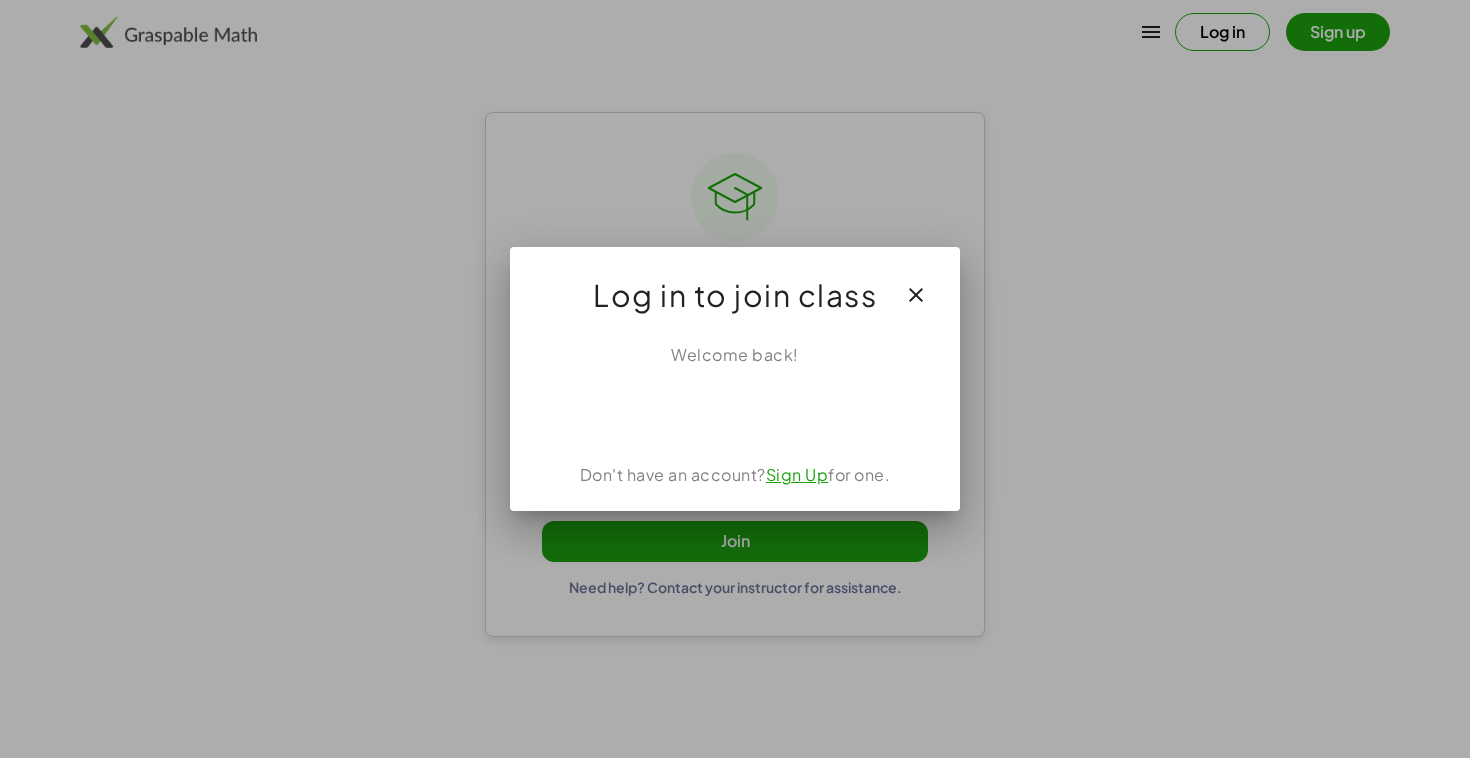 click 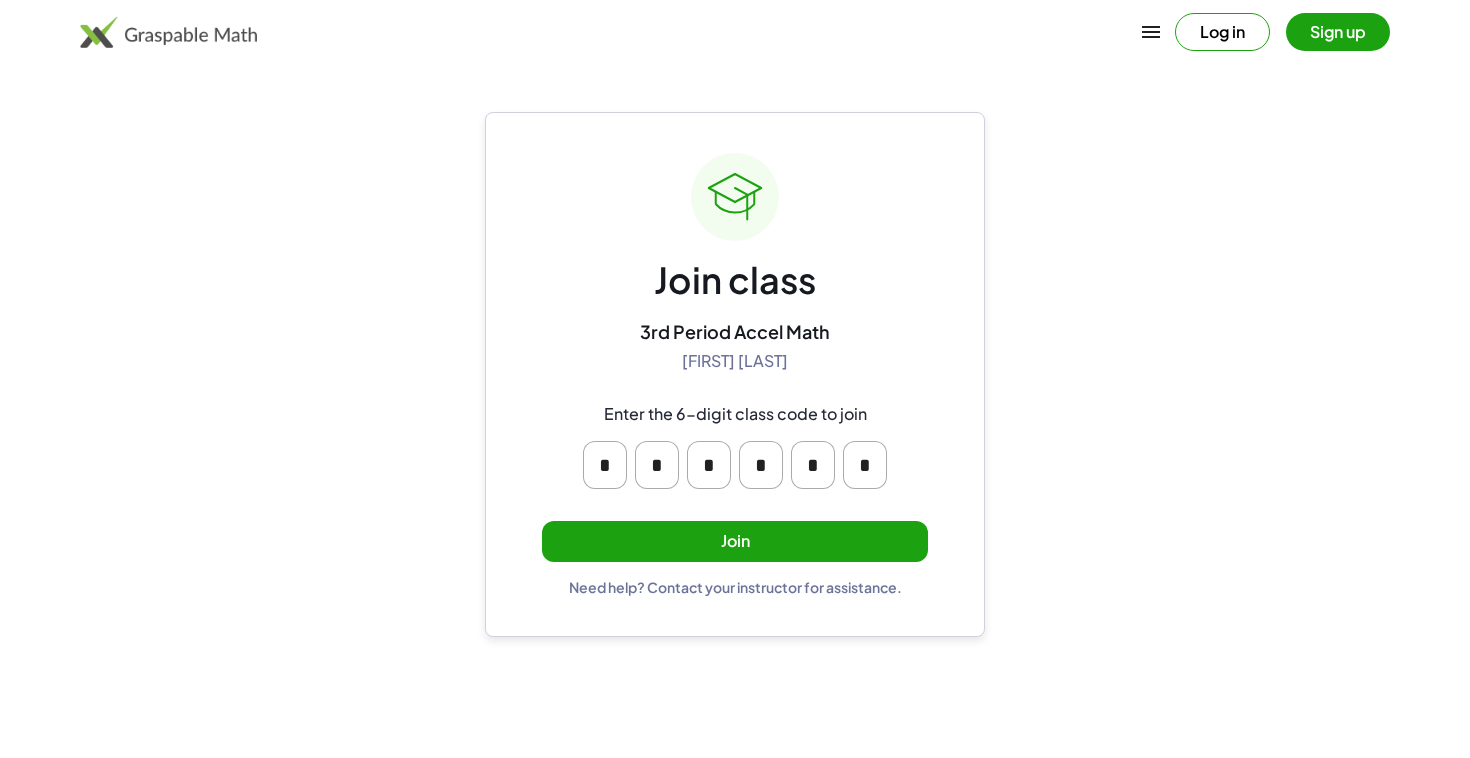 click on "Join" at bounding box center (735, 541) 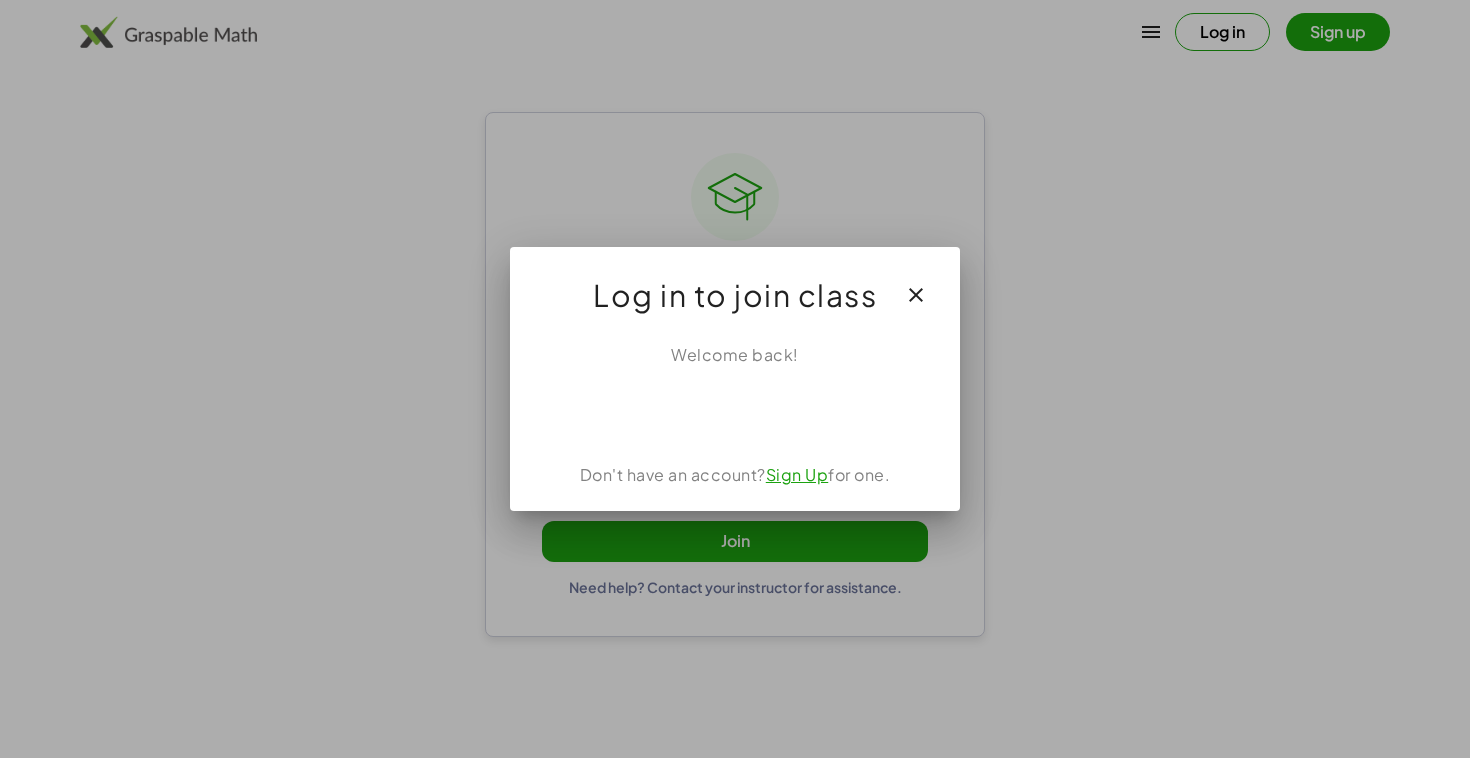 click on "Welcome back!  Don't have an account?  Sign Up  for one." 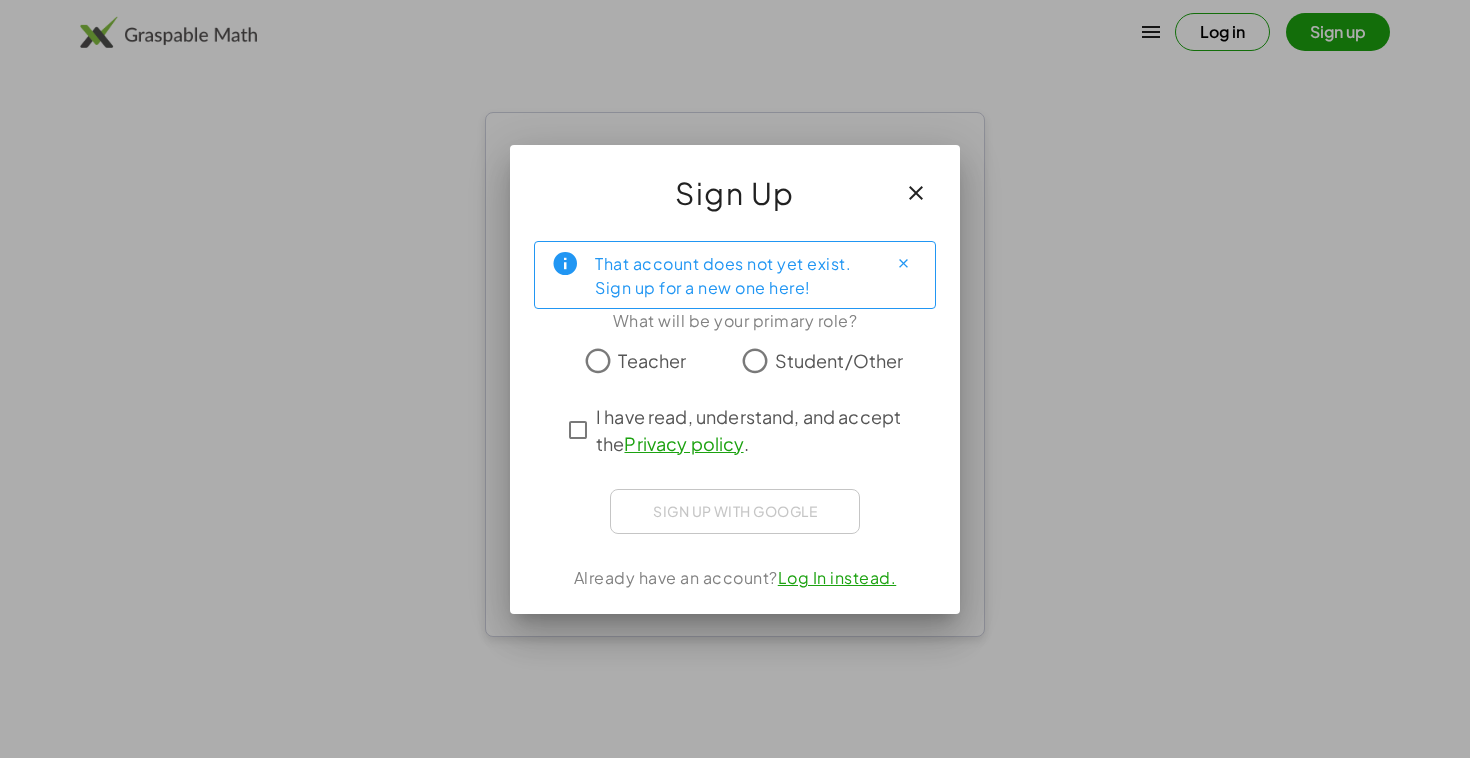 click on "Student/Other" 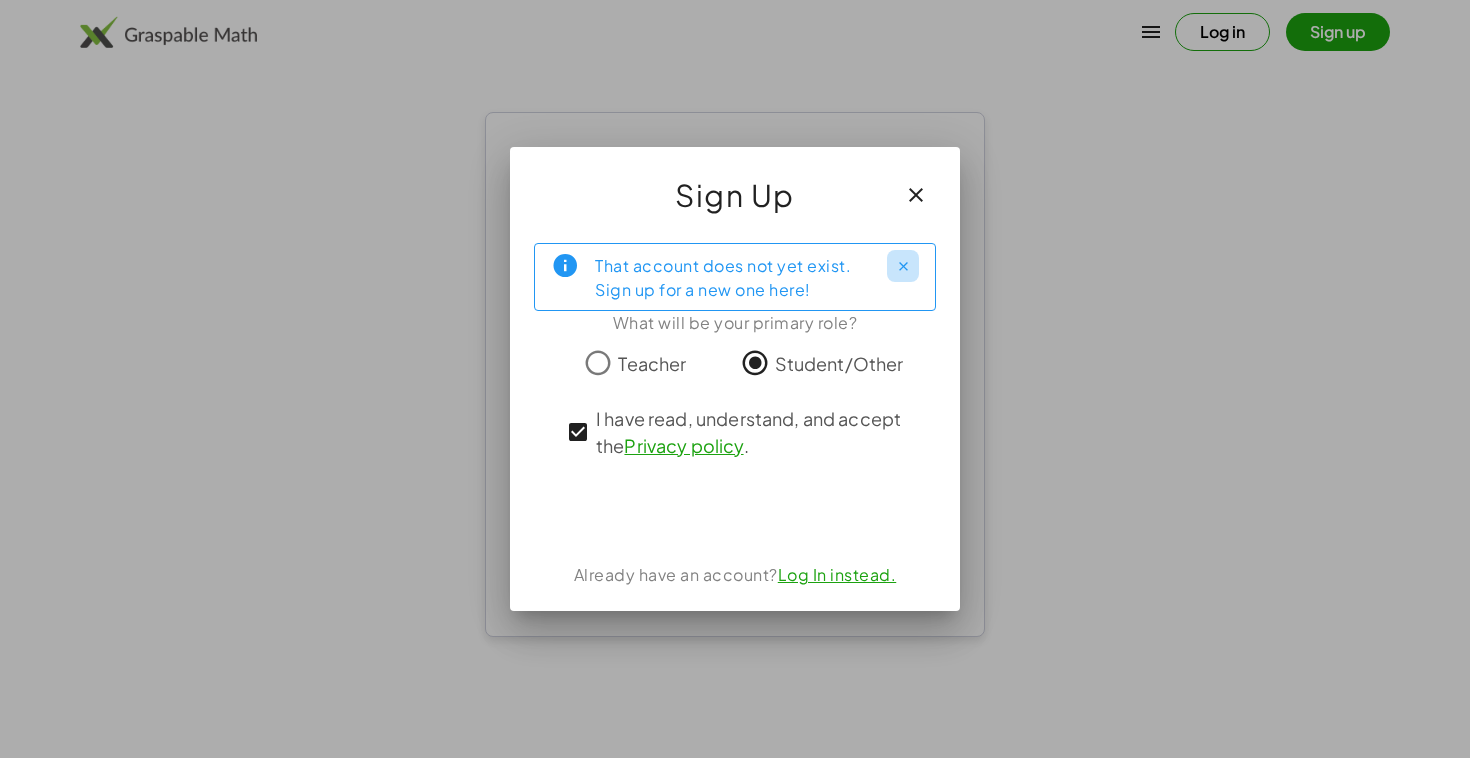 click at bounding box center (903, 266) 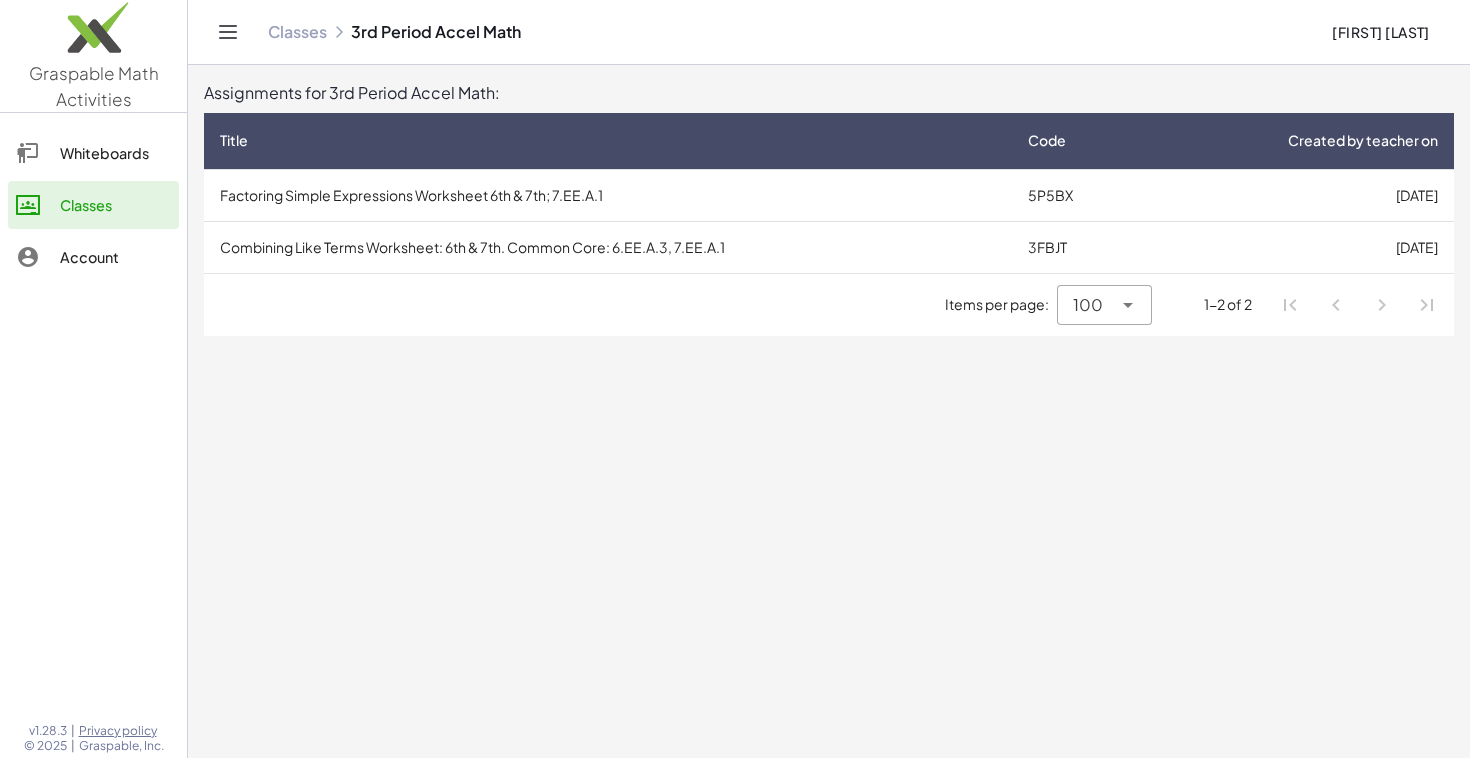 click on "Factoring Simple Expressions Worksheet 6th & 7th; 7.EE.A.1" at bounding box center (608, 195) 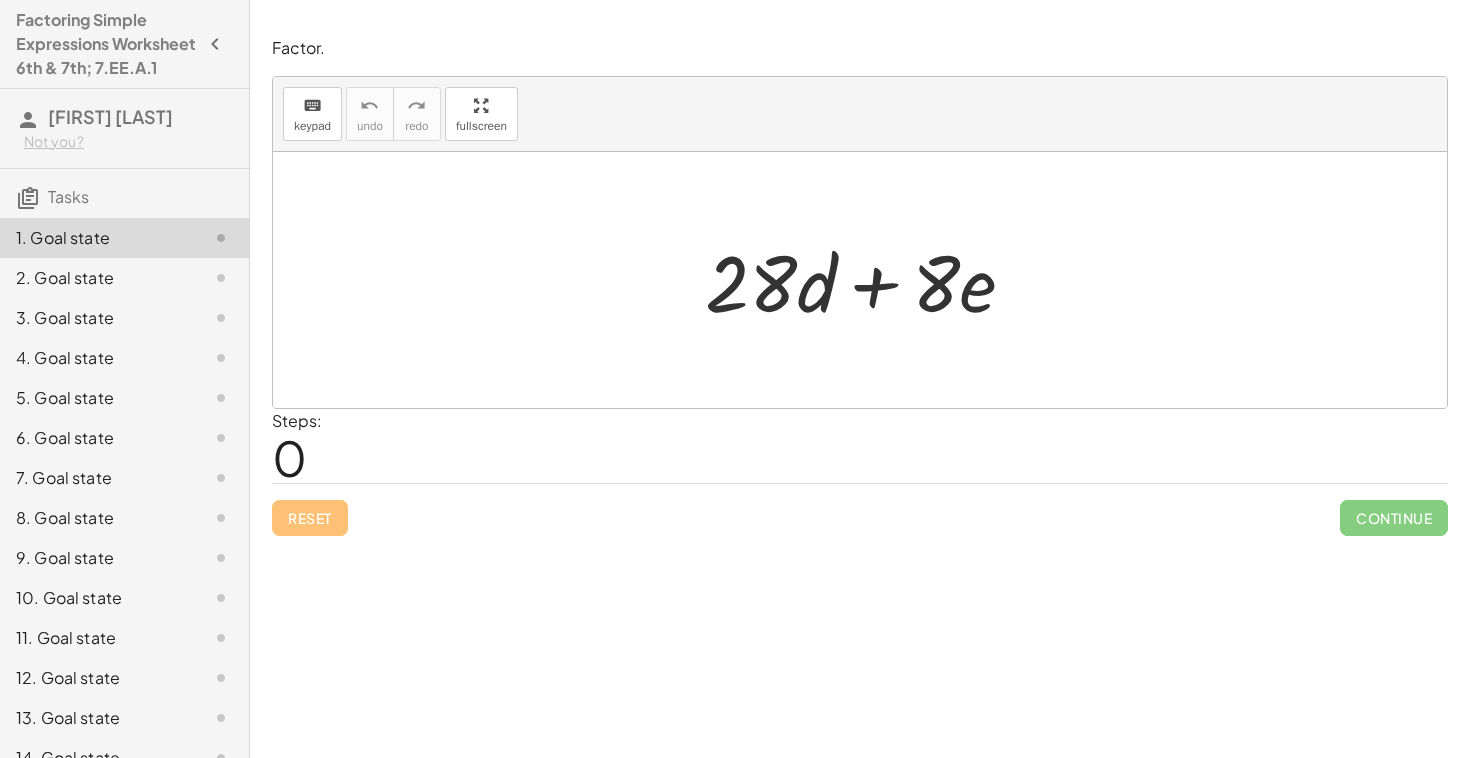 click at bounding box center (868, 280) 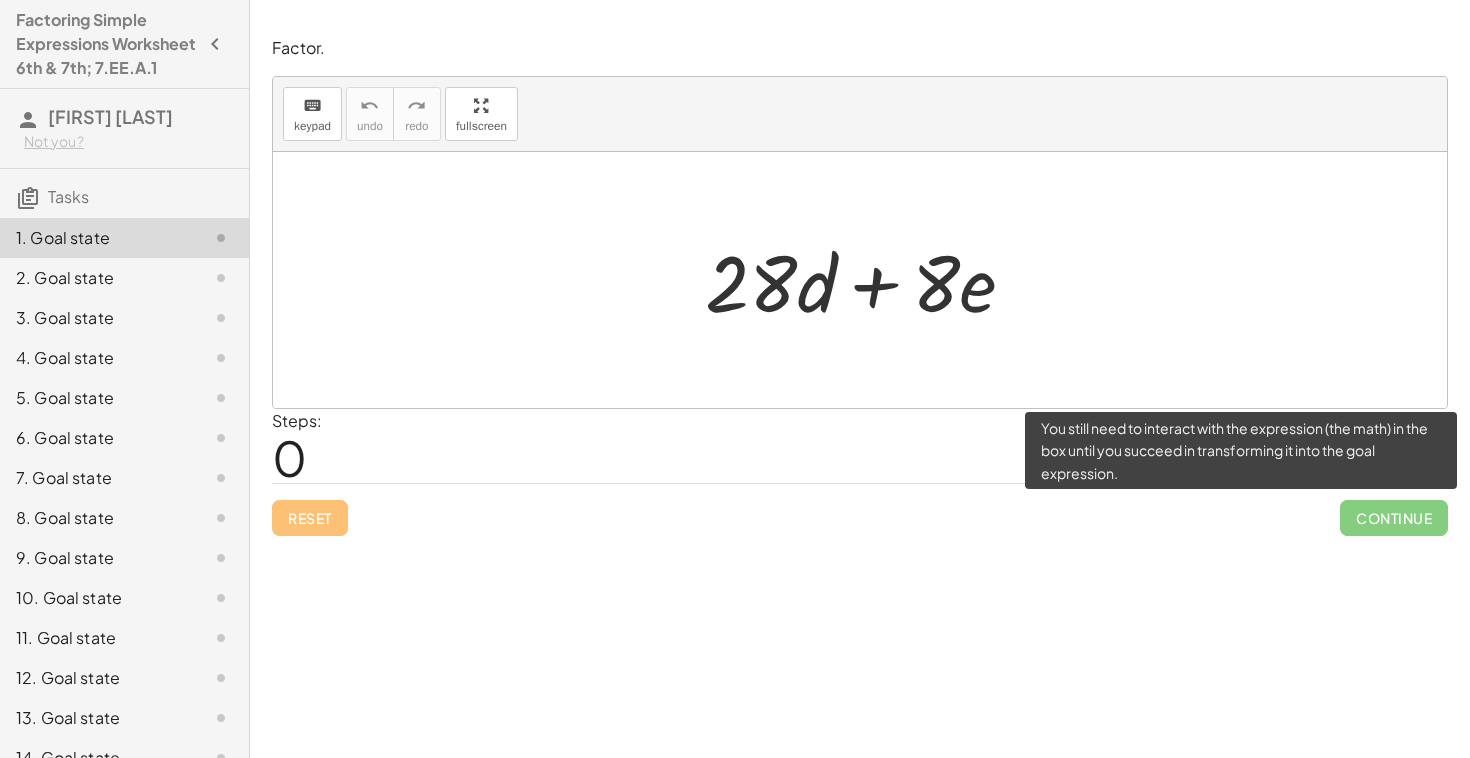 click on "Continue" 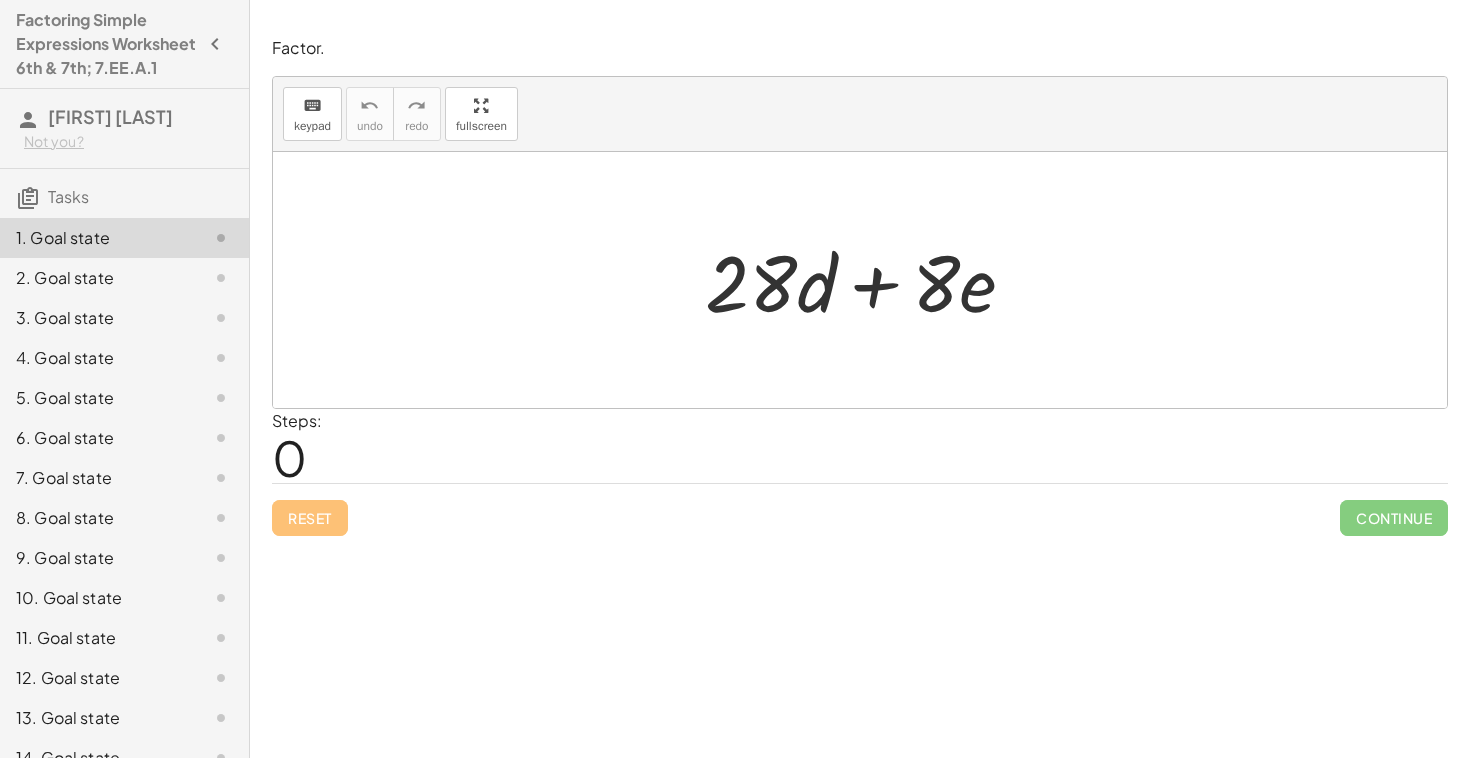 click at bounding box center (868, 280) 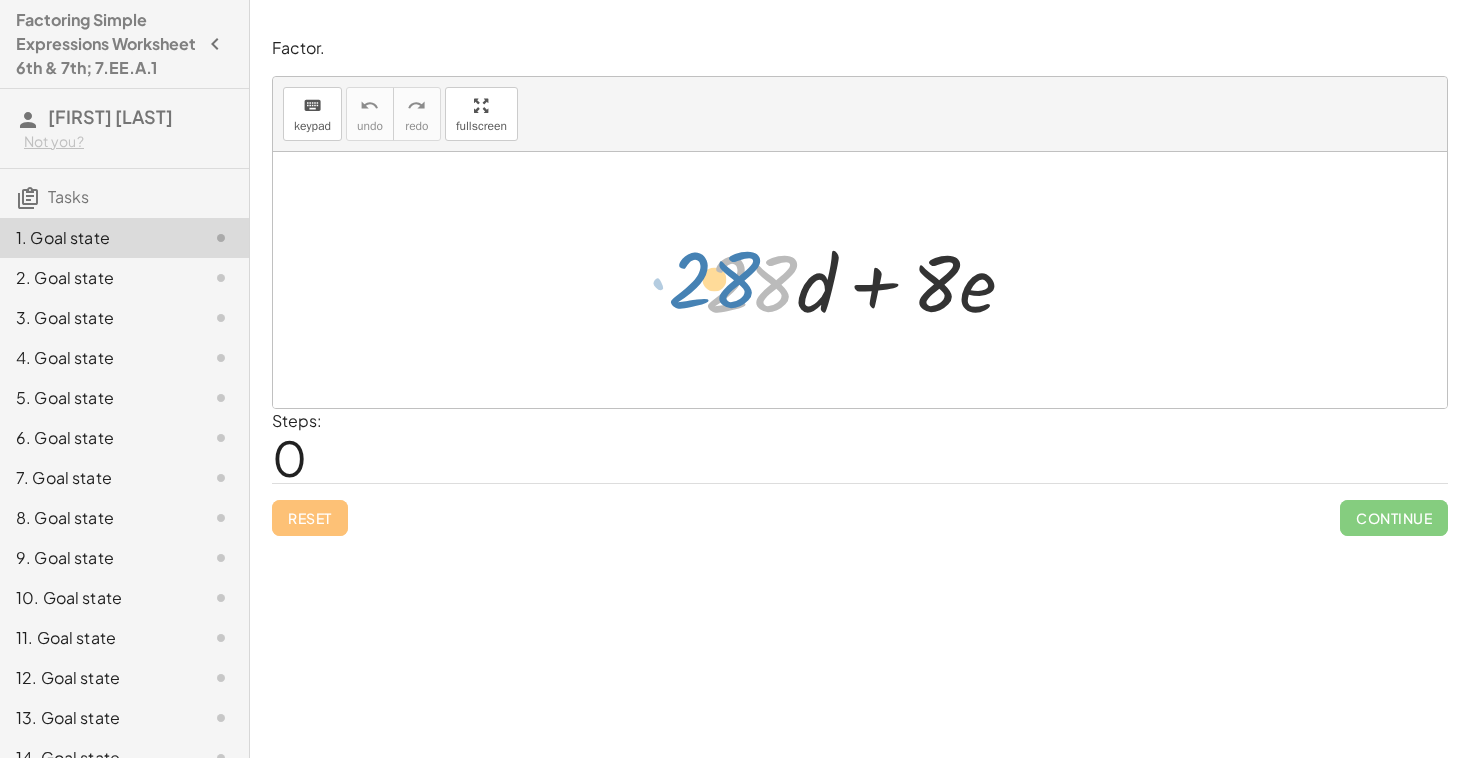 drag, startPoint x: 775, startPoint y: 286, endPoint x: 789, endPoint y: 284, distance: 14.142136 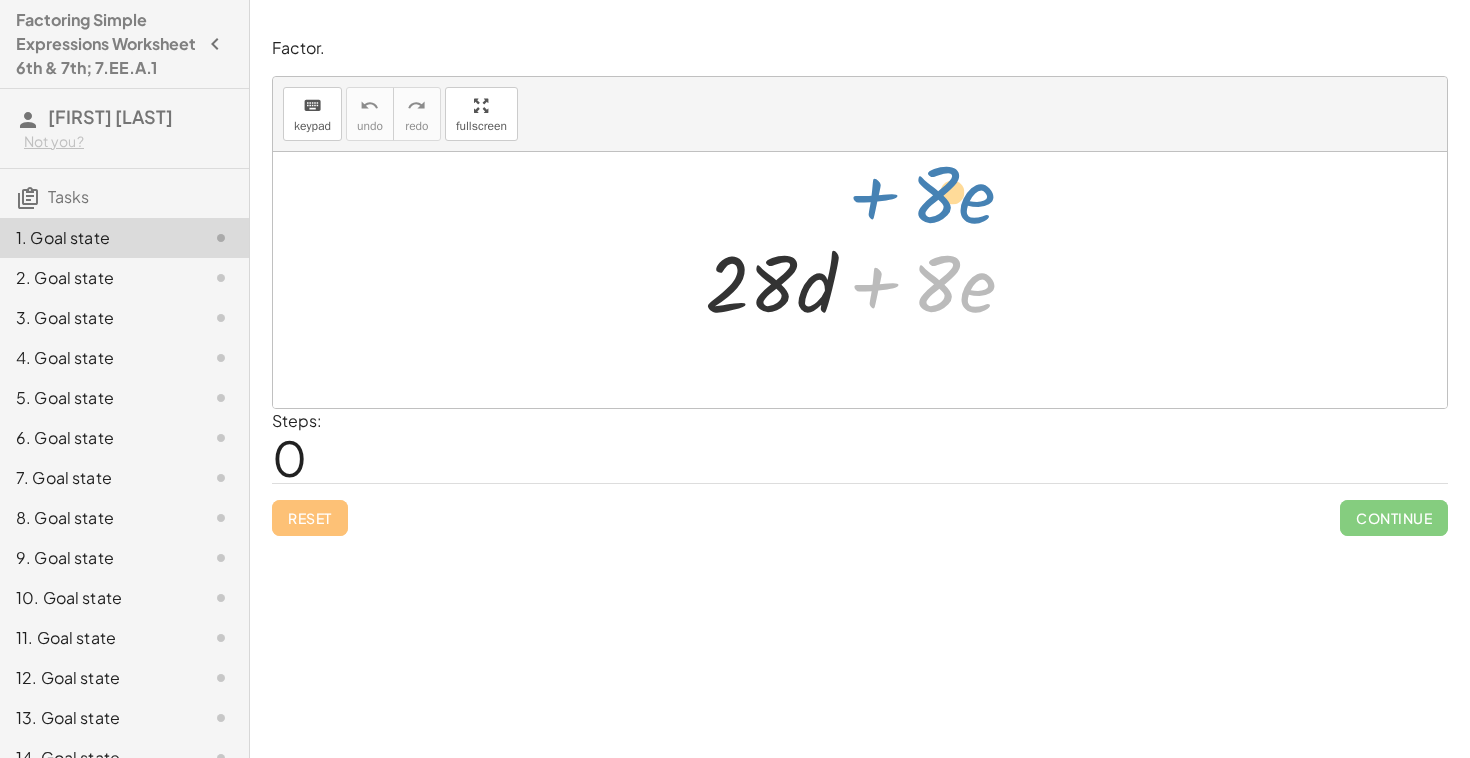drag, startPoint x: 875, startPoint y: 293, endPoint x: 874, endPoint y: 204, distance: 89.005615 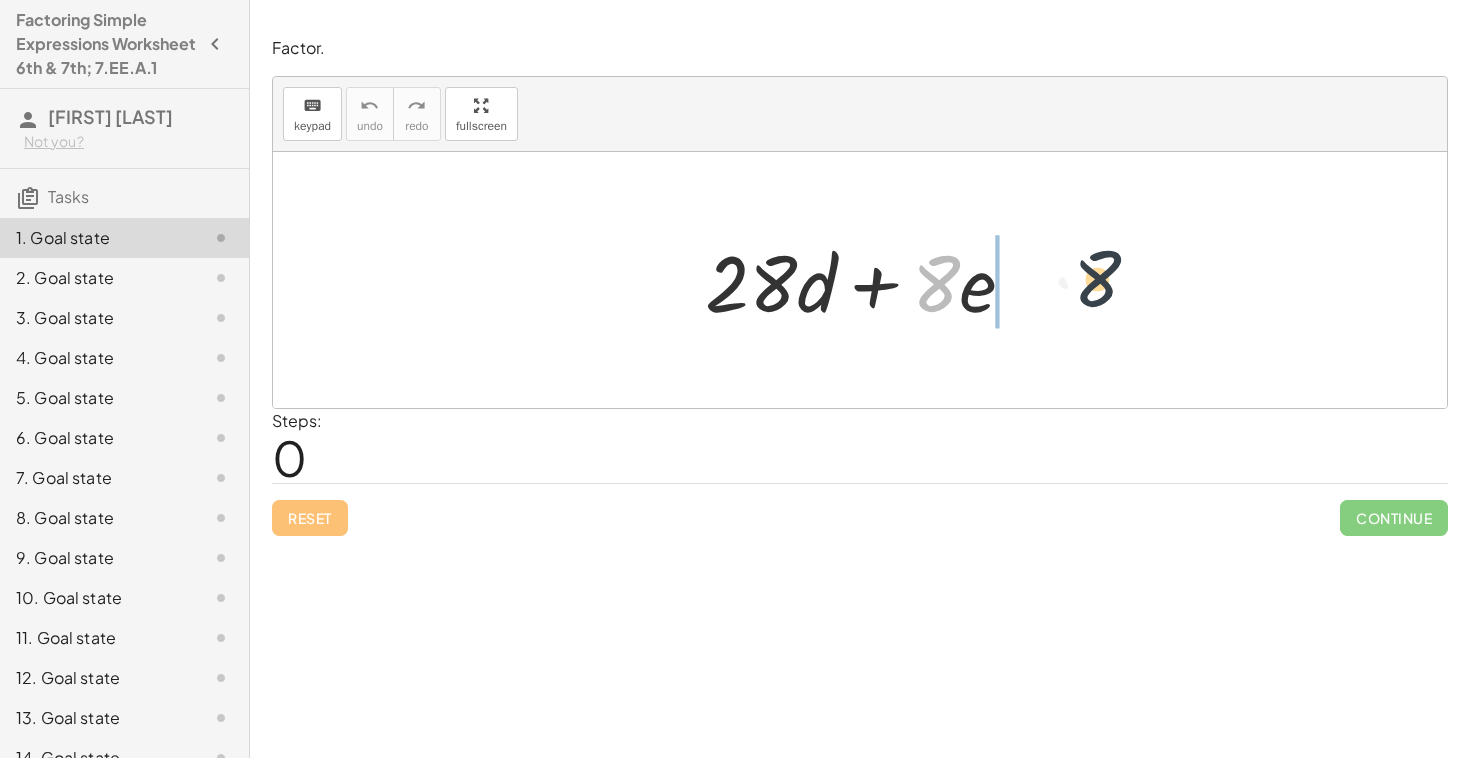 drag, startPoint x: 941, startPoint y: 284, endPoint x: 1144, endPoint y: 277, distance: 203.12065 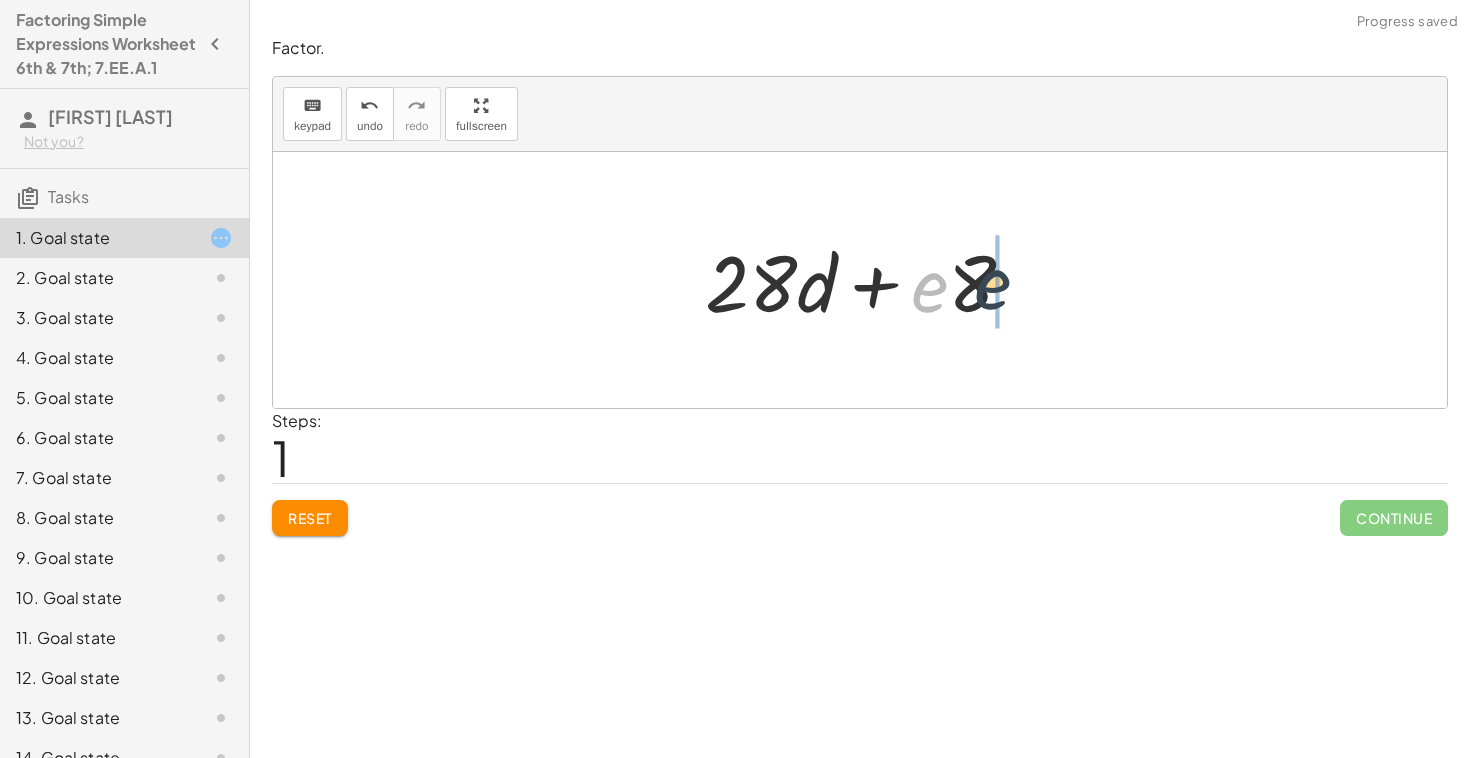drag, startPoint x: 924, startPoint y: 286, endPoint x: 1037, endPoint y: 277, distance: 113.35784 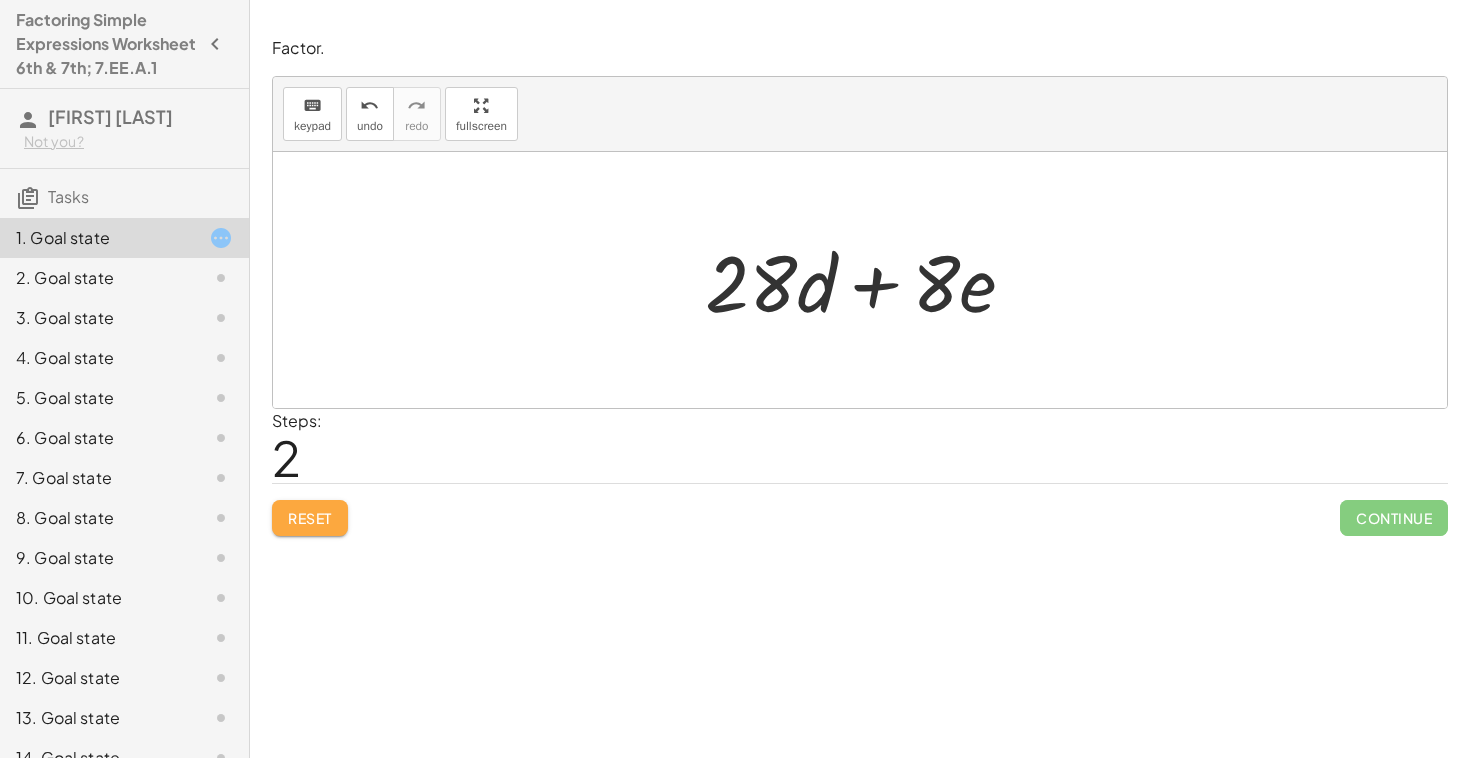 click on "Reset" at bounding box center (310, 518) 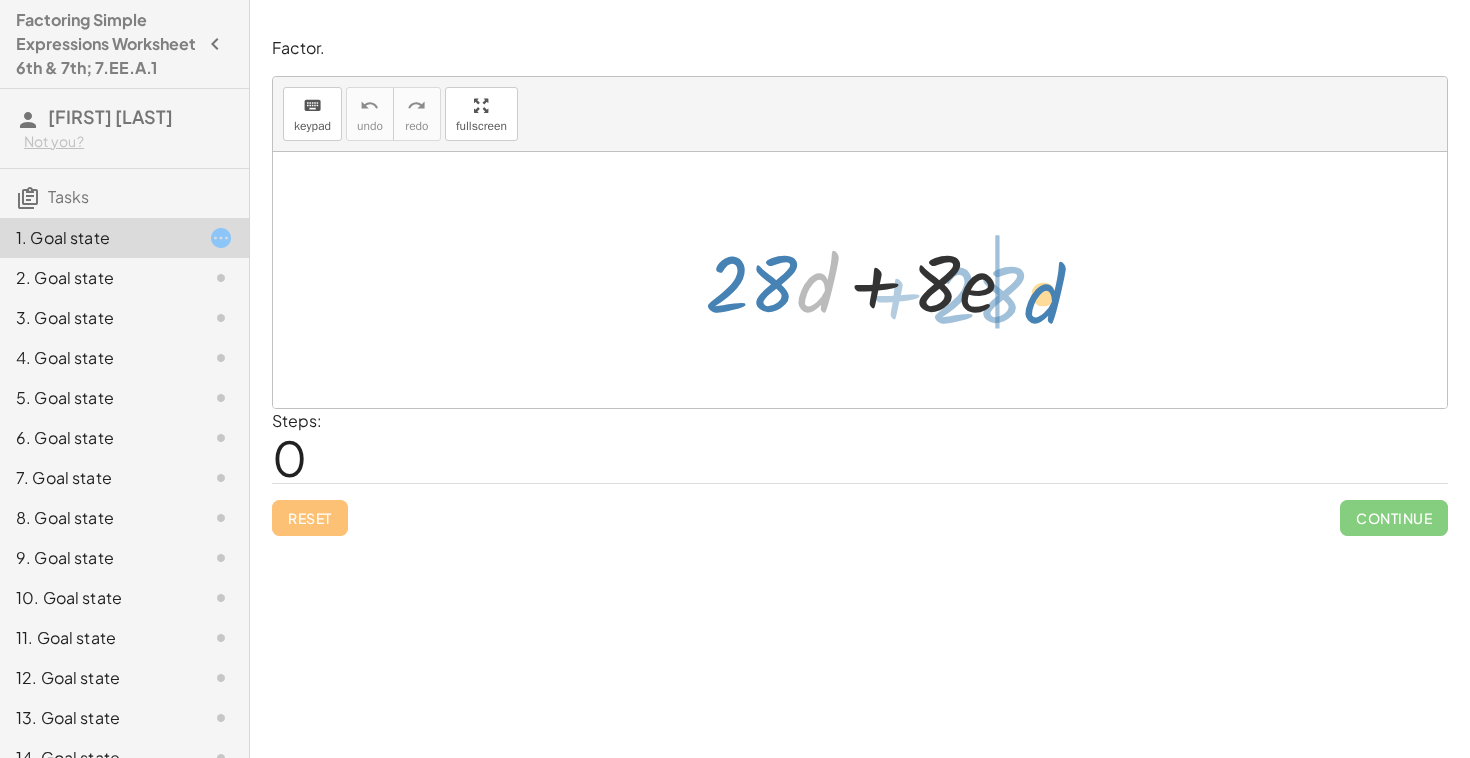 drag, startPoint x: 820, startPoint y: 294, endPoint x: 1056, endPoint y: 306, distance: 236.30489 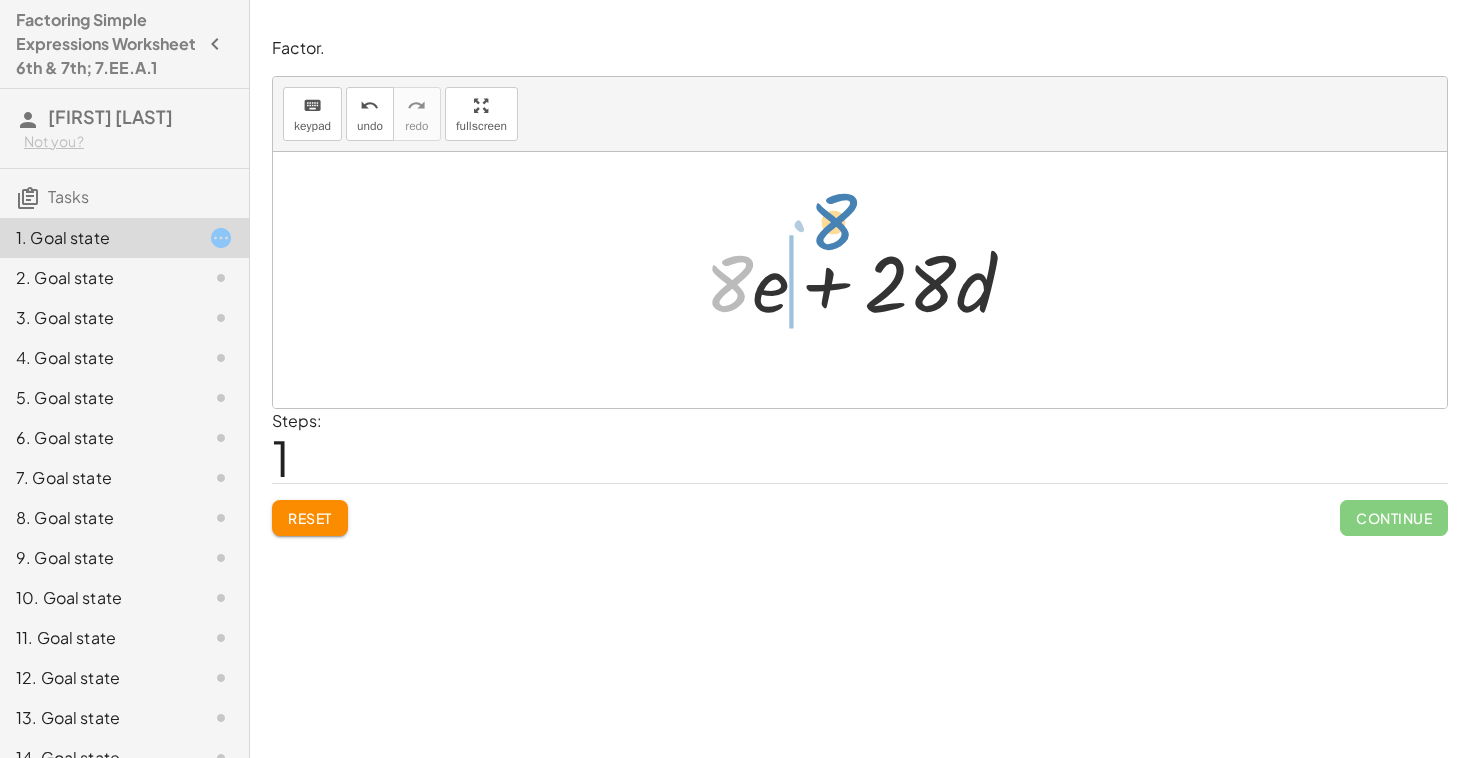 drag, startPoint x: 716, startPoint y: 283, endPoint x: 815, endPoint y: 221, distance: 116.81181 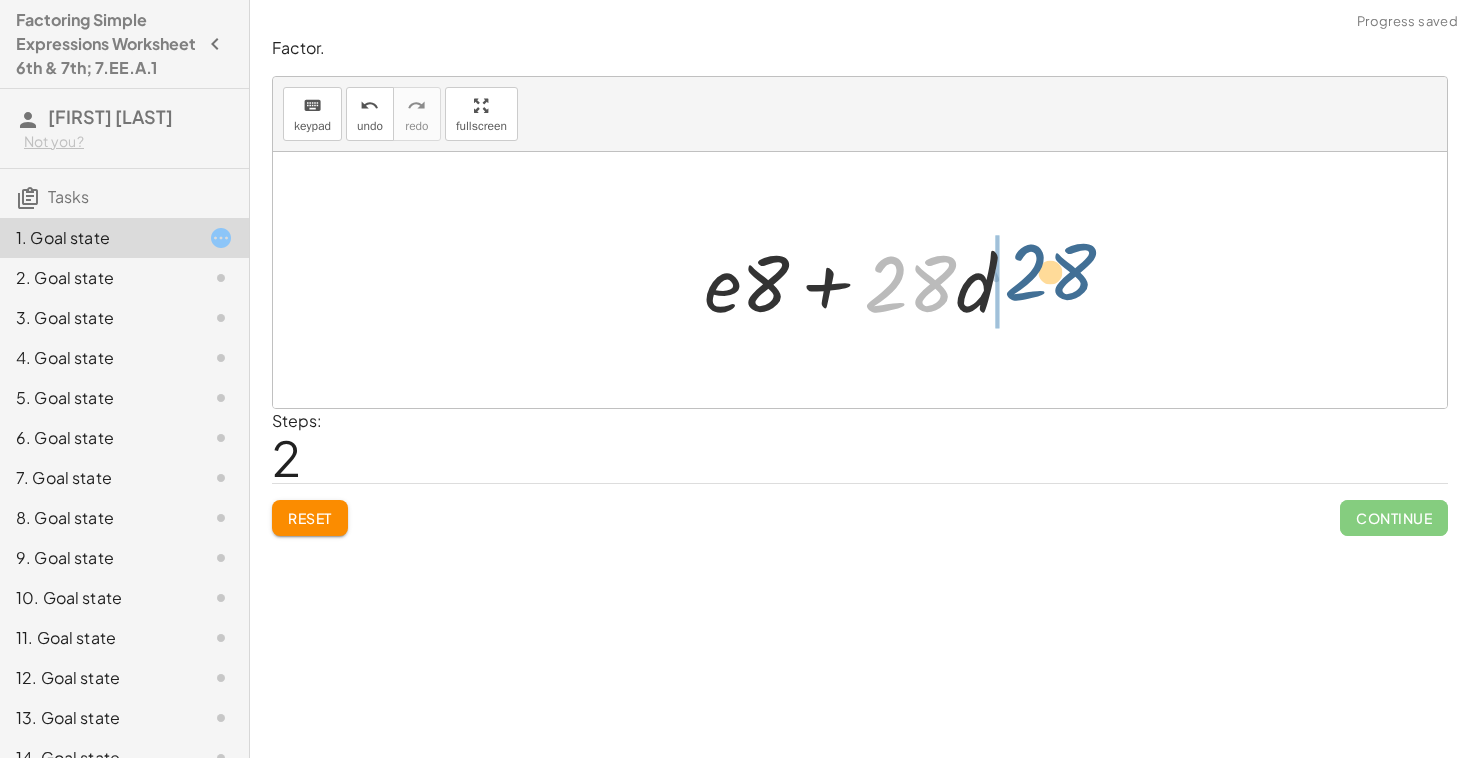 drag, startPoint x: 904, startPoint y: 285, endPoint x: 1049, endPoint y: 265, distance: 146.37282 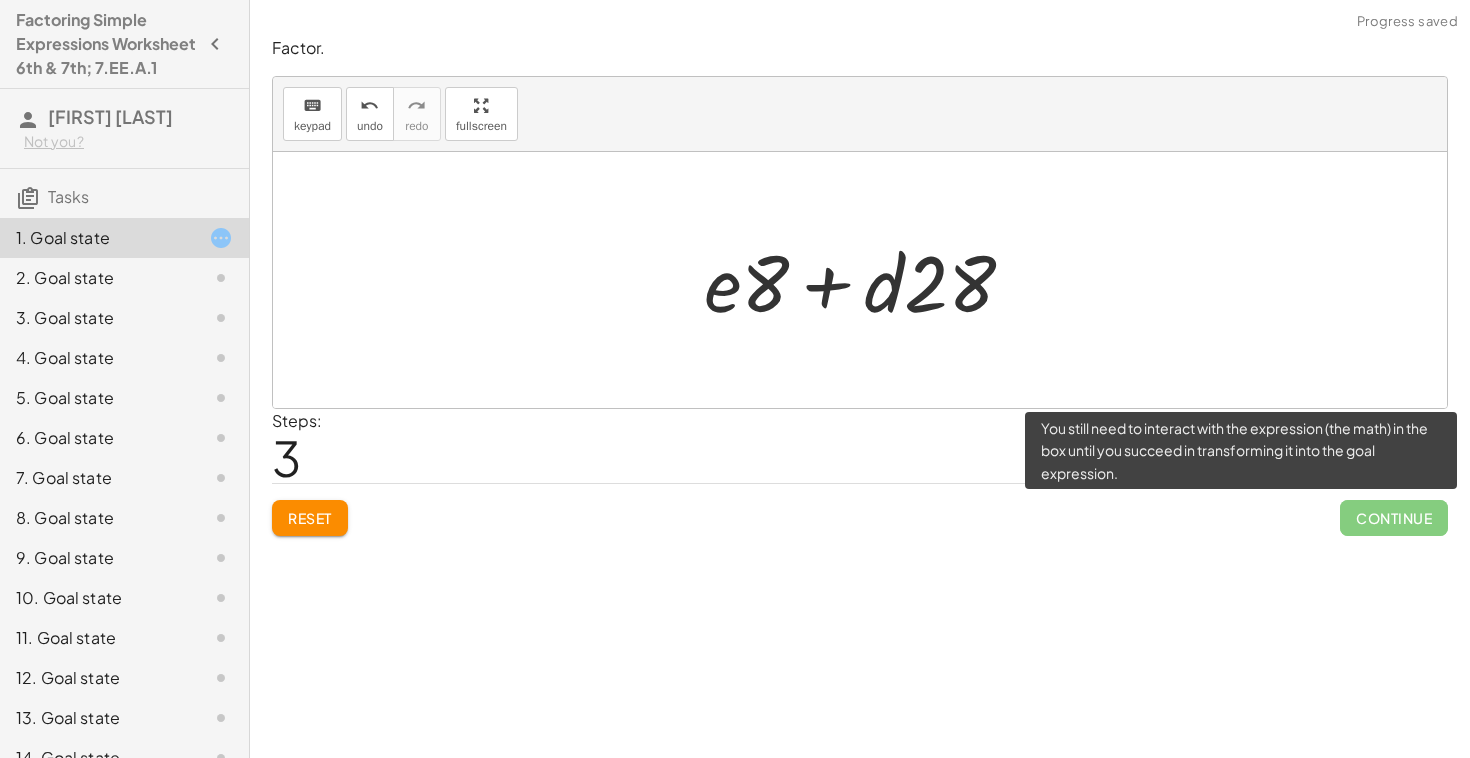 click on "Continue" 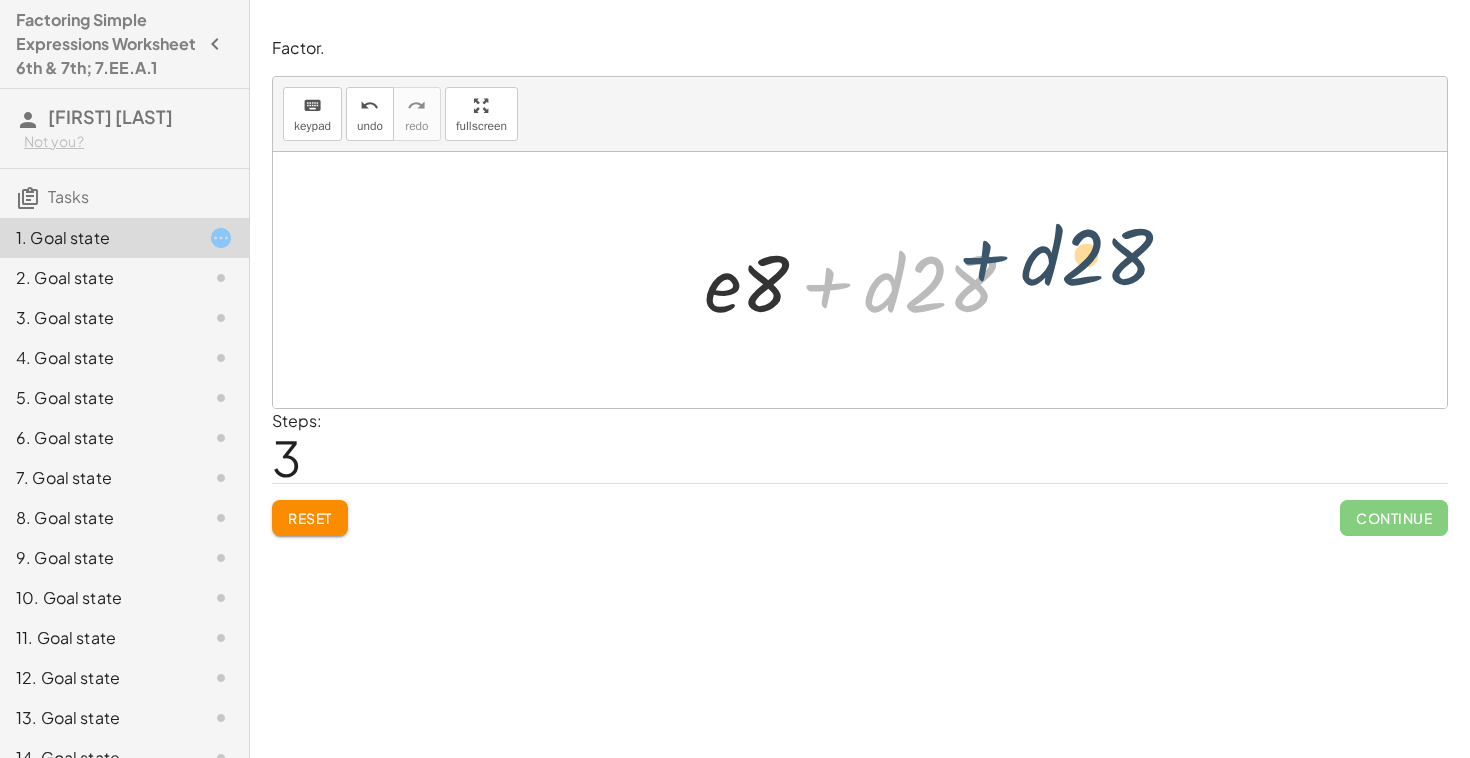 drag, startPoint x: 822, startPoint y: 285, endPoint x: 1001, endPoint y: 259, distance: 180.87842 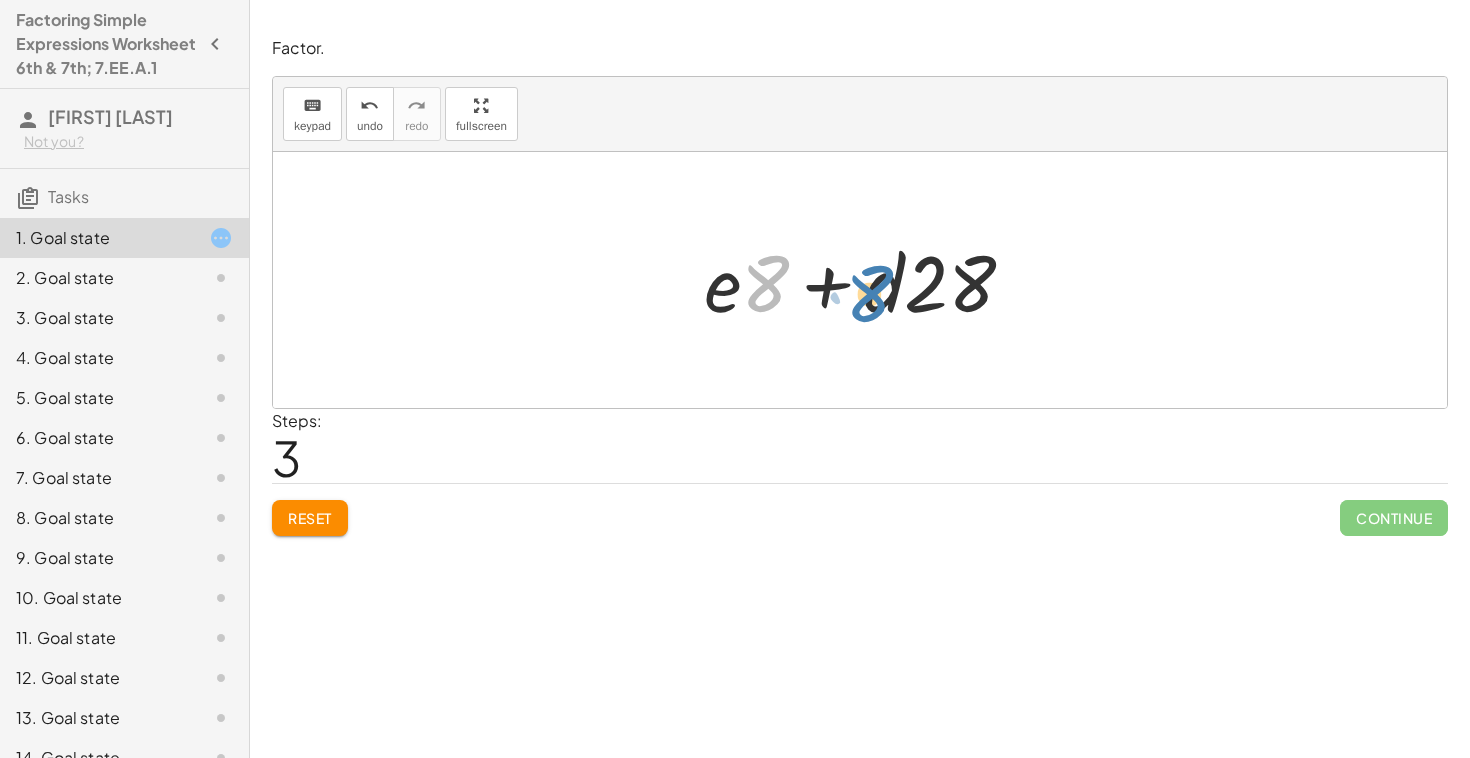 drag, startPoint x: 762, startPoint y: 282, endPoint x: 865, endPoint y: 282, distance: 103 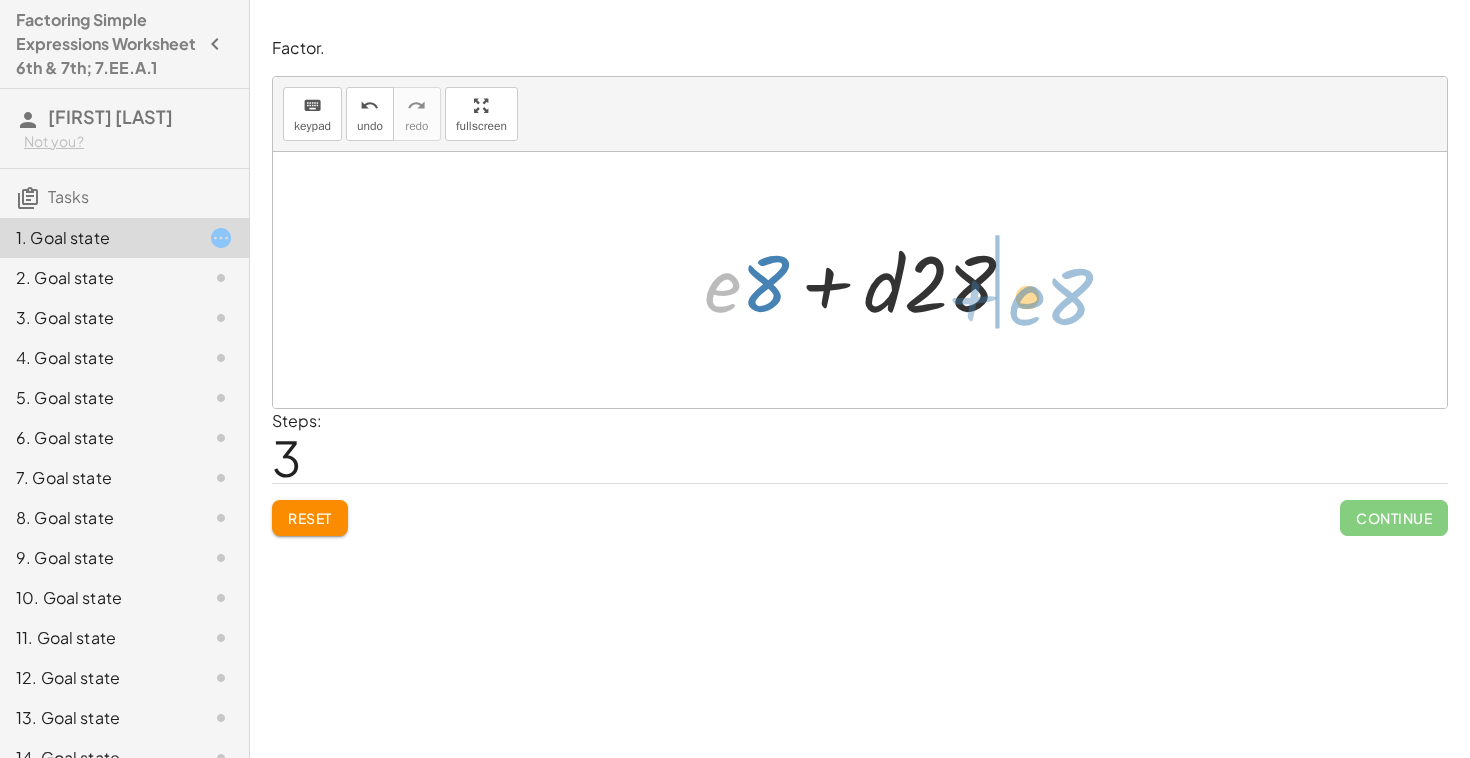 drag, startPoint x: 716, startPoint y: 282, endPoint x: 1021, endPoint y: 288, distance: 305.05902 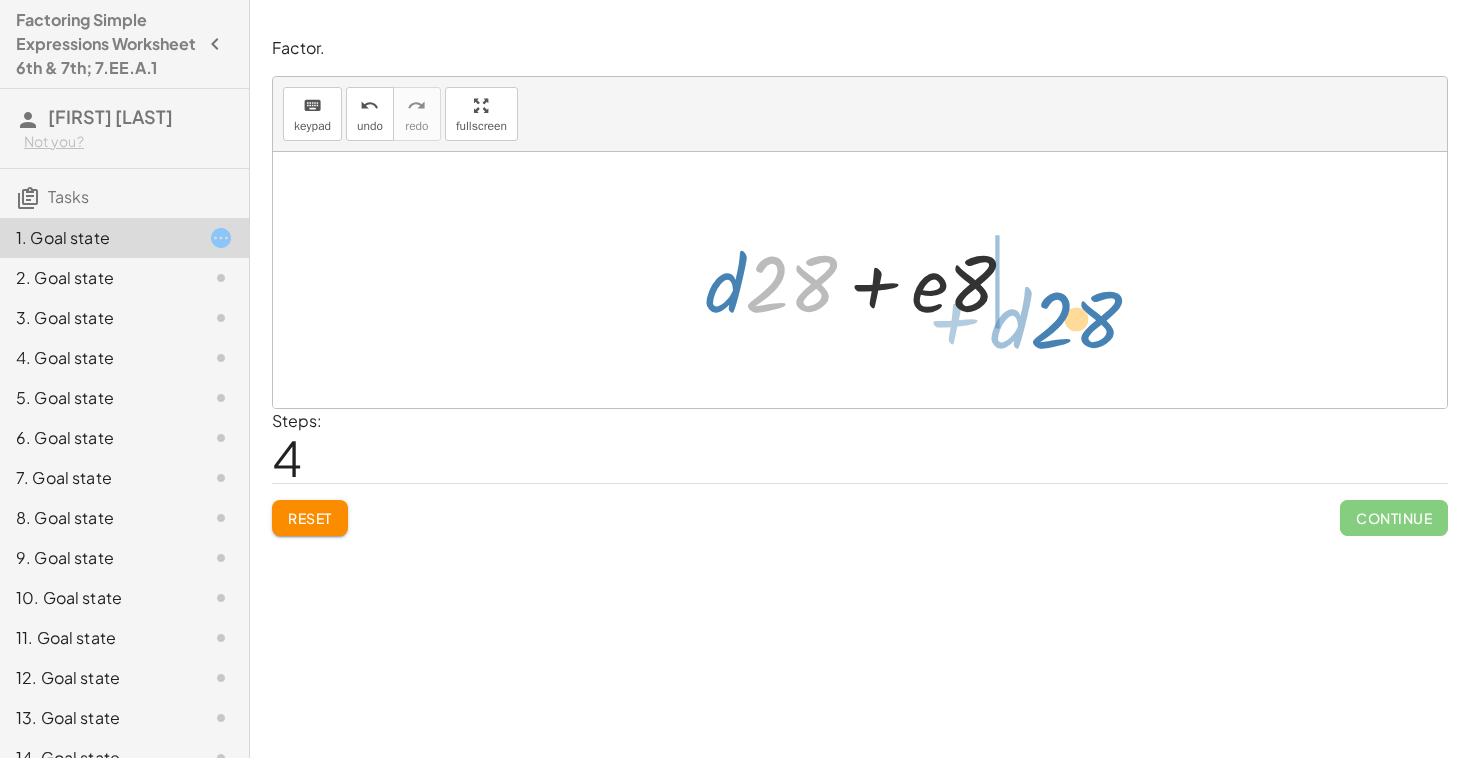 drag, startPoint x: 768, startPoint y: 279, endPoint x: 1054, endPoint y: 310, distance: 287.67517 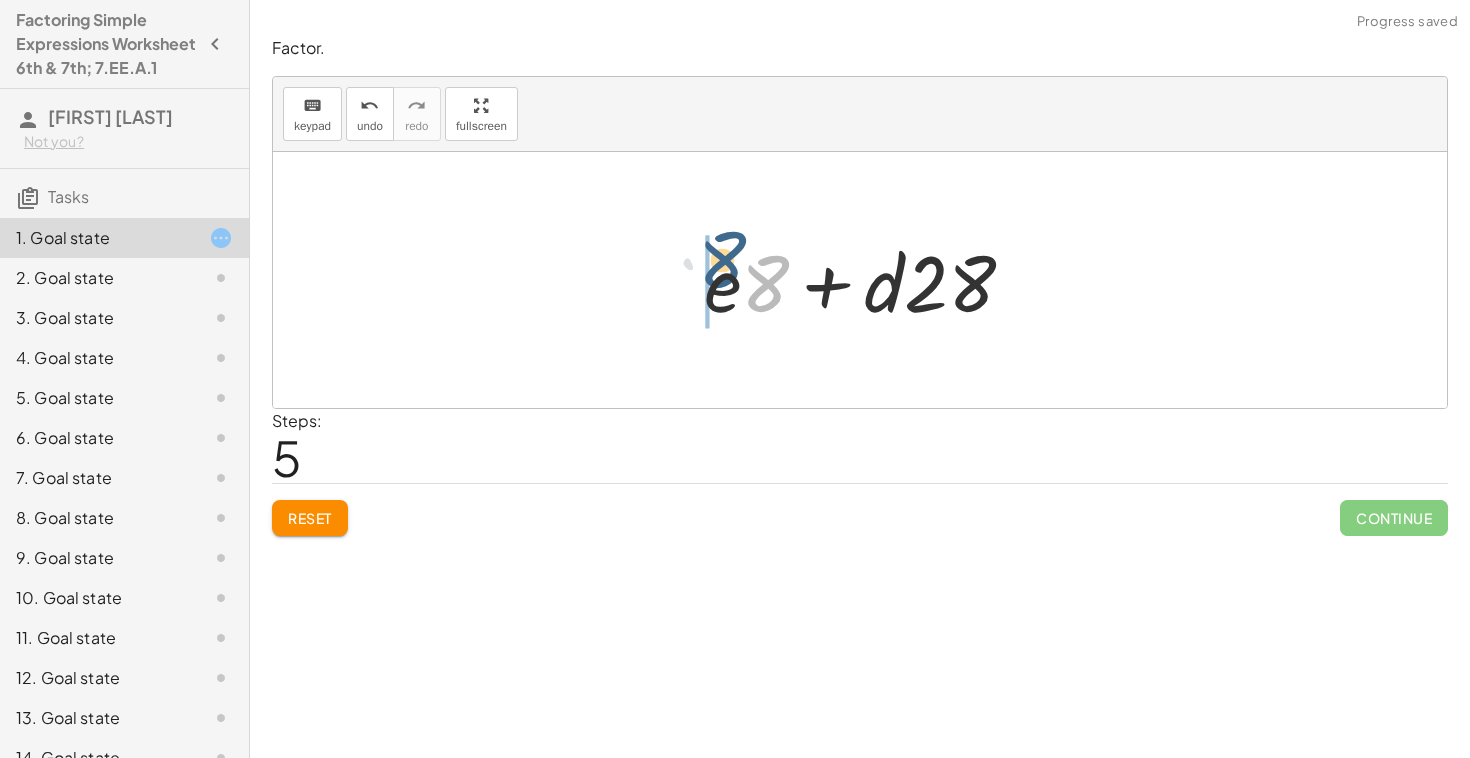 drag, startPoint x: 748, startPoint y: 288, endPoint x: 689, endPoint y: 277, distance: 60.016663 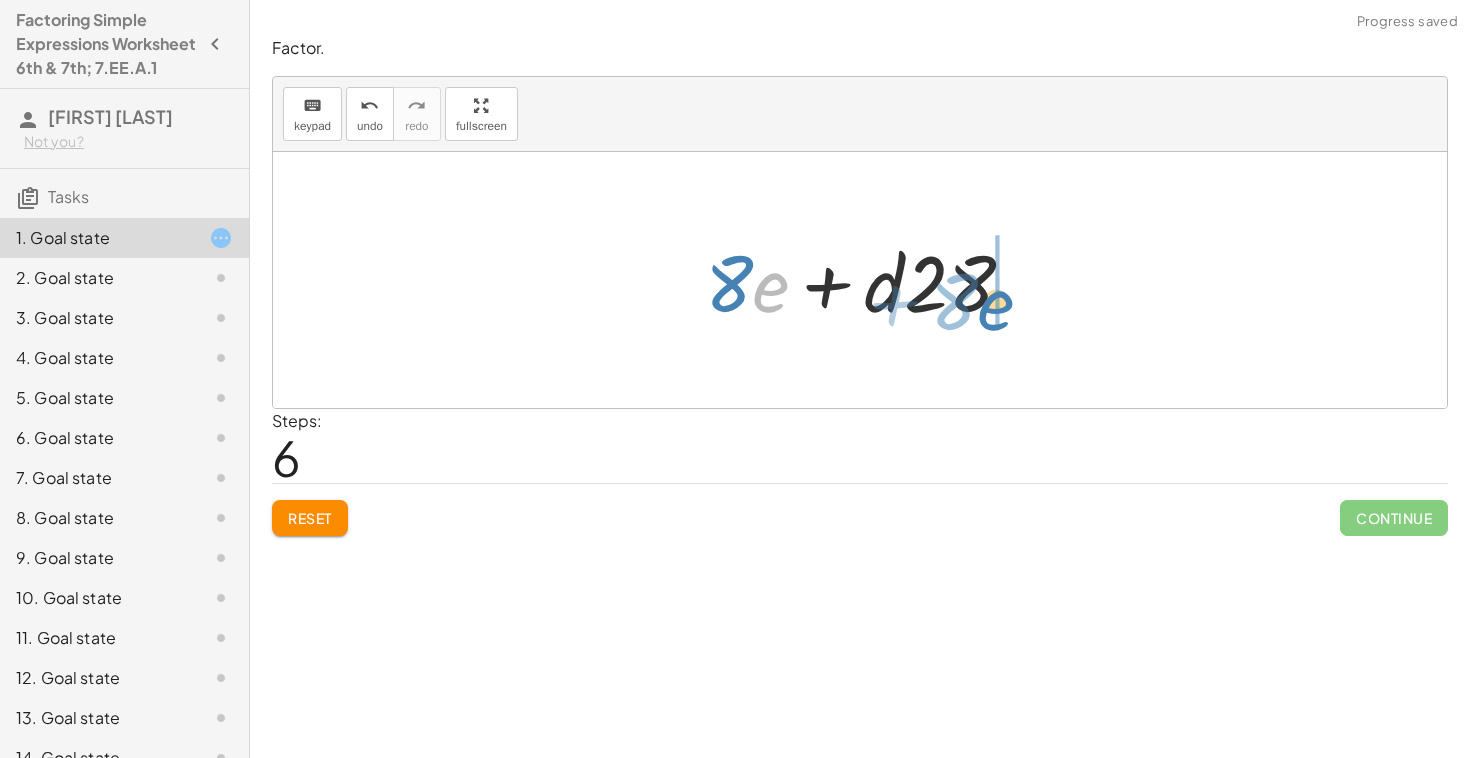 drag, startPoint x: 771, startPoint y: 296, endPoint x: 1005, endPoint y: 315, distance: 234.7701 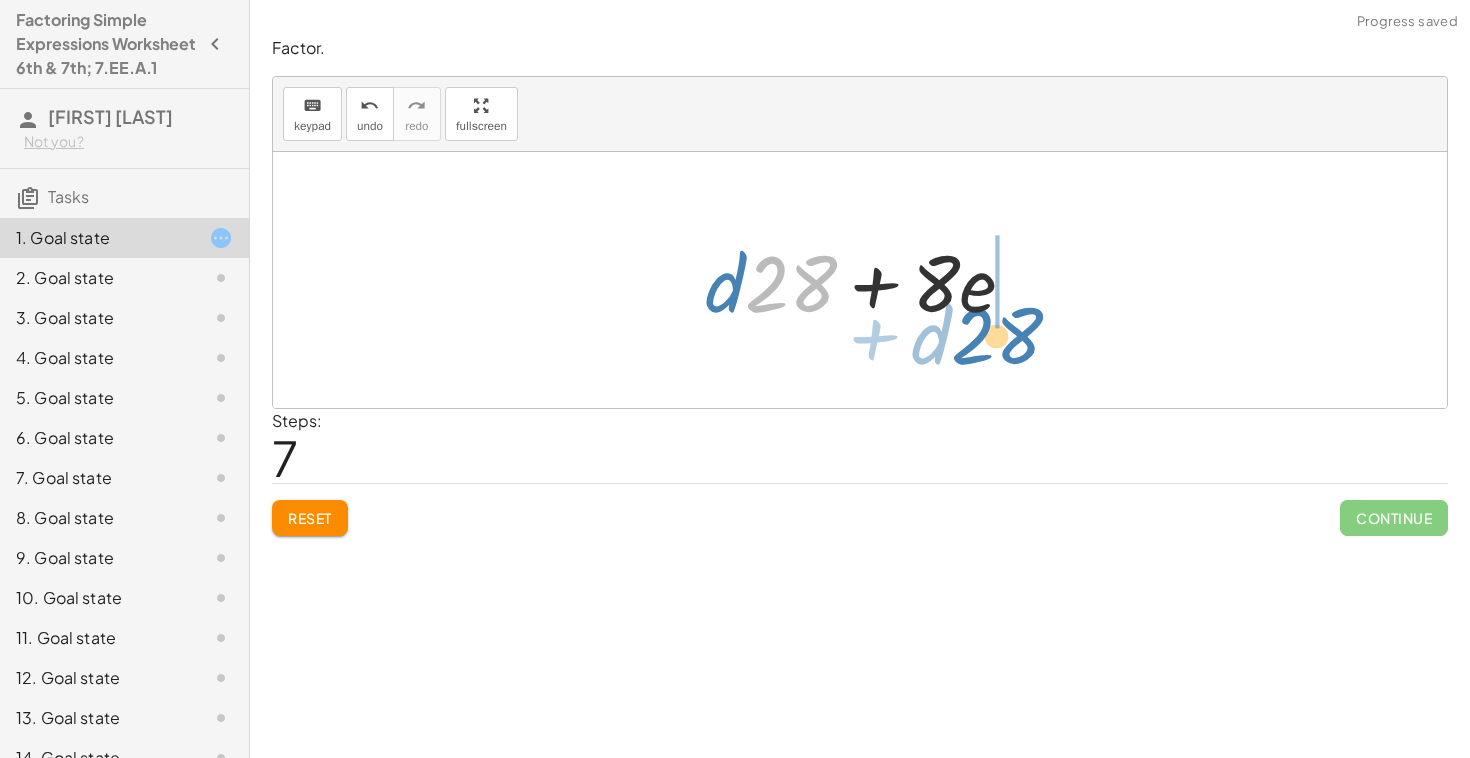 drag, startPoint x: 768, startPoint y: 277, endPoint x: 1000, endPoint y: 300, distance: 233.1373 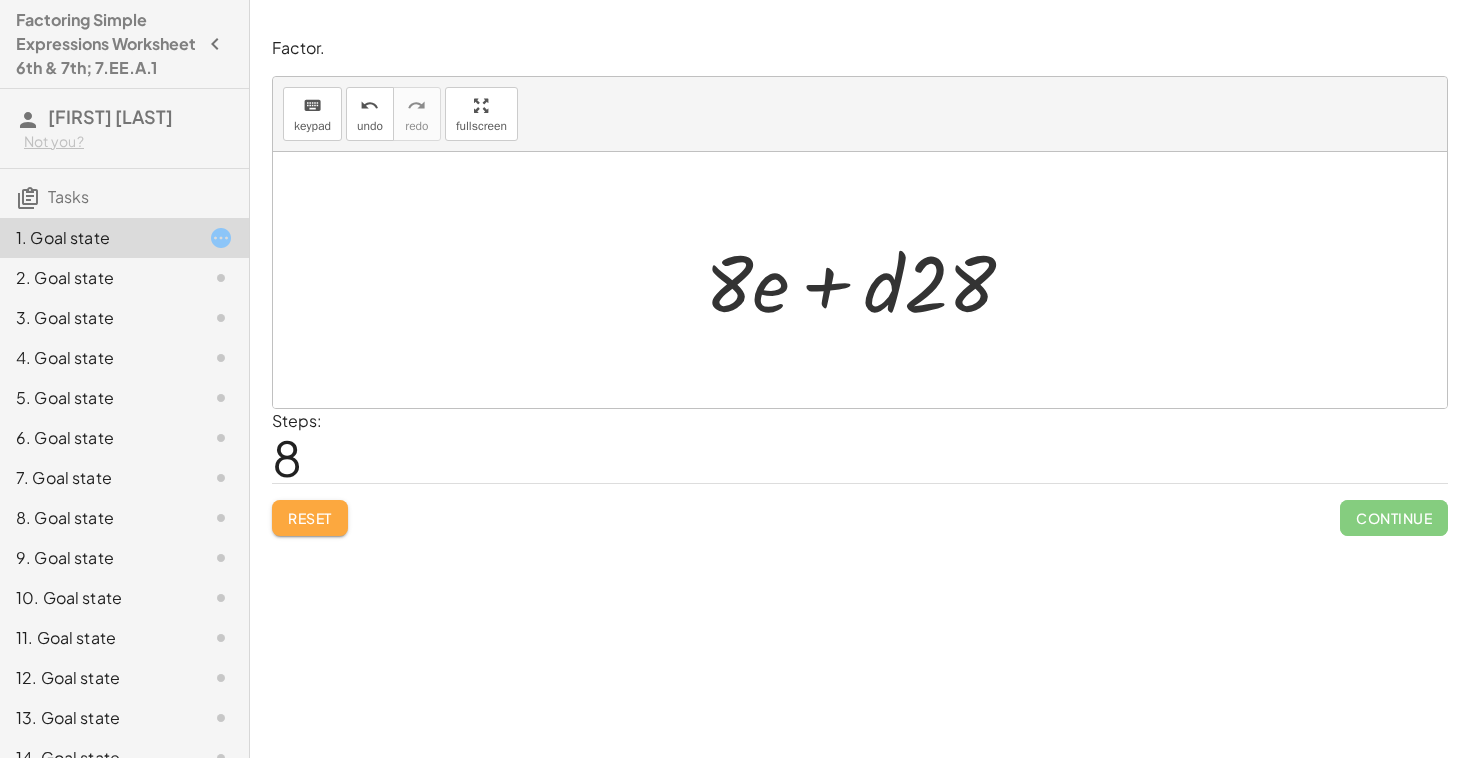 click on "Reset" at bounding box center [310, 518] 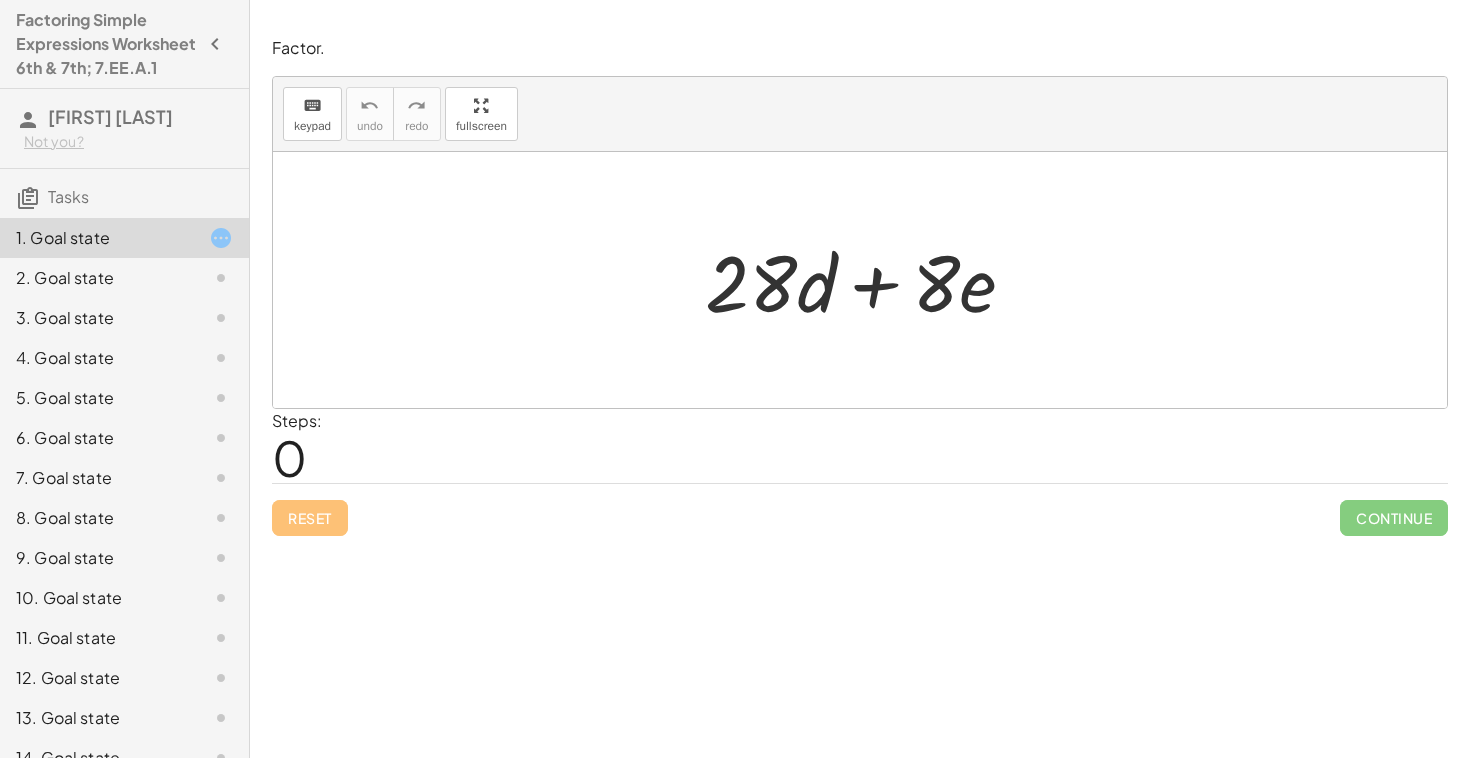 click on "keyboard keypad undo undo redo redo fullscreen" at bounding box center [860, 114] 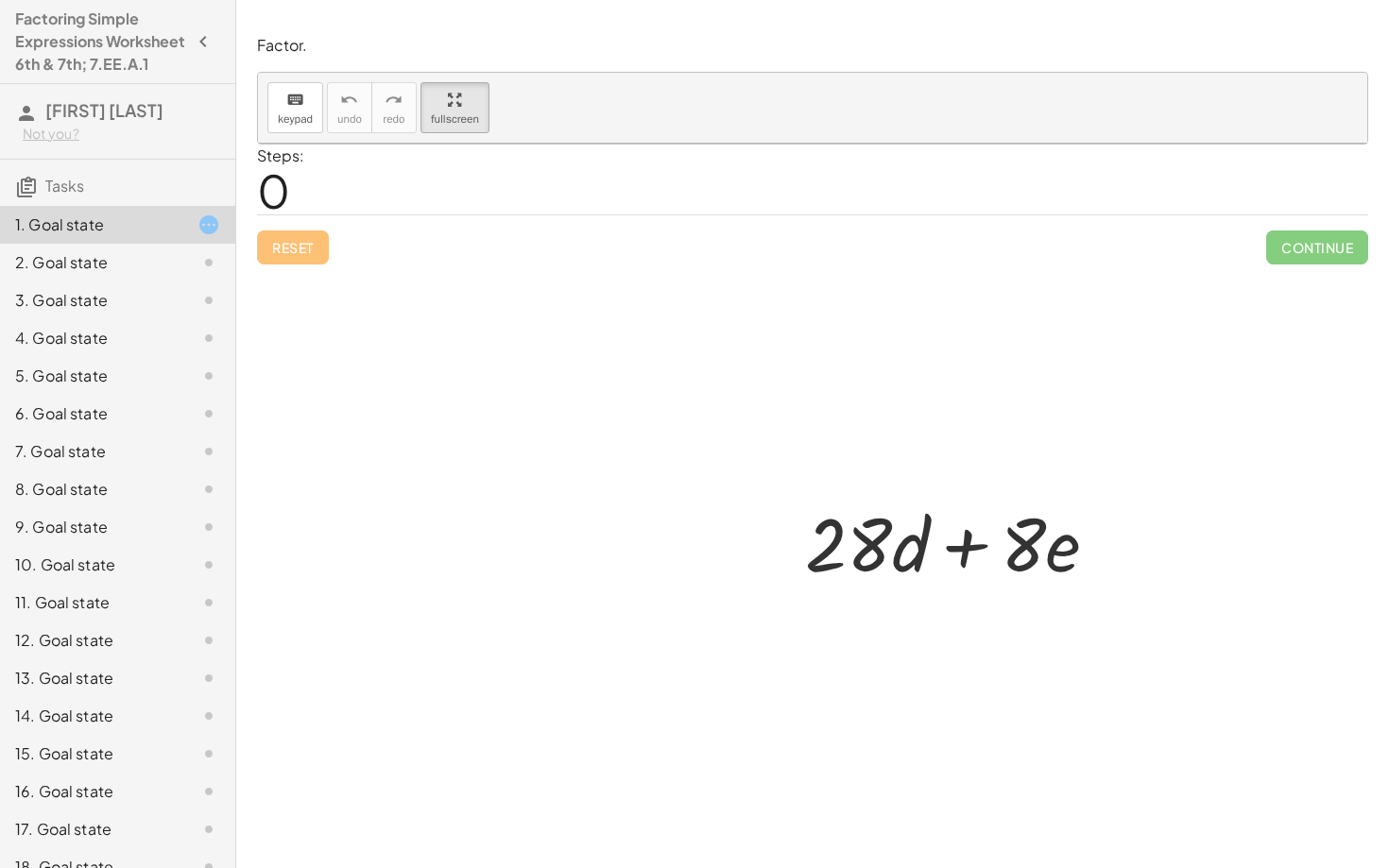 drag, startPoint x: 500, startPoint y: 364, endPoint x: 709, endPoint y: 370, distance: 209.08611 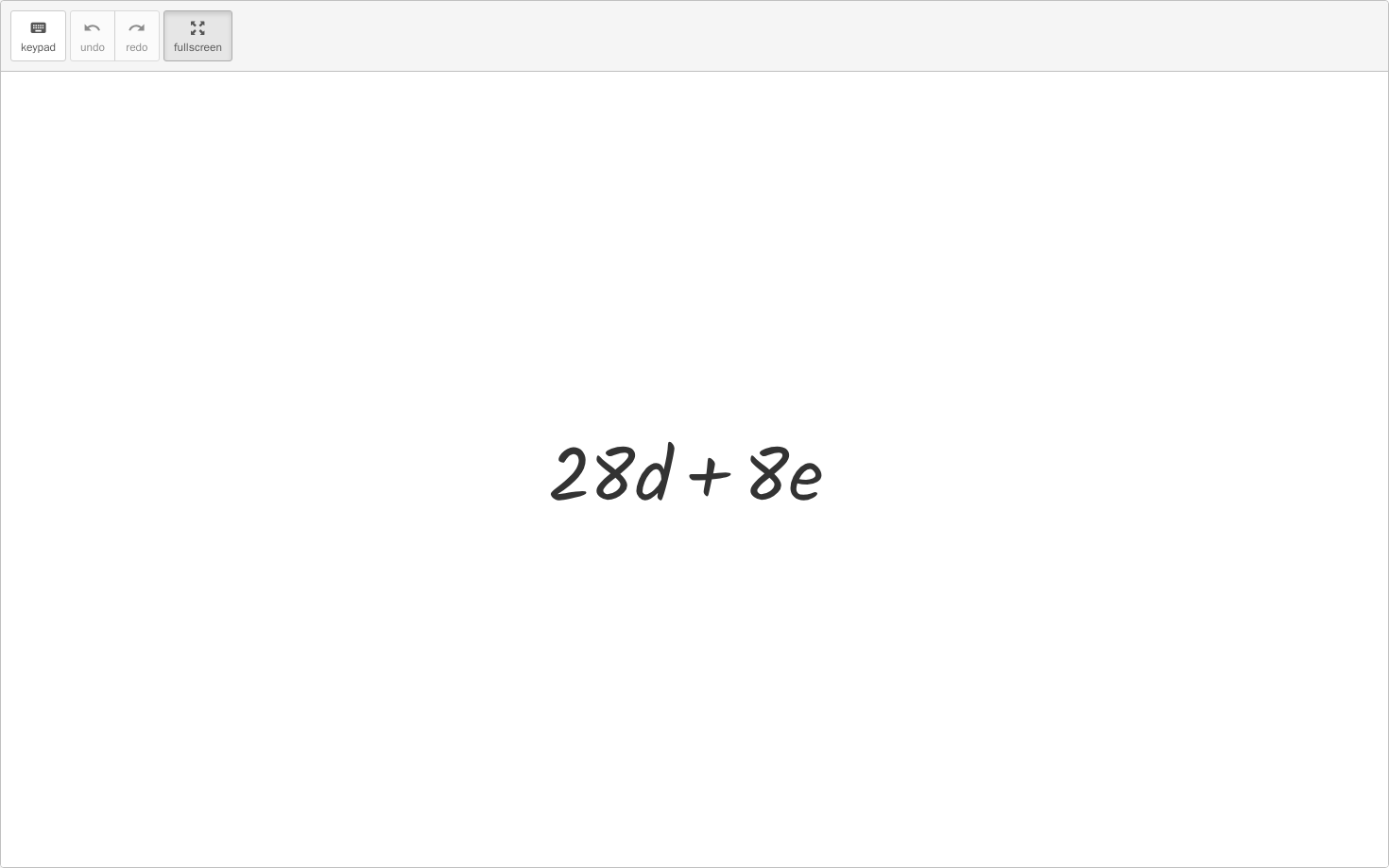 click at bounding box center [694, 469] 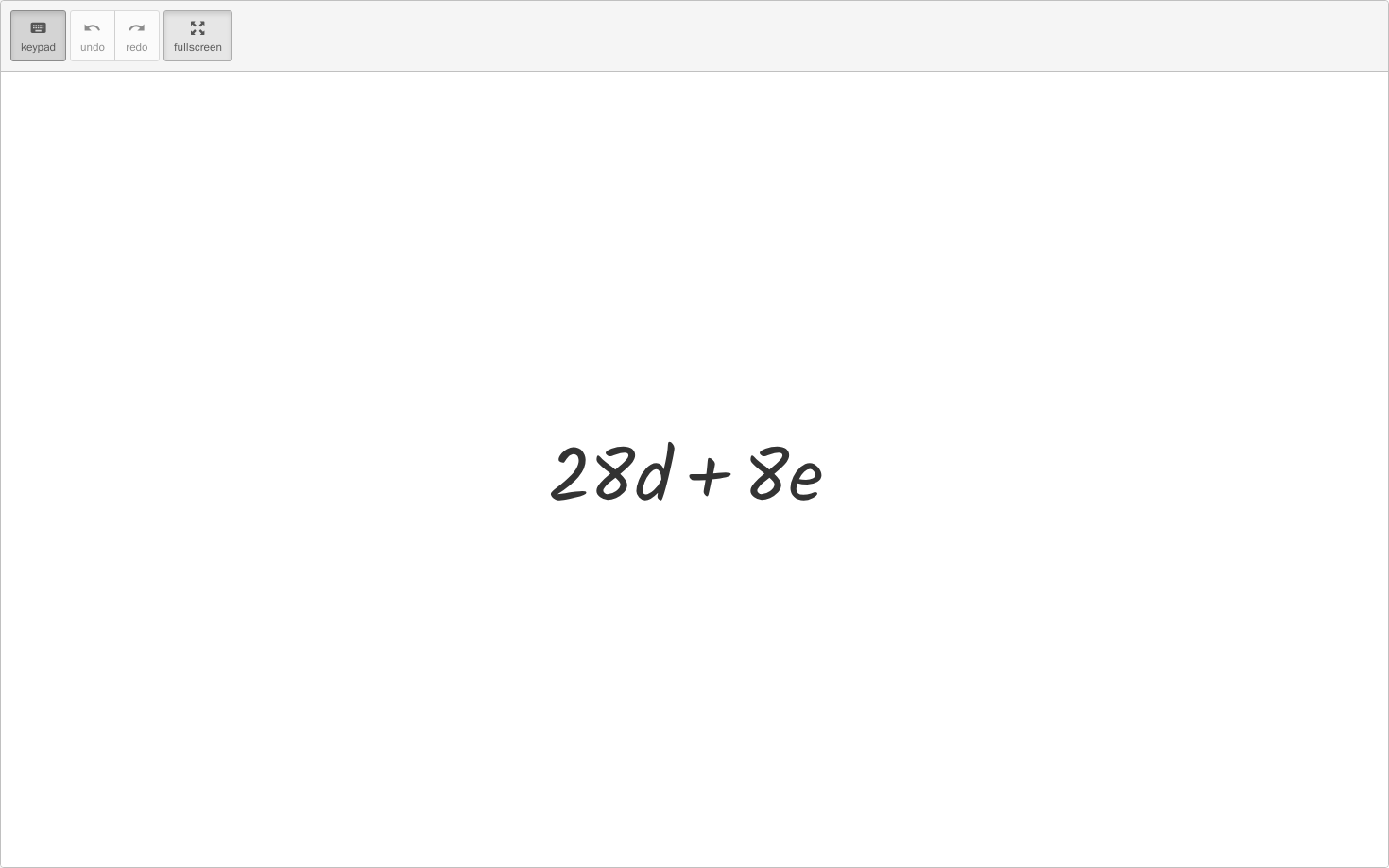 click on "keypad" at bounding box center [38, 47] 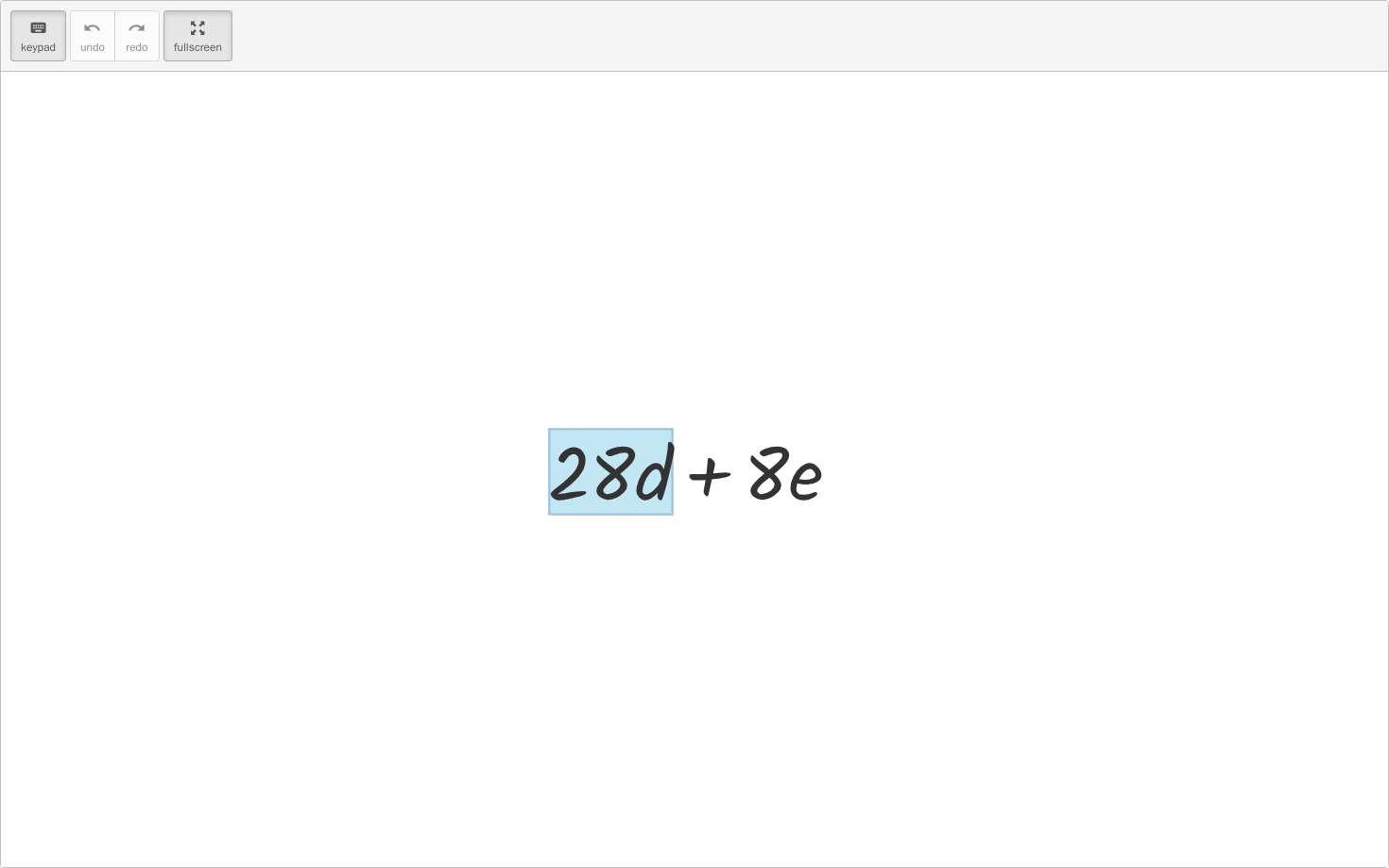 drag, startPoint x: 520, startPoint y: 463, endPoint x: 677, endPoint y: 472, distance: 157.25775 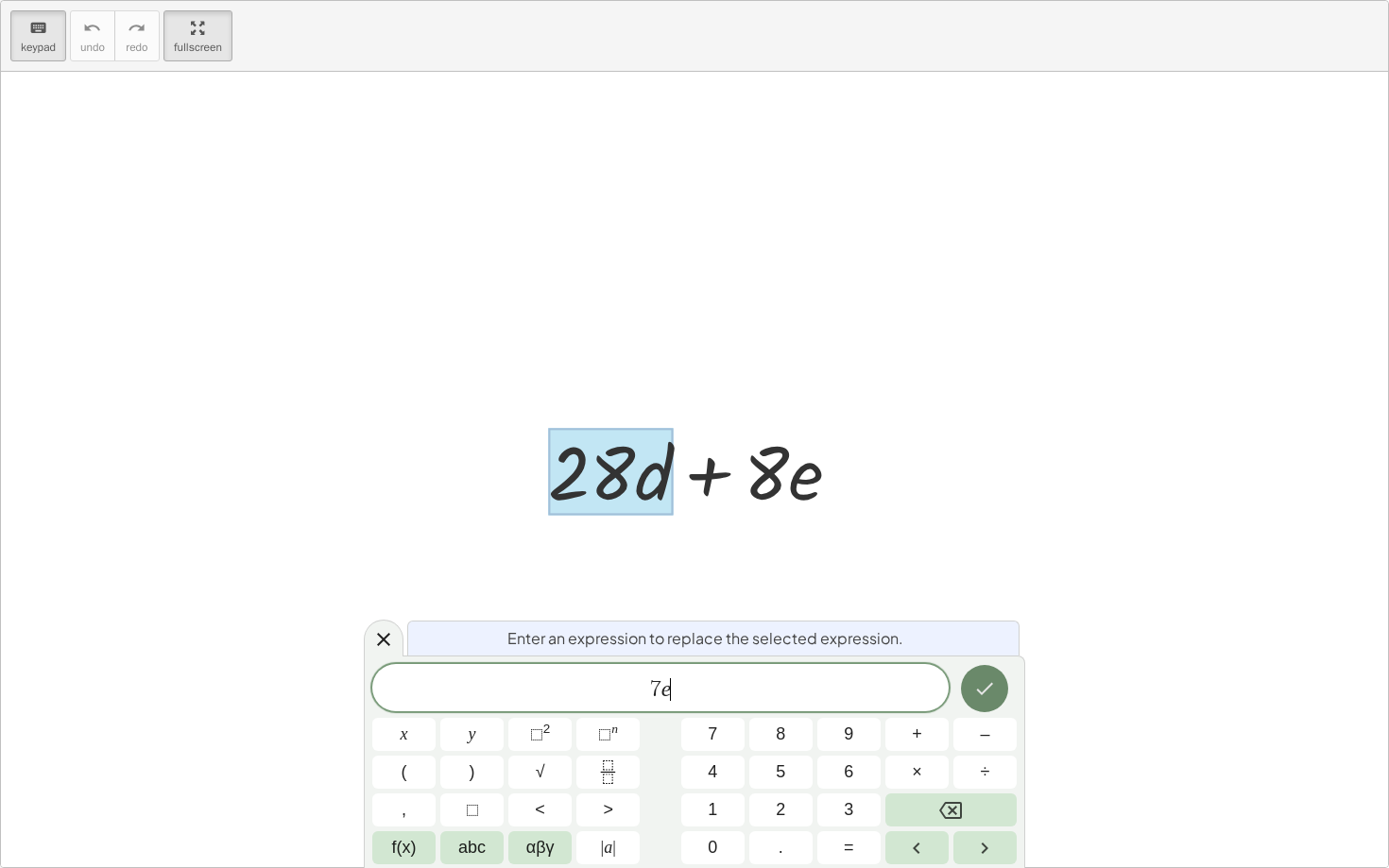 click 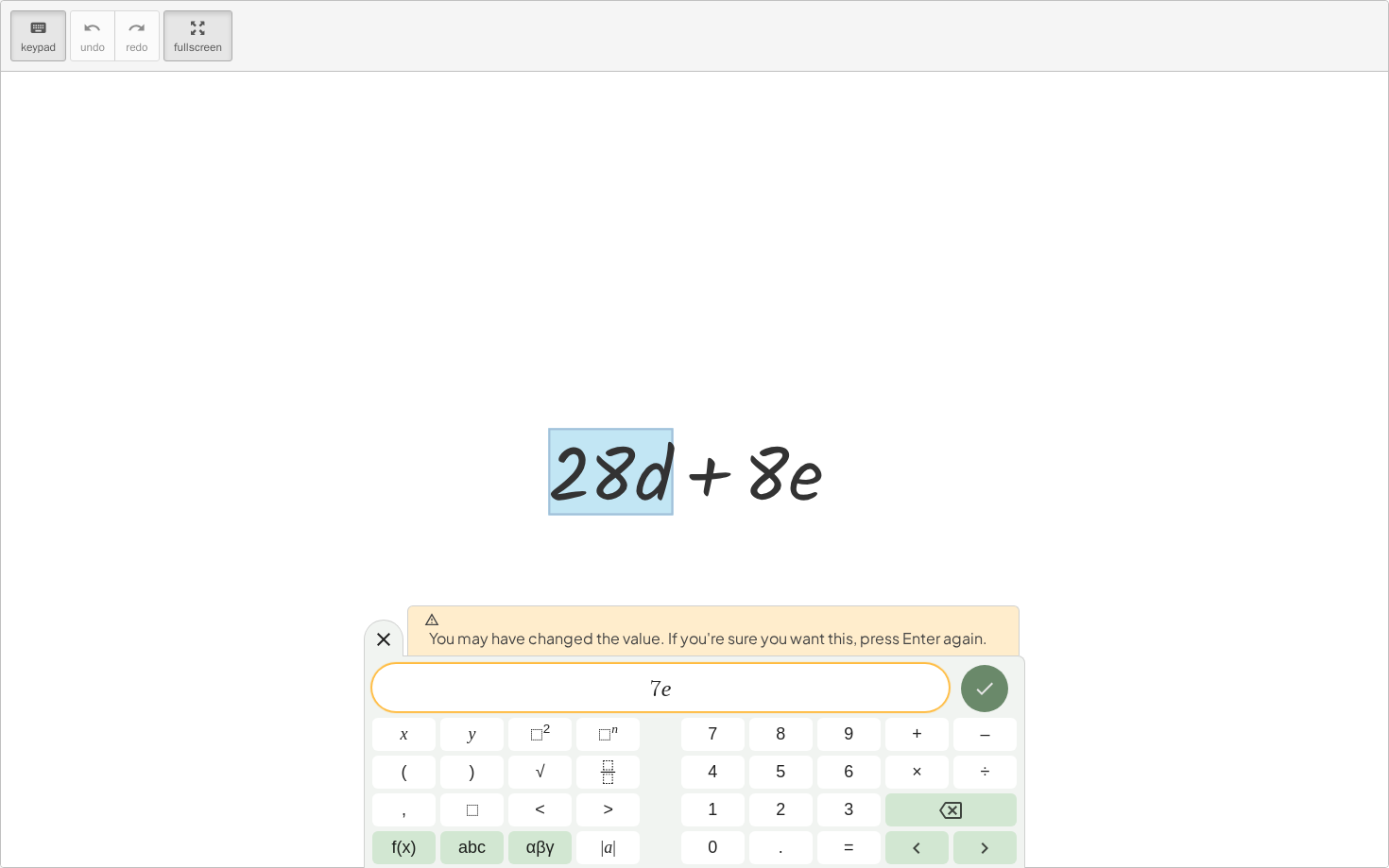 click 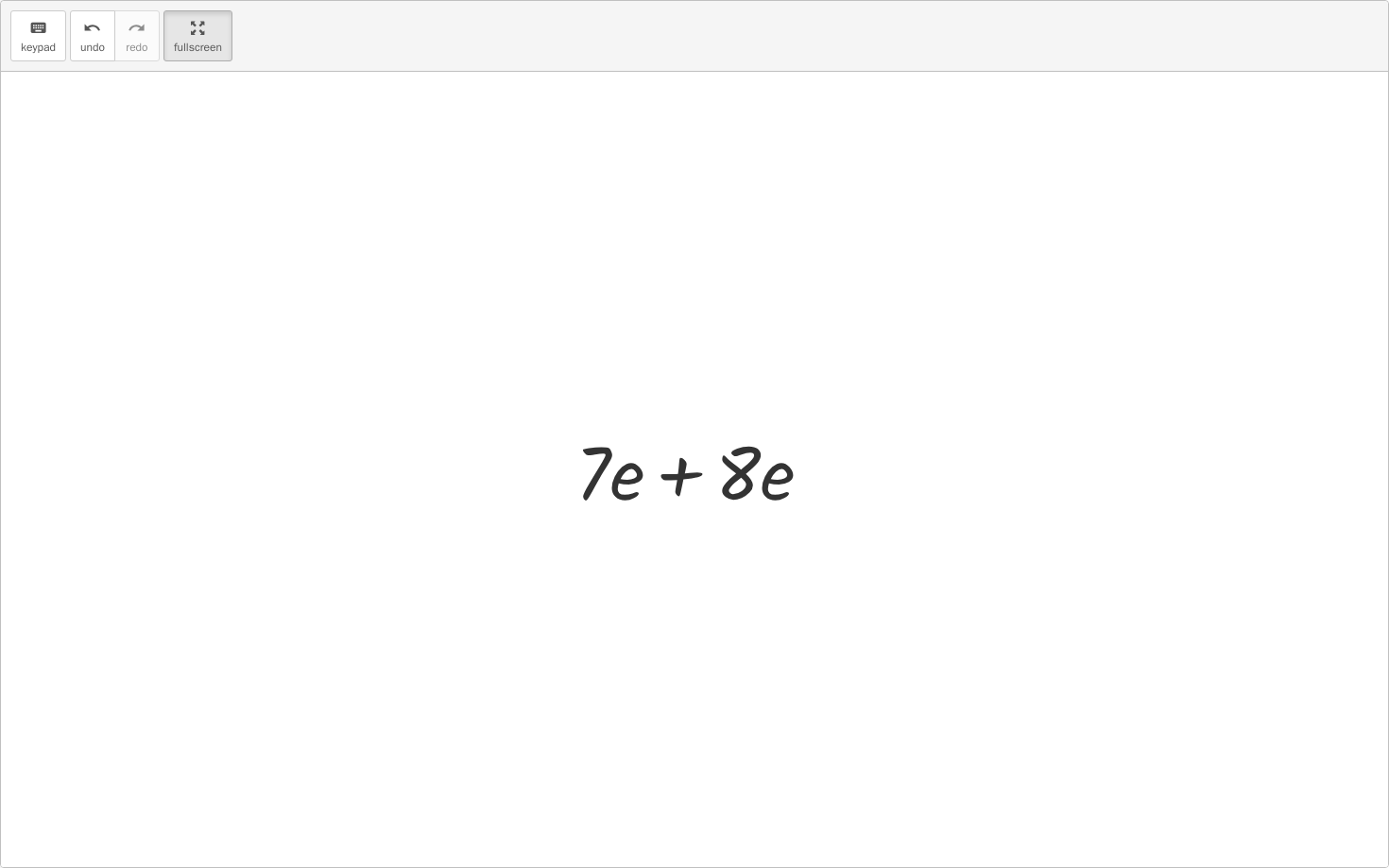 click at bounding box center [701, 469] 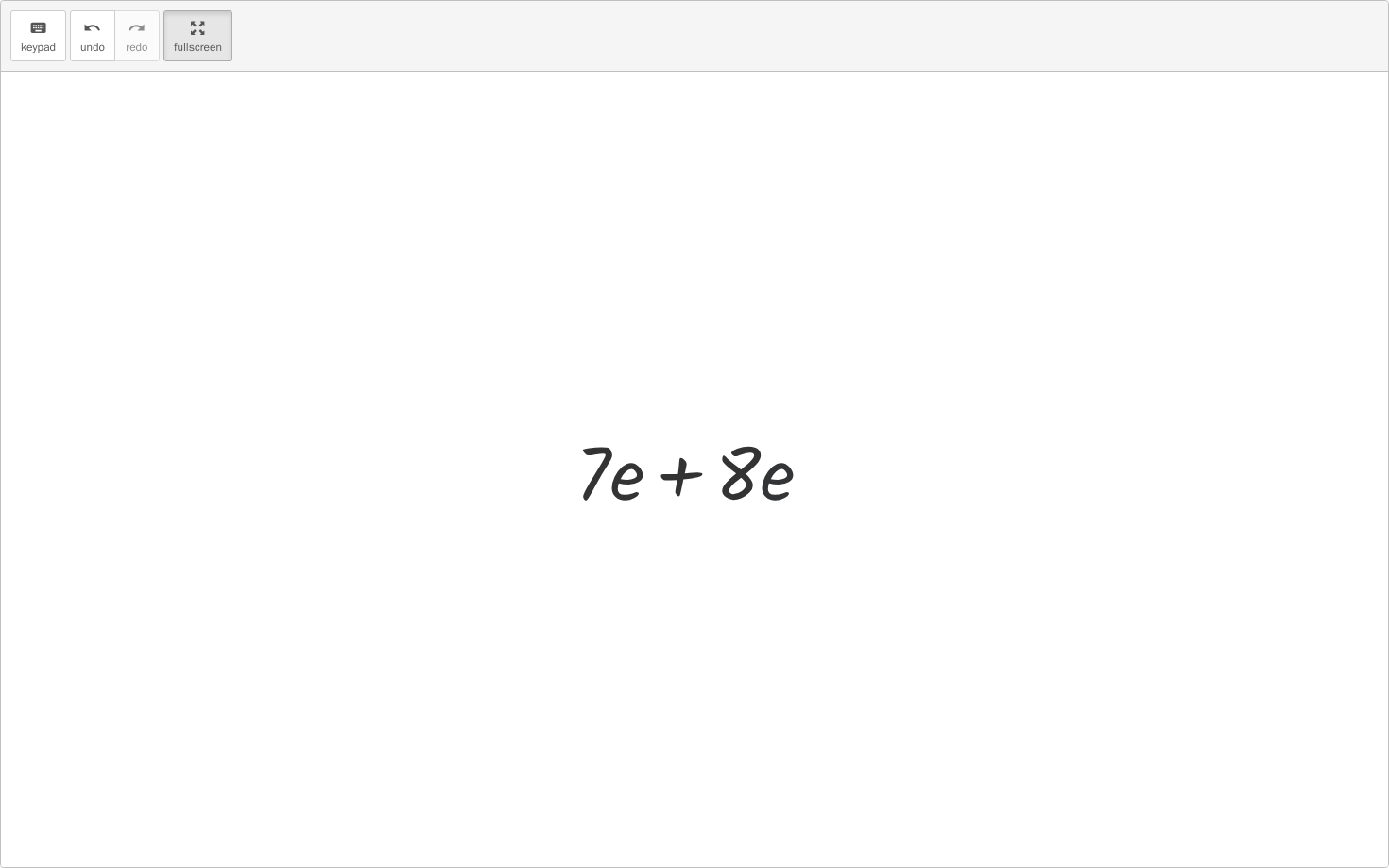 click at bounding box center [701, 469] 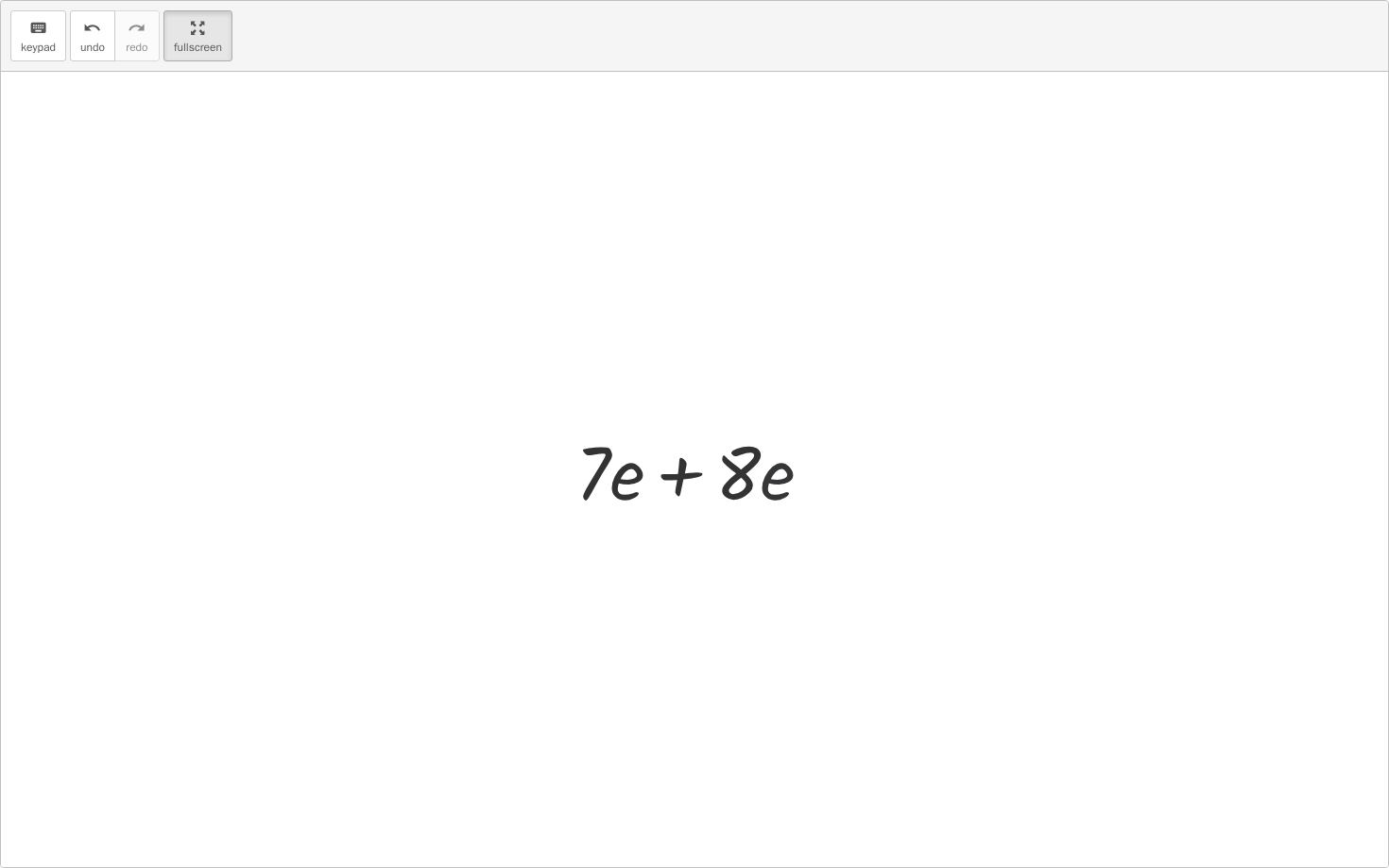 click at bounding box center [701, 469] 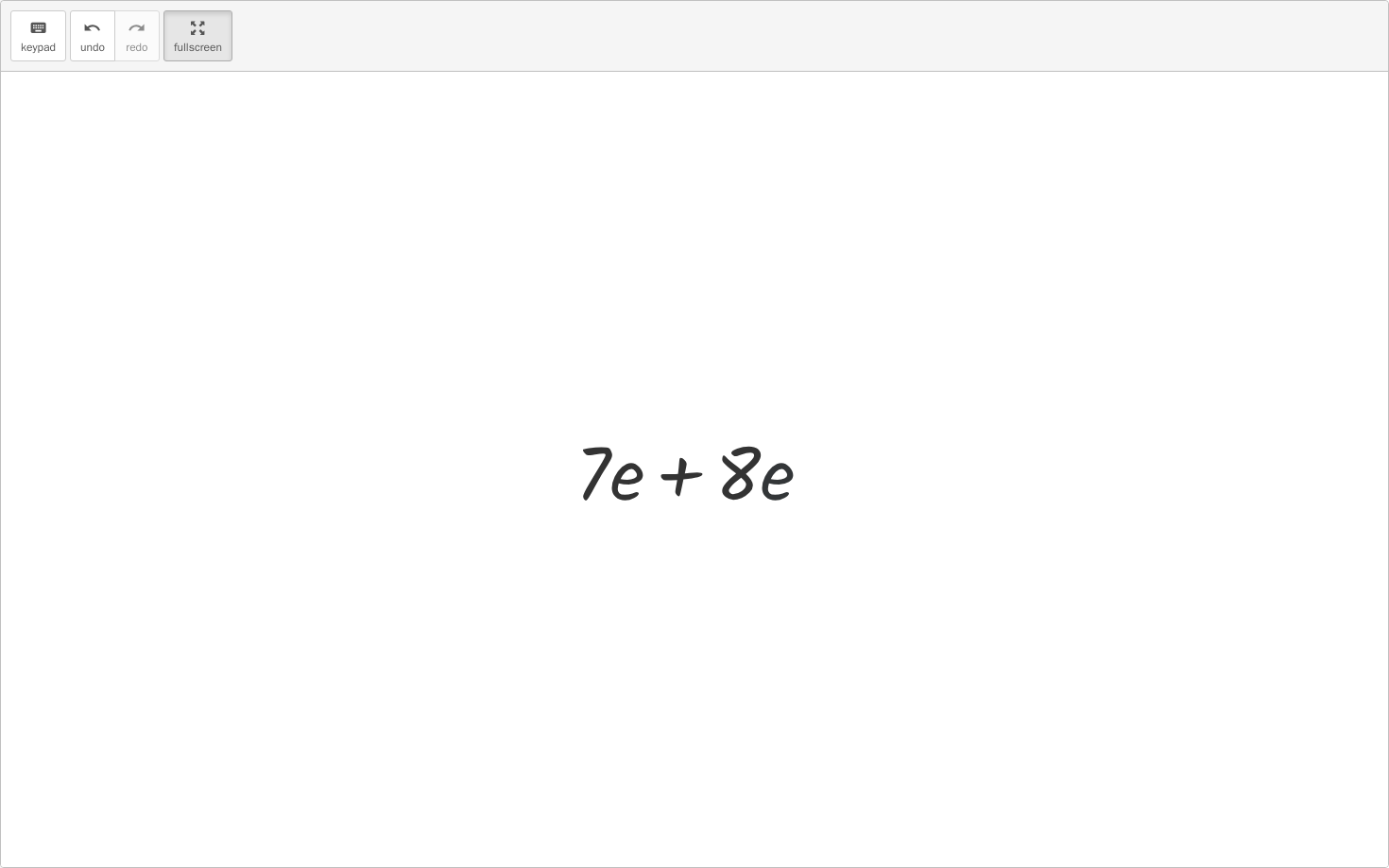 click at bounding box center (701, 469) 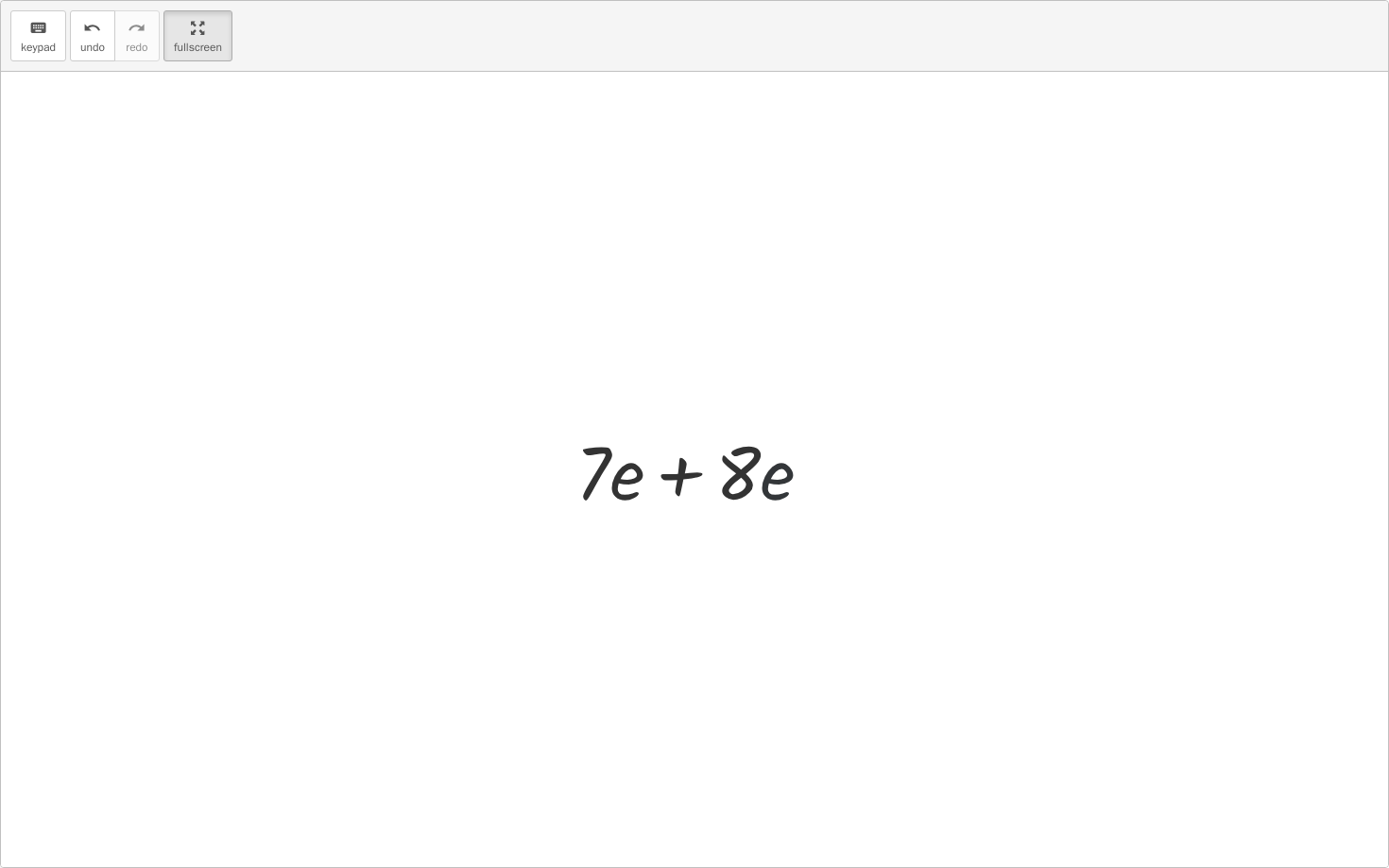 click at bounding box center [701, 469] 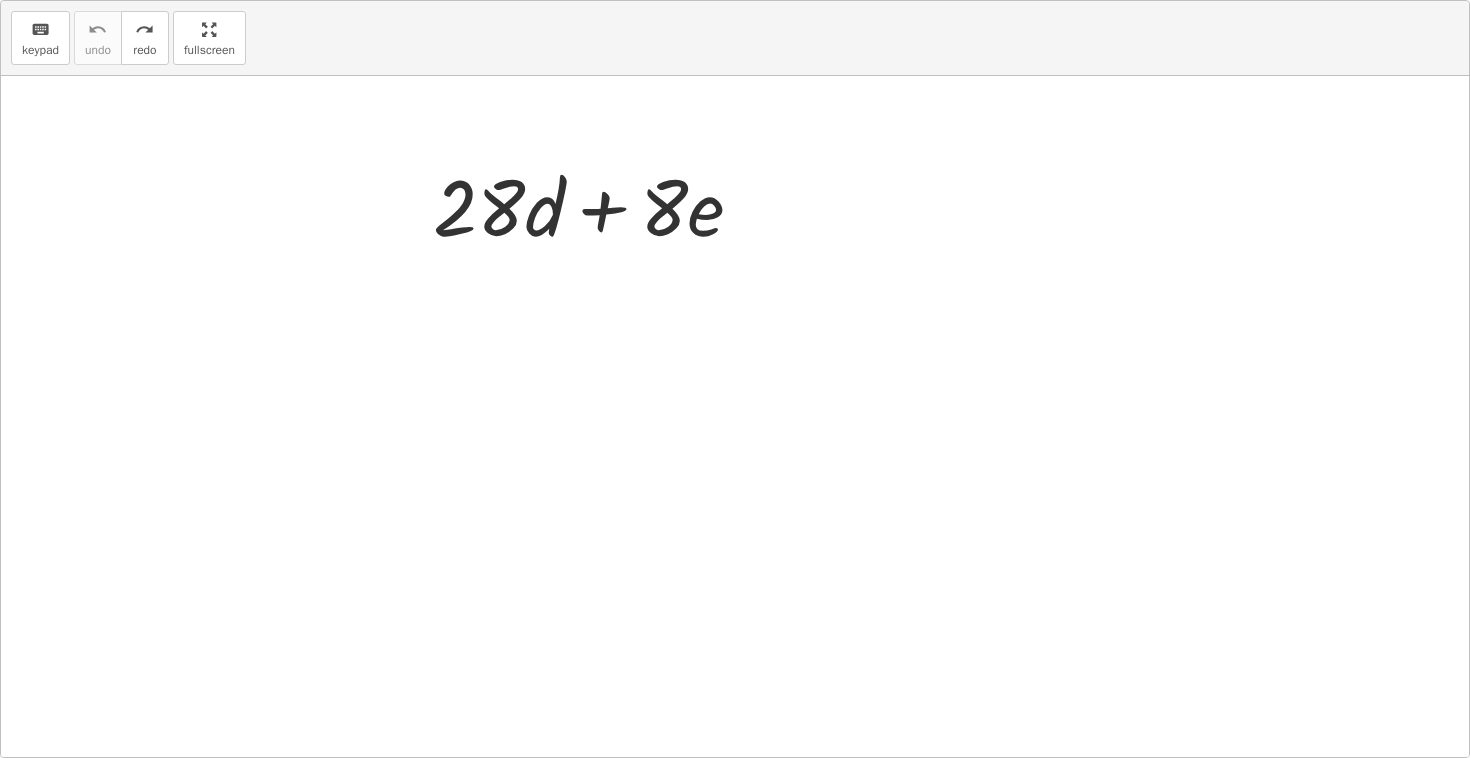 click on "Factor." at bounding box center [860, 48] 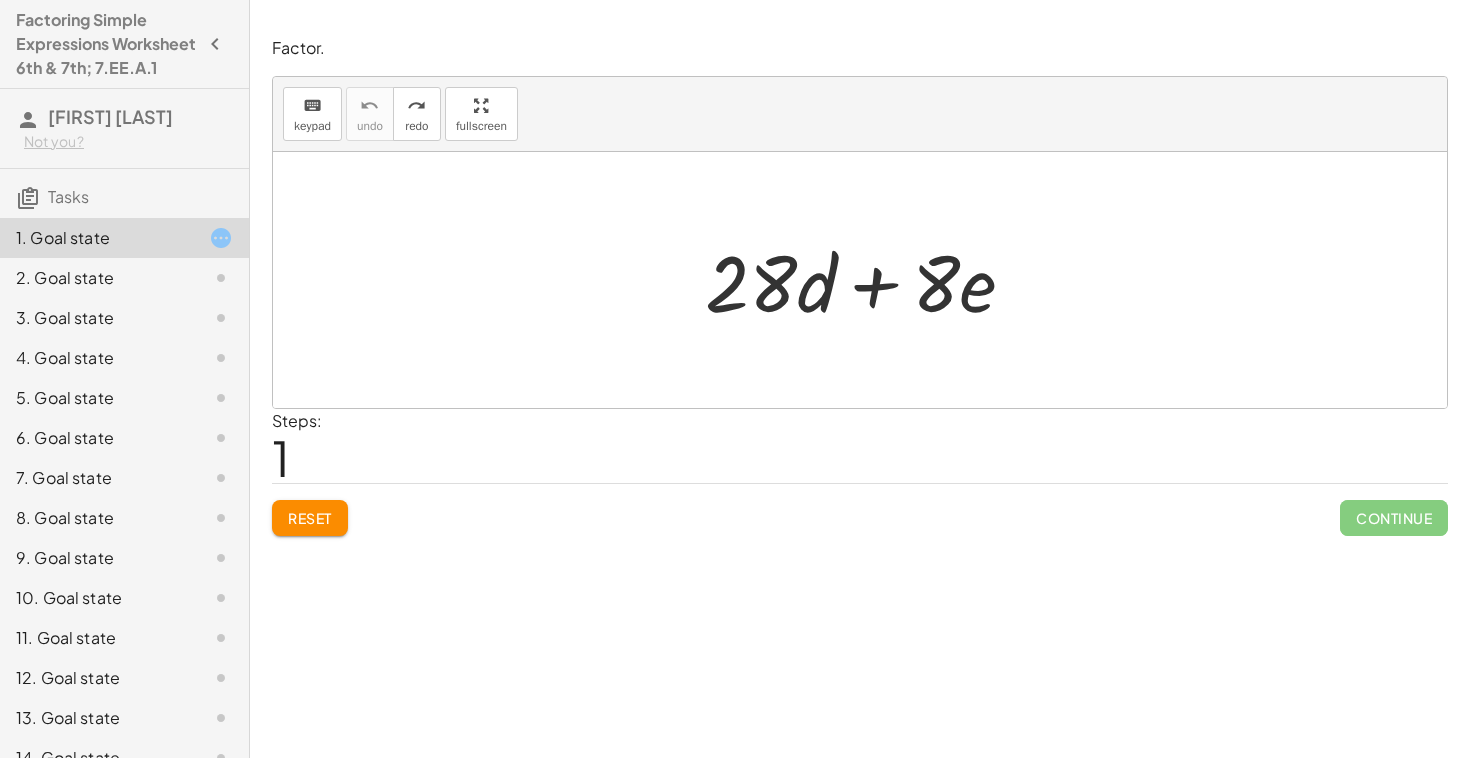 click on "Factor." at bounding box center [860, 48] 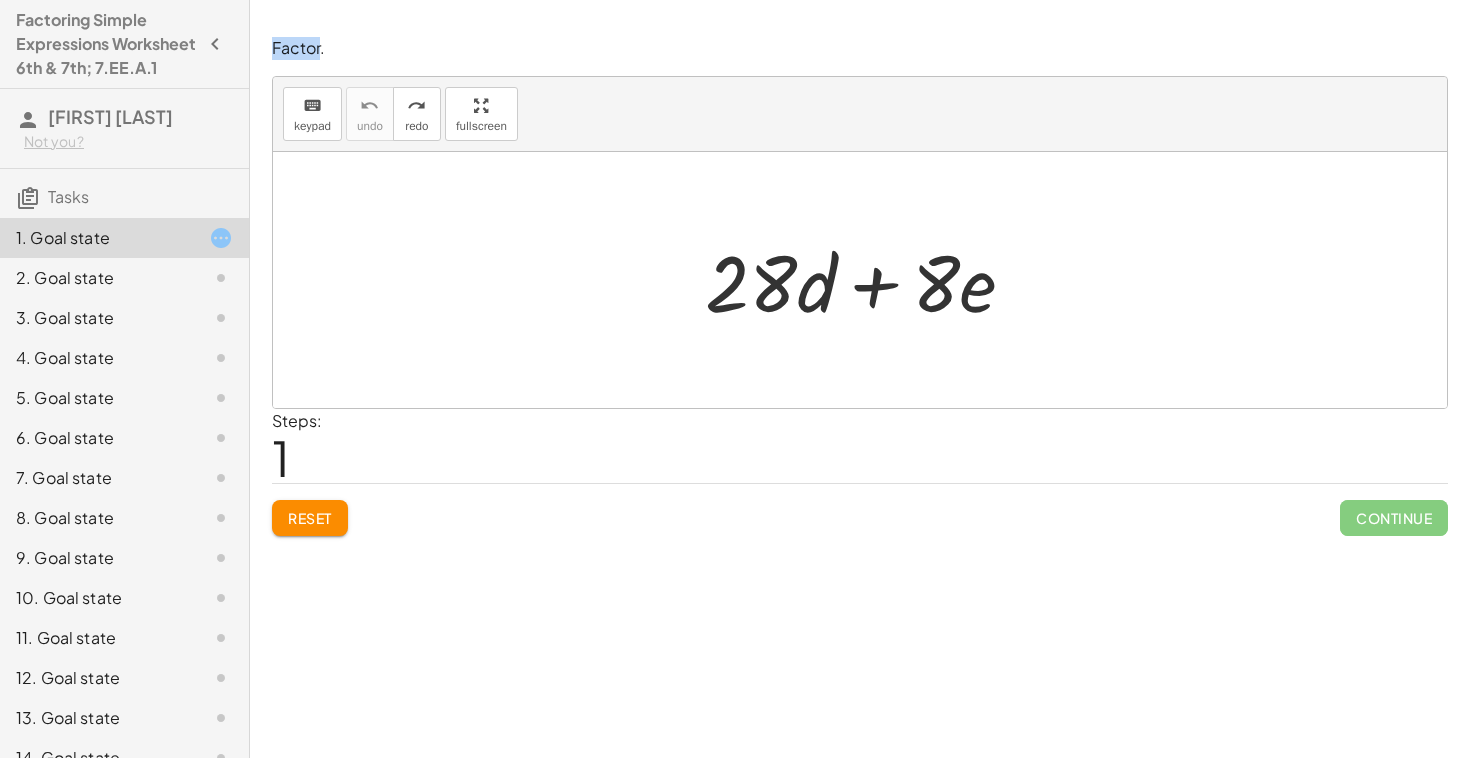 click on "Factor." at bounding box center [860, 48] 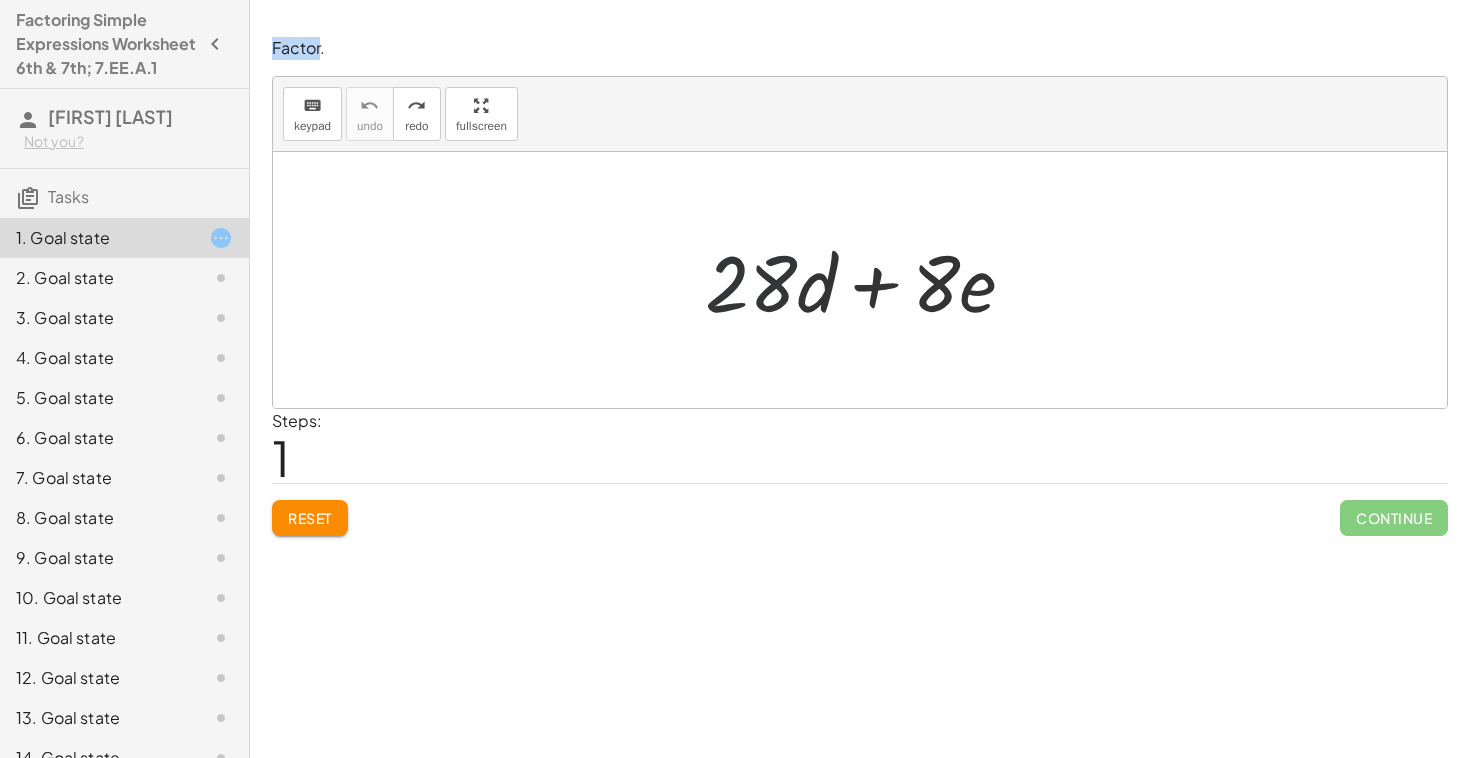 click at bounding box center (868, 280) 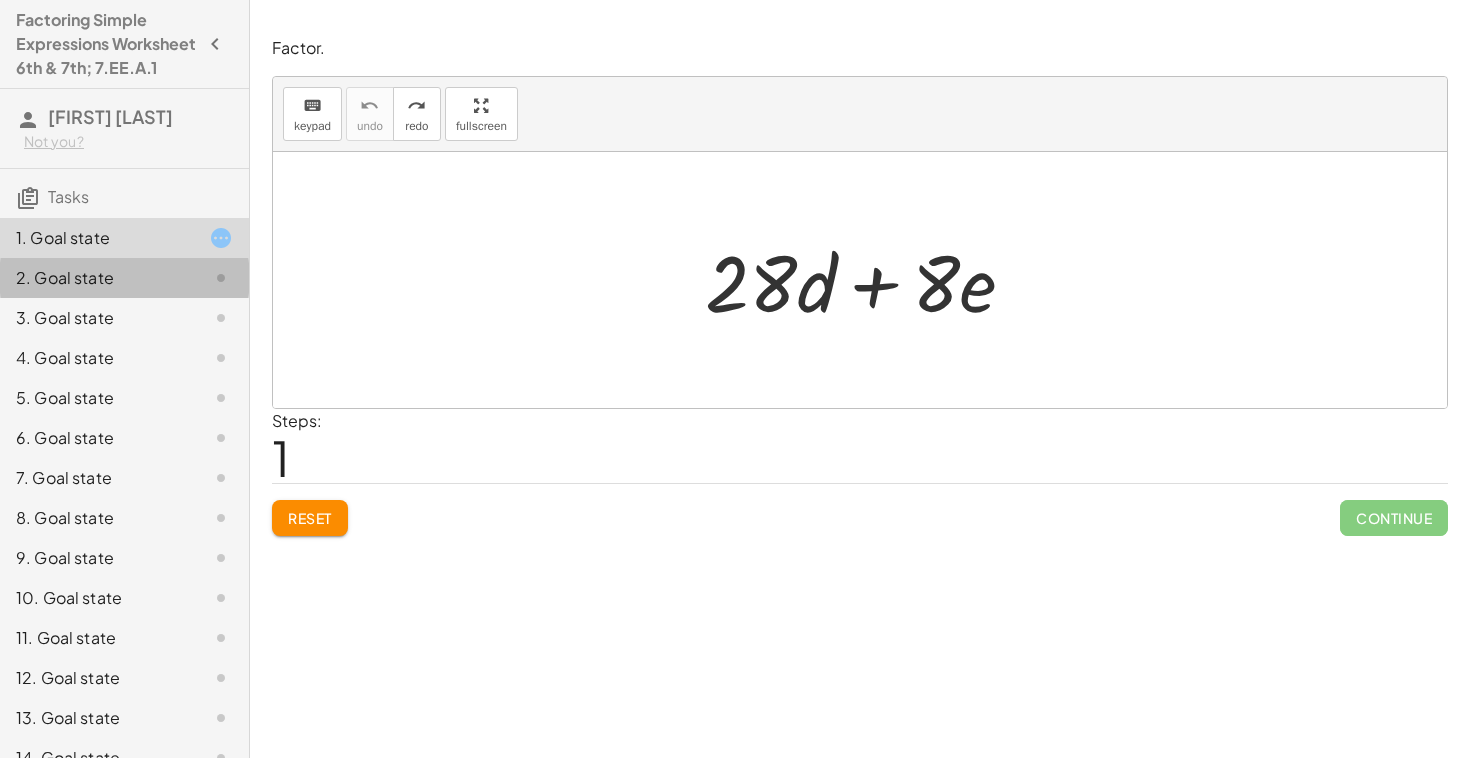 click 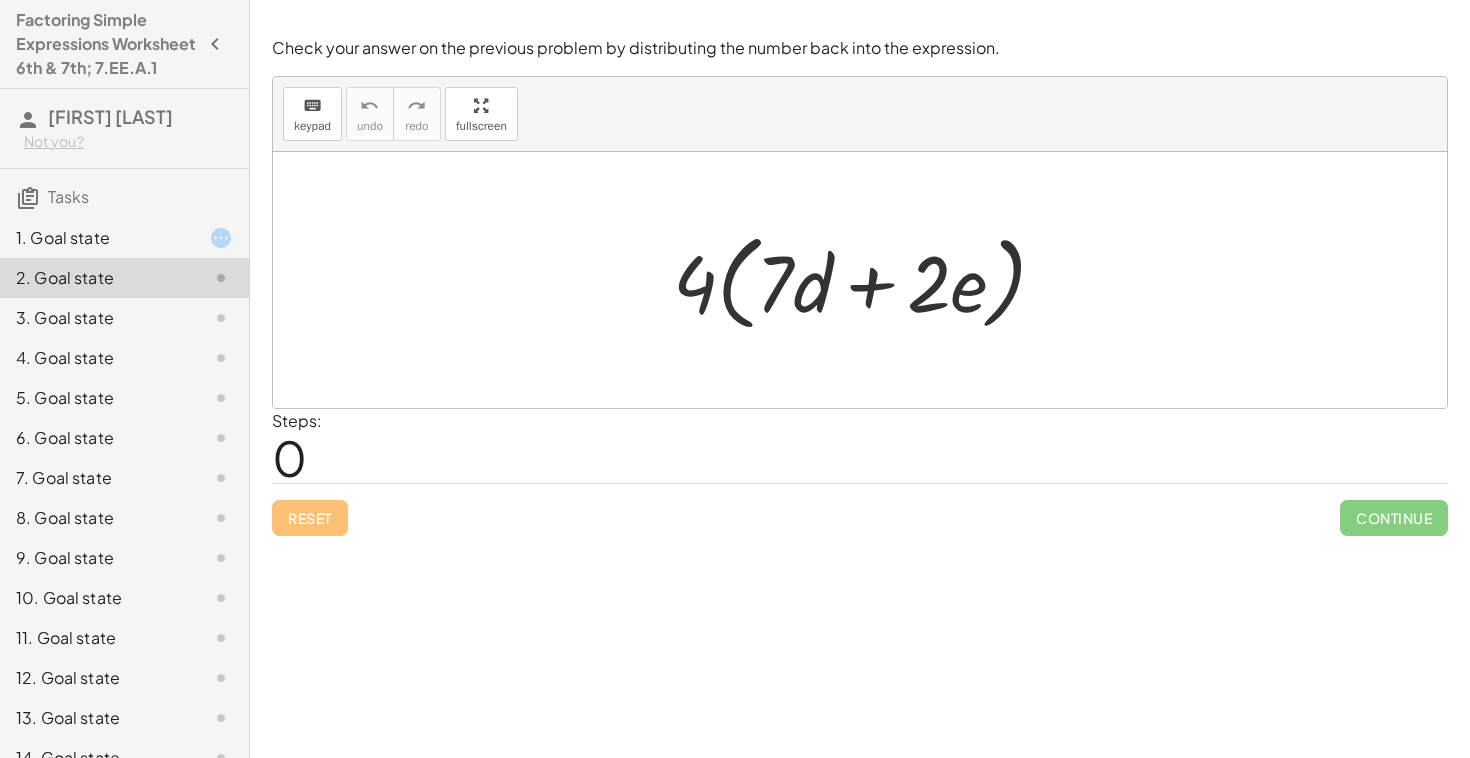 click 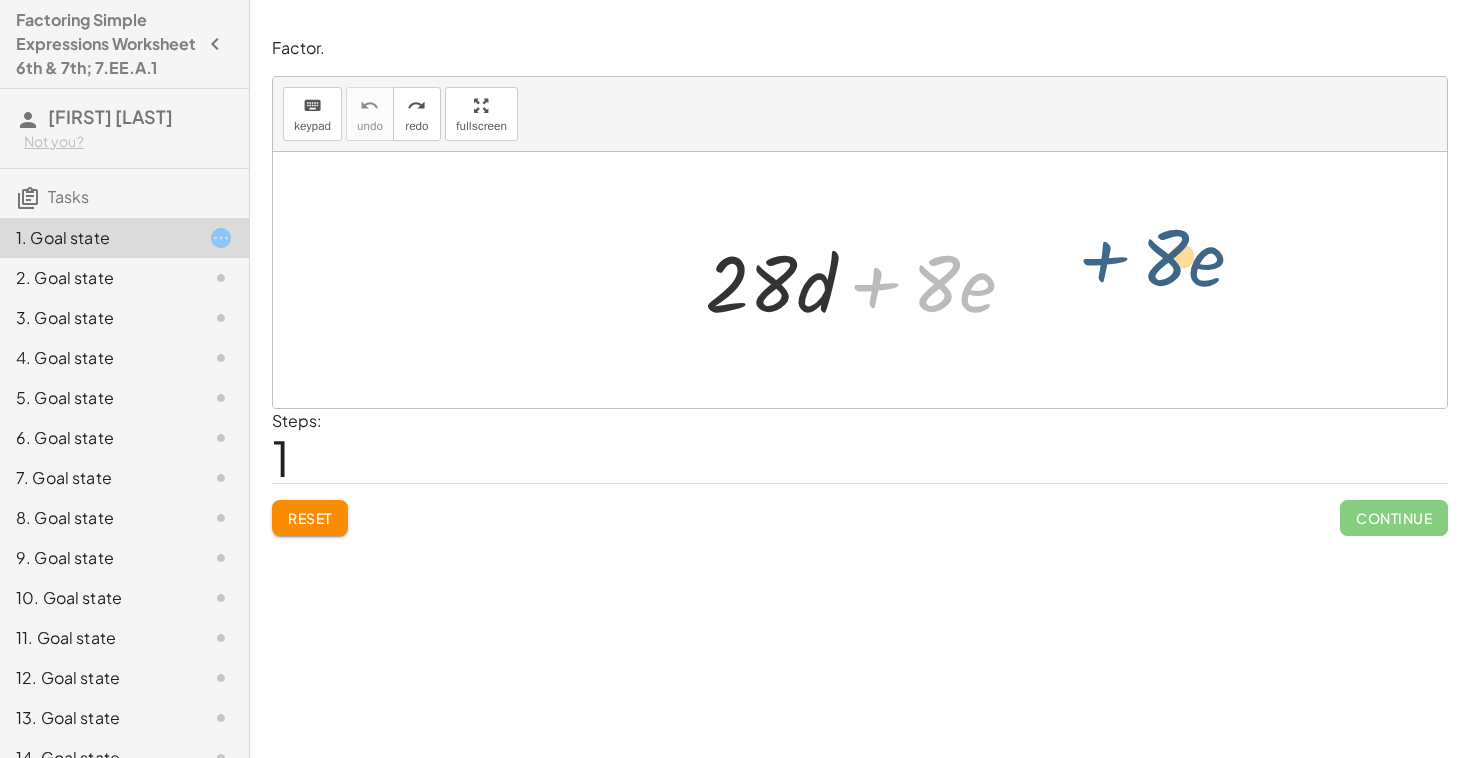 drag, startPoint x: 871, startPoint y: 289, endPoint x: 1096, endPoint y: 254, distance: 227.70595 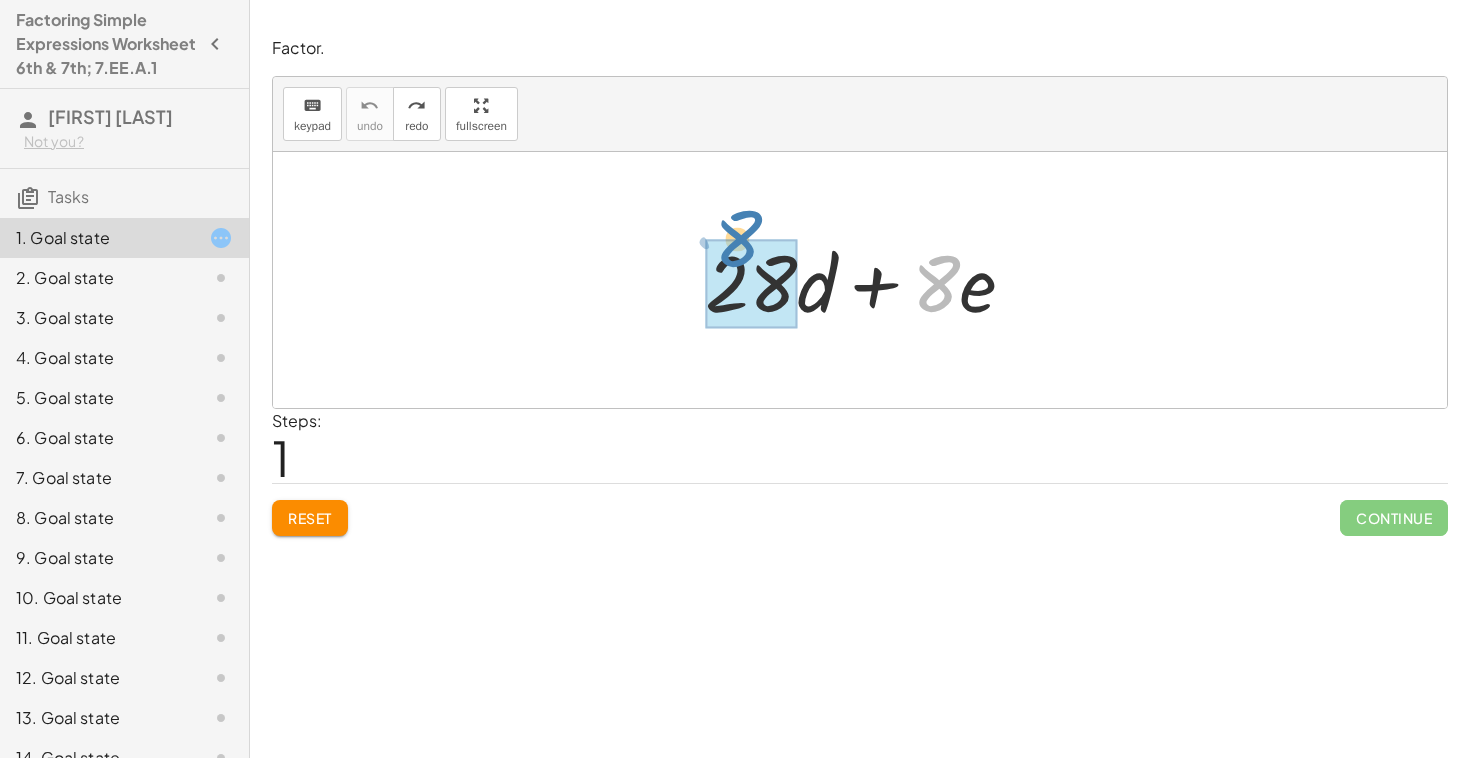 drag, startPoint x: 935, startPoint y: 302, endPoint x: 731, endPoint y: 260, distance: 208.27866 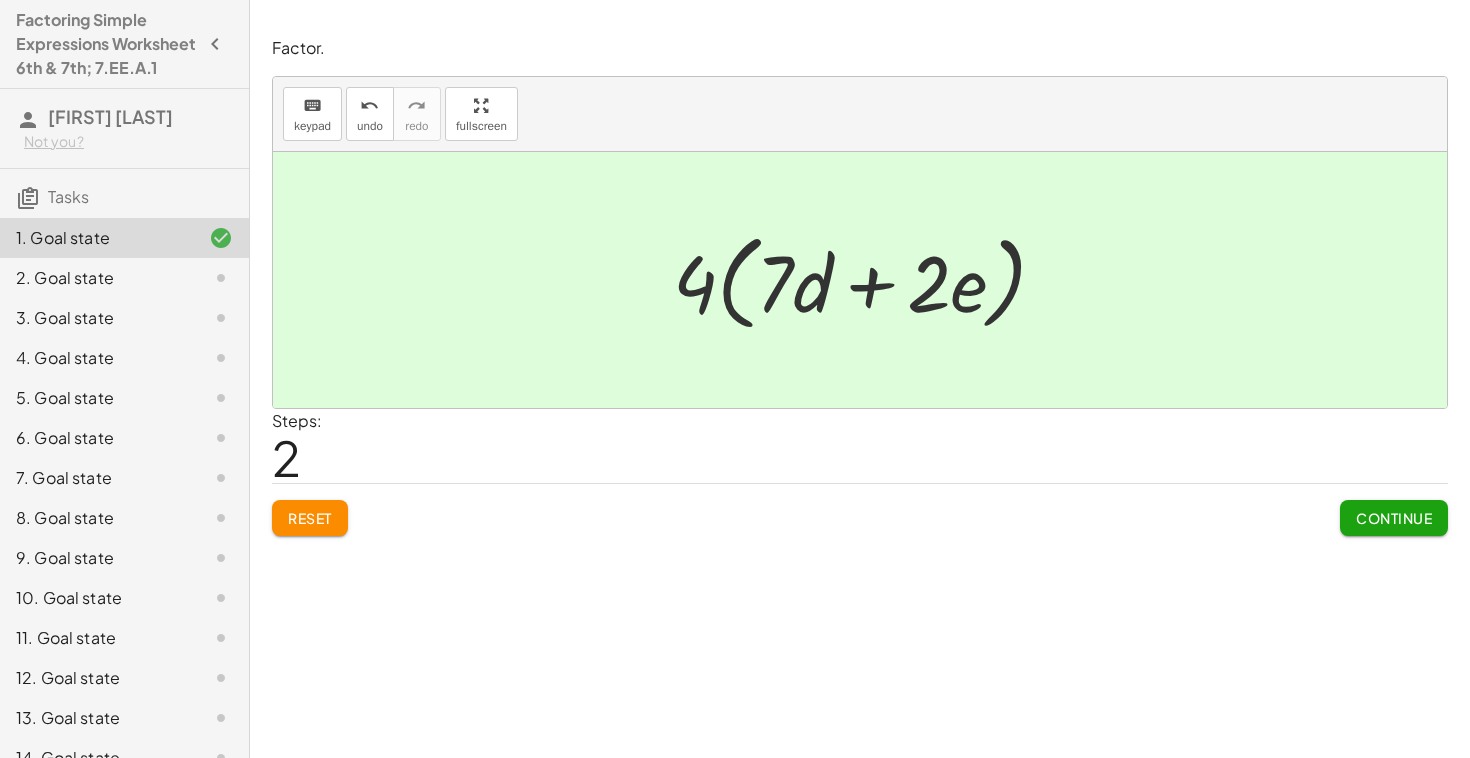 click on "Continue" at bounding box center [1394, 518] 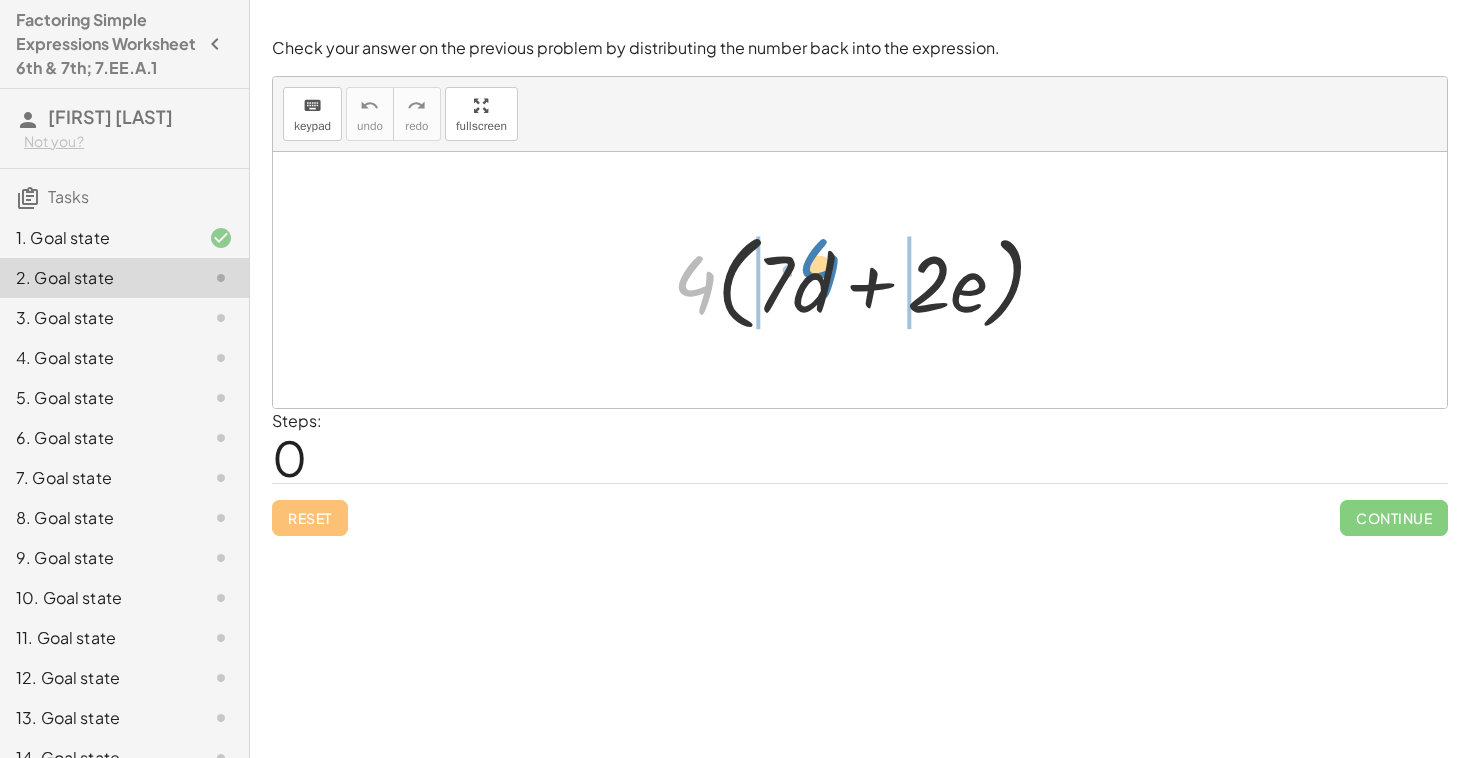 drag, startPoint x: 702, startPoint y: 293, endPoint x: 826, endPoint y: 273, distance: 125.60255 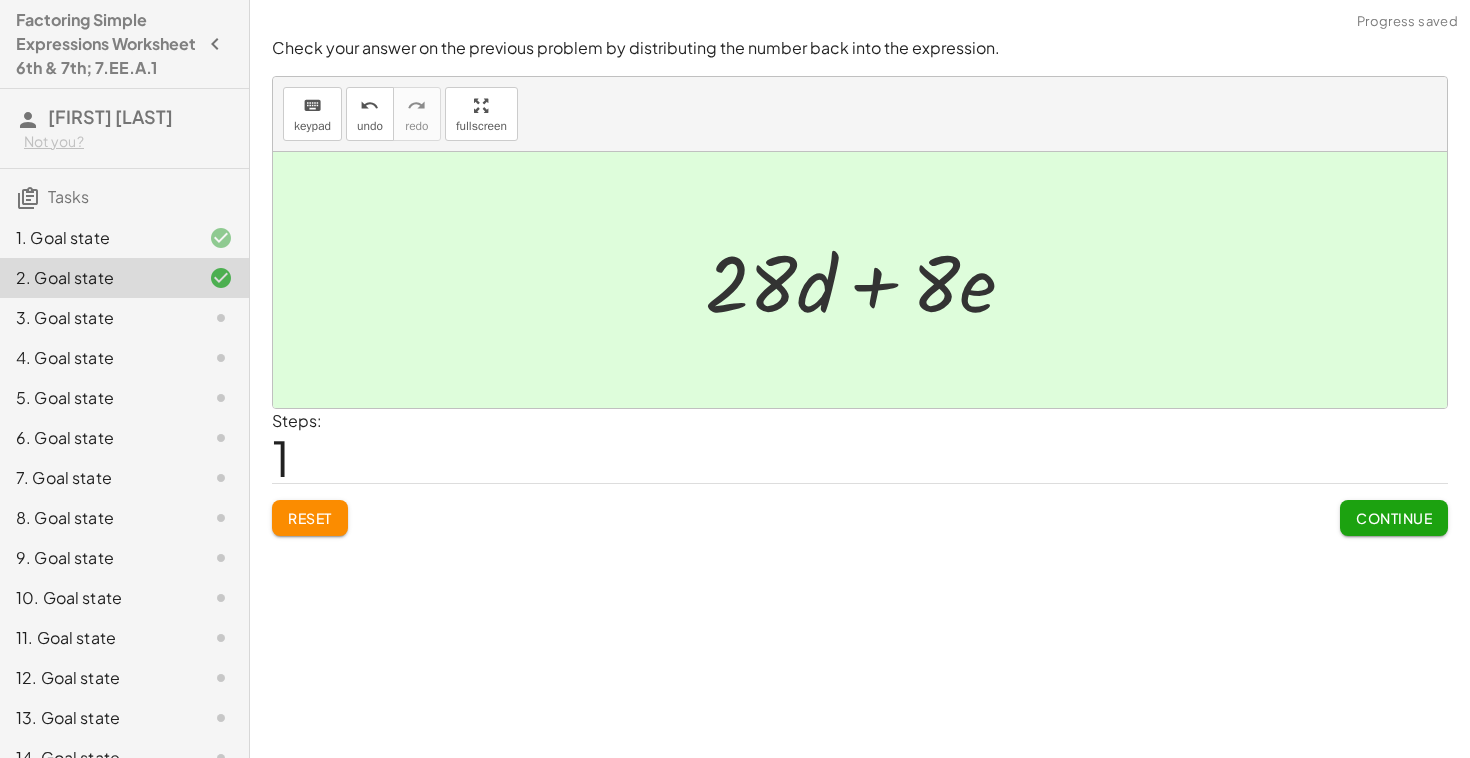 click on "Continue" 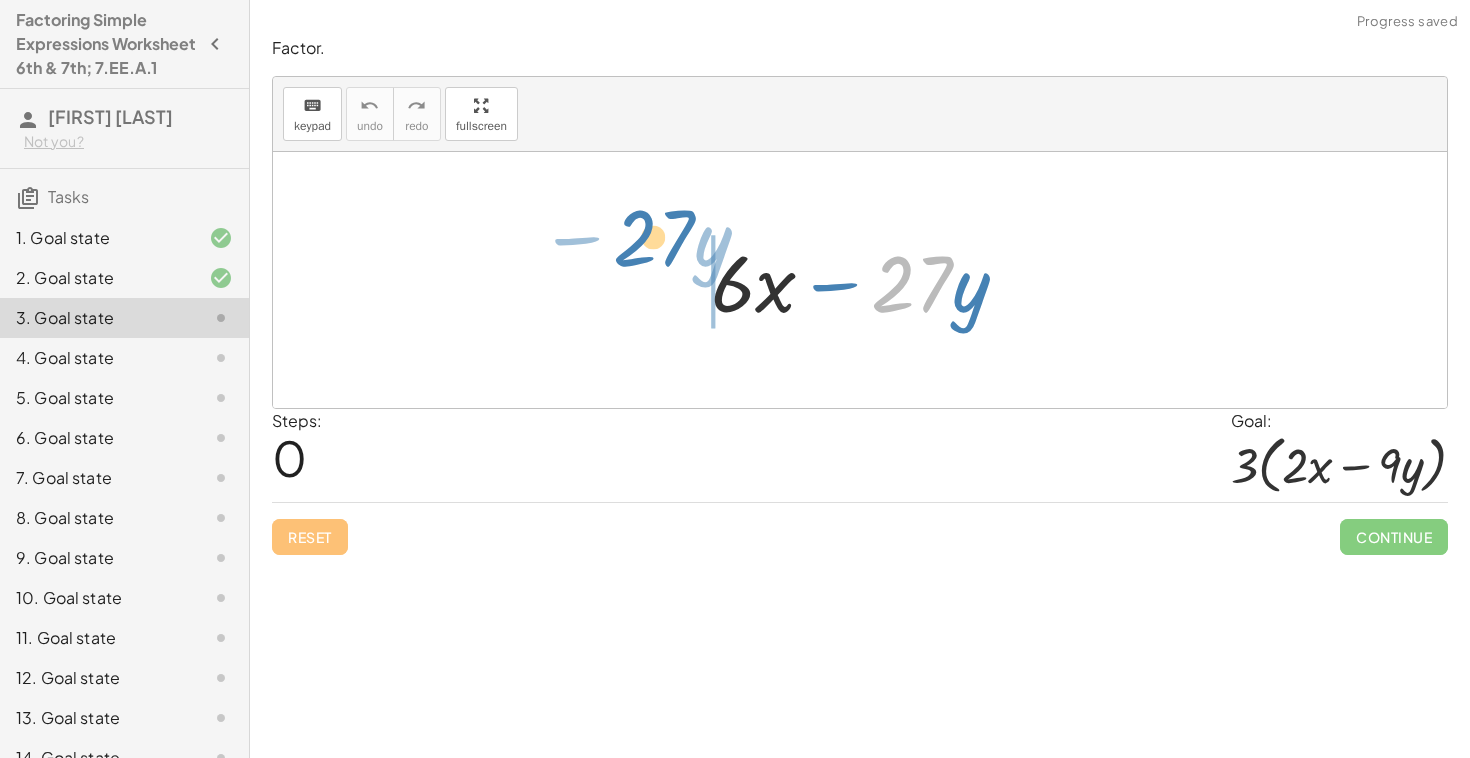 drag, startPoint x: 937, startPoint y: 292, endPoint x: 679, endPoint y: 246, distance: 262.0687 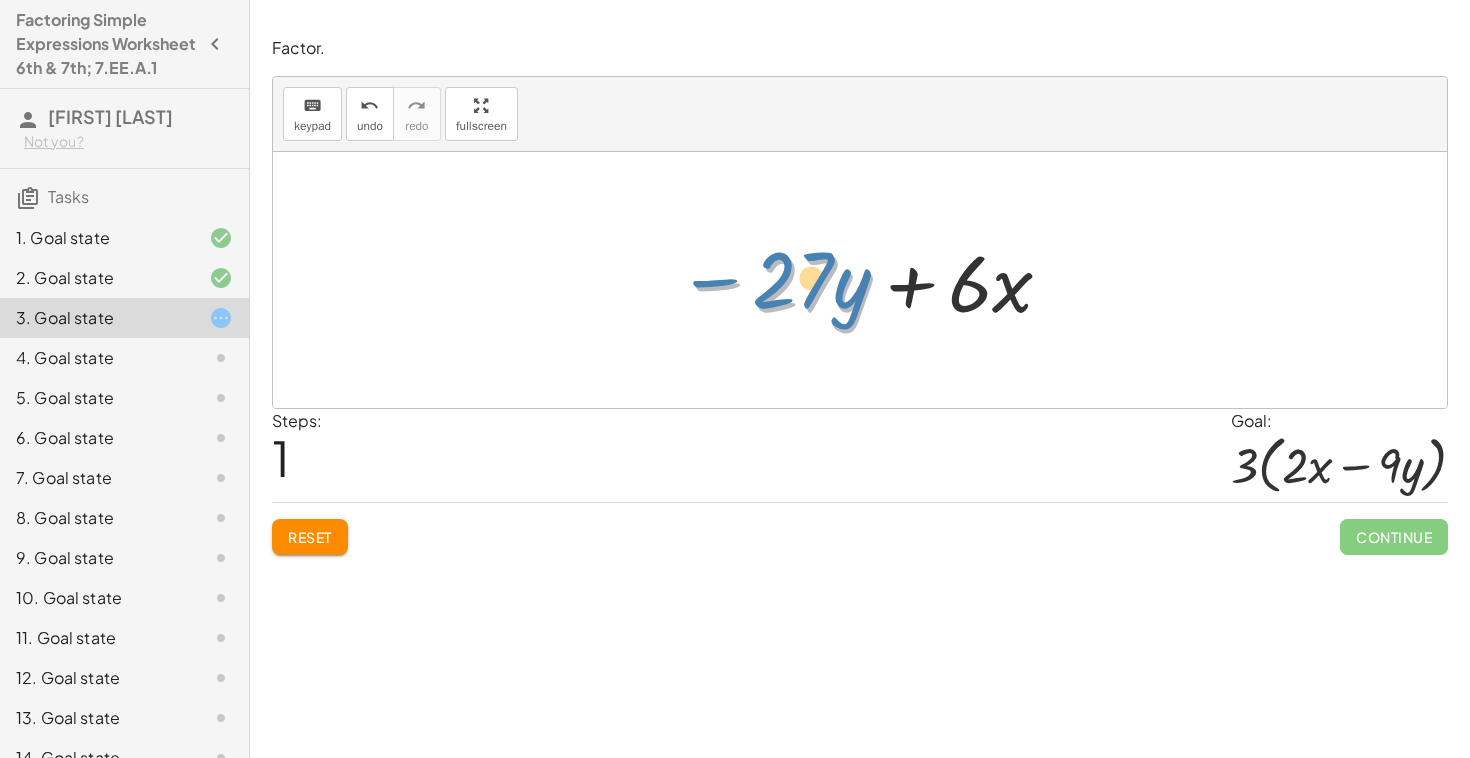 drag, startPoint x: 718, startPoint y: 283, endPoint x: 696, endPoint y: 300, distance: 27.802877 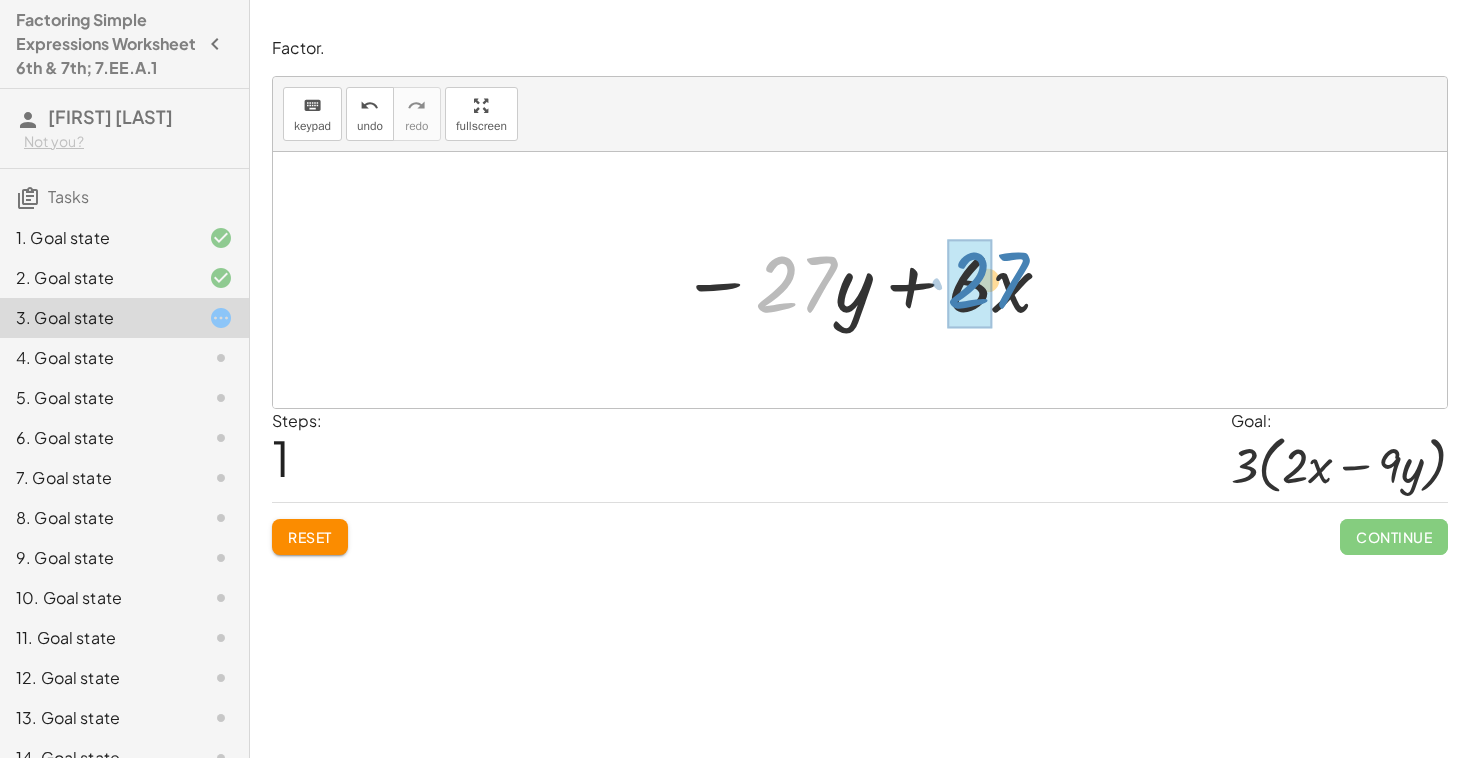 drag, startPoint x: 799, startPoint y: 282, endPoint x: 995, endPoint y: 274, distance: 196.1632 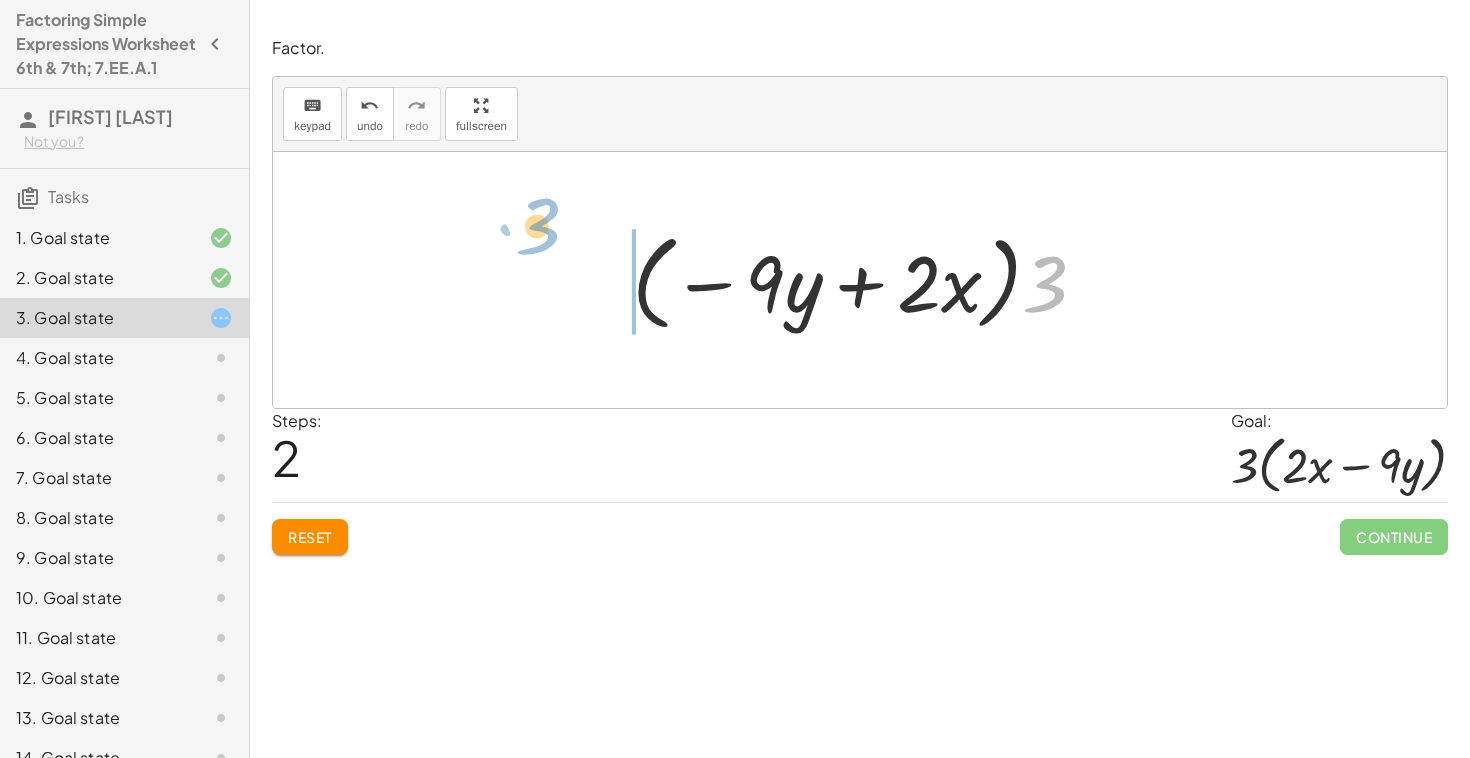 drag, startPoint x: 1051, startPoint y: 290, endPoint x: 545, endPoint y: 230, distance: 509.5449 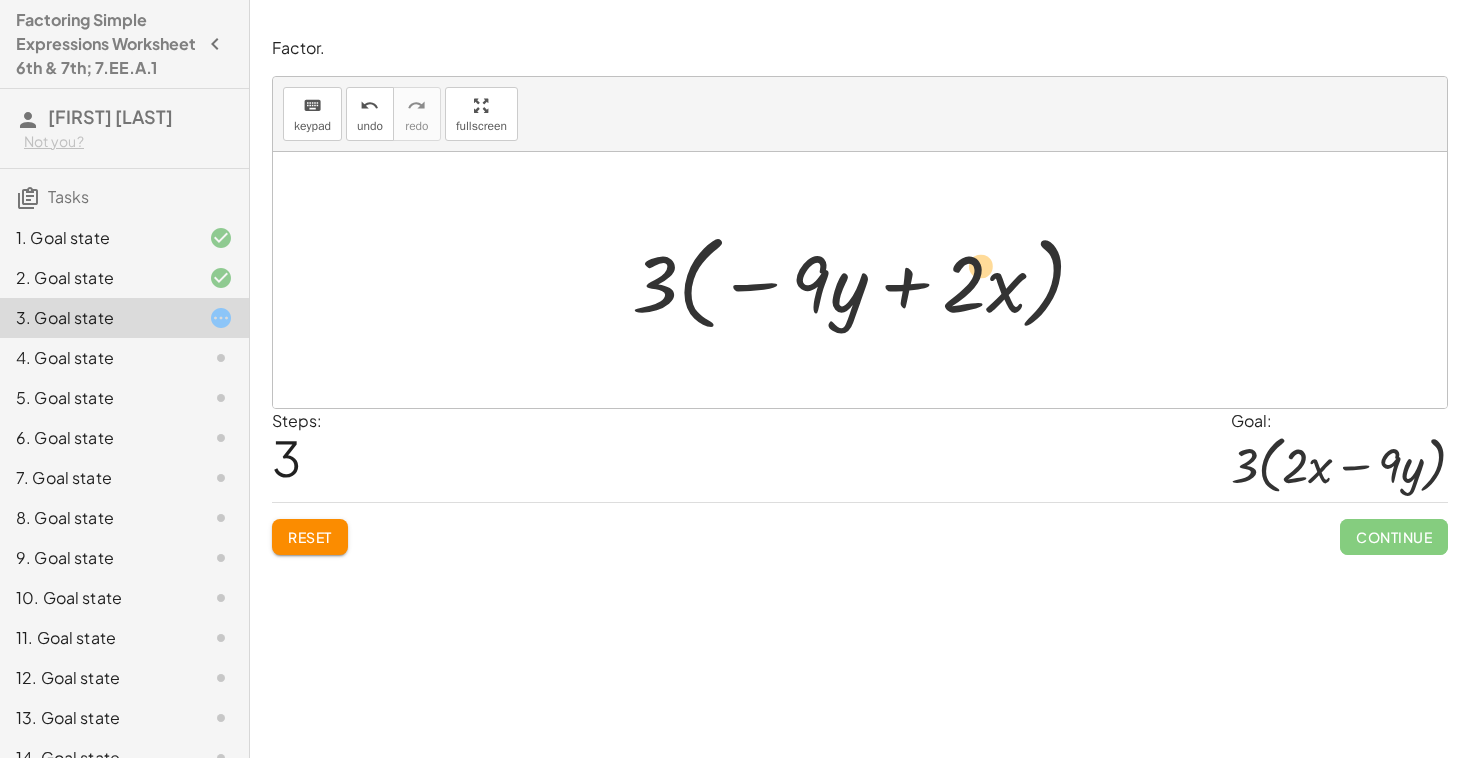 drag, startPoint x: 994, startPoint y: 299, endPoint x: 983, endPoint y: 291, distance: 13.601471 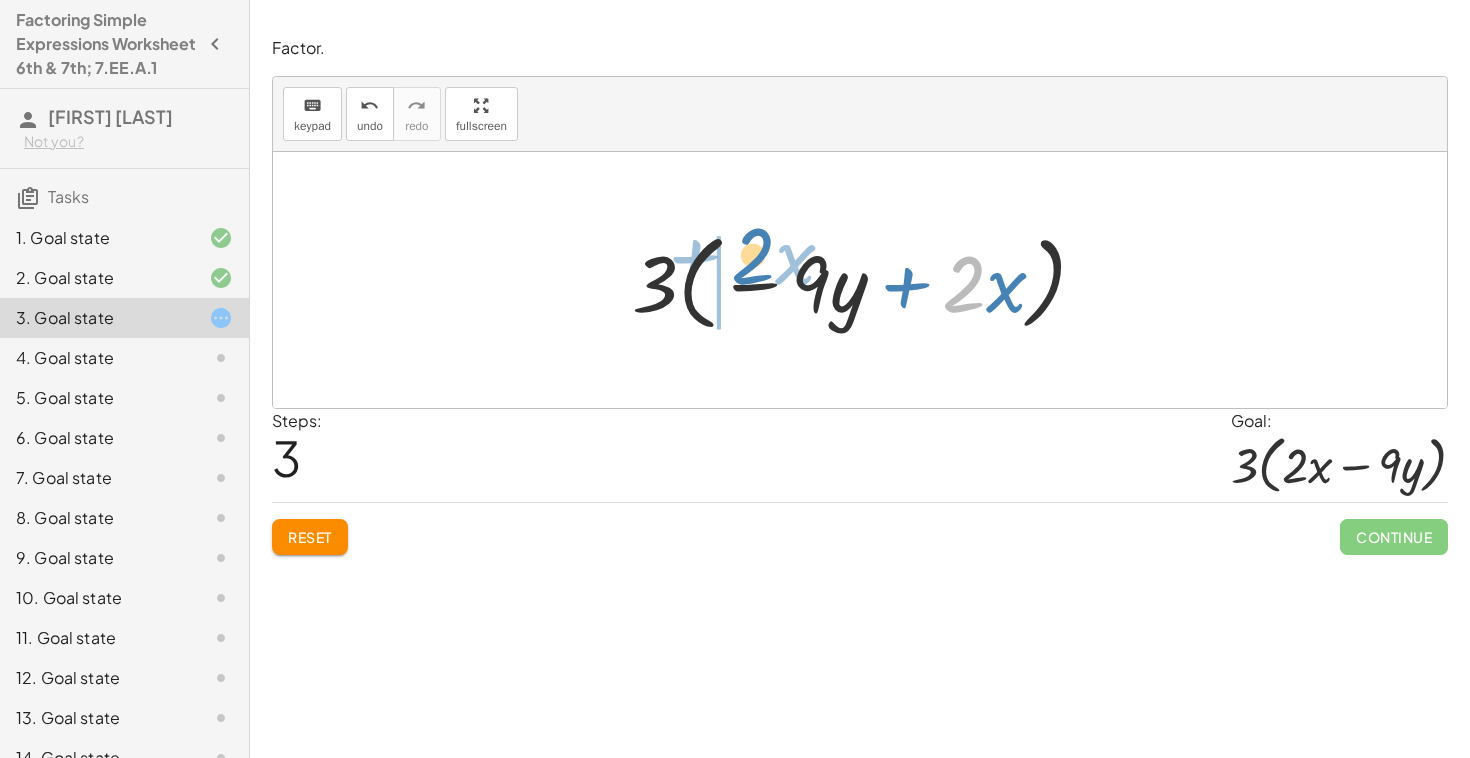 drag, startPoint x: 971, startPoint y: 289, endPoint x: 760, endPoint y: 260, distance: 212.98357 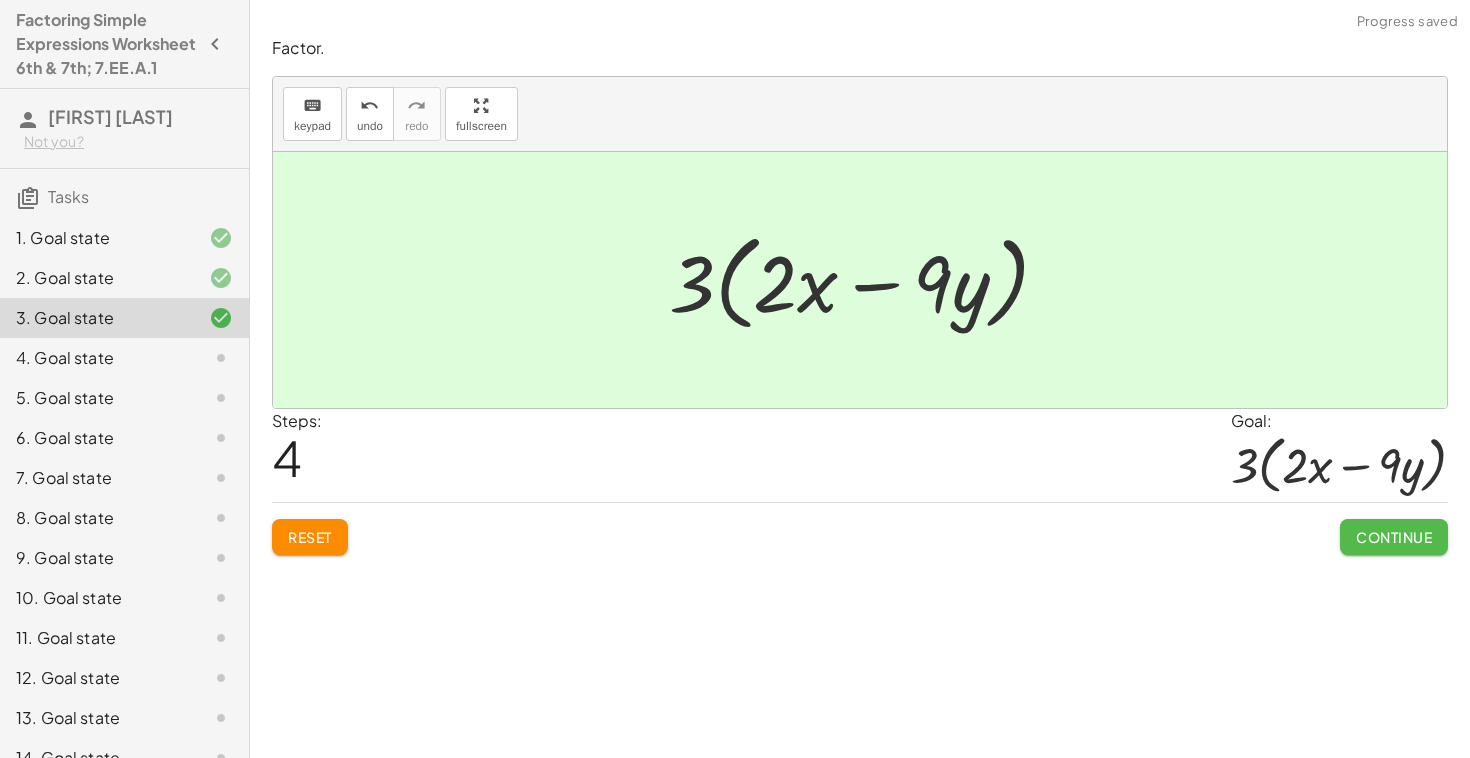 click on "Continue" at bounding box center [1394, 537] 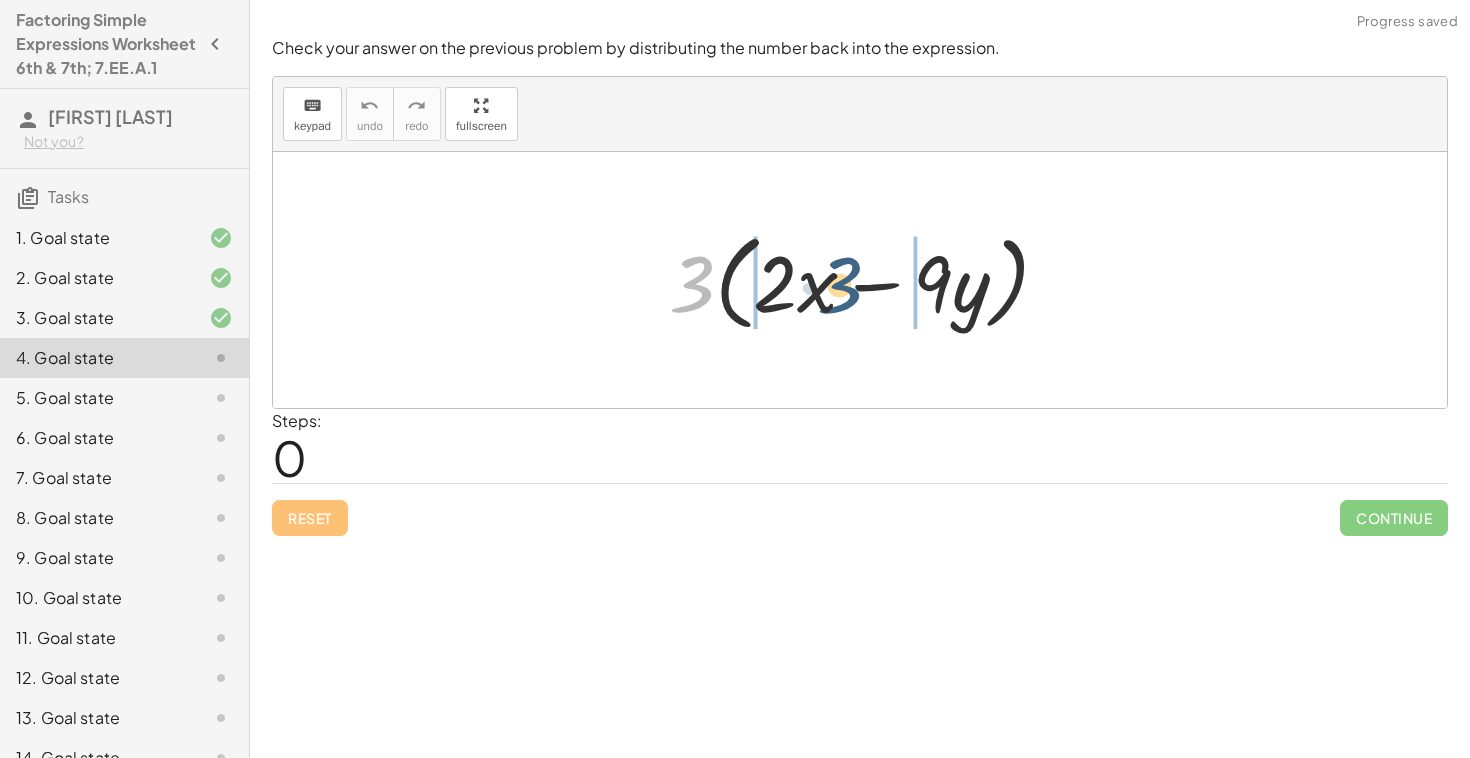 drag, startPoint x: 689, startPoint y: 290, endPoint x: 841, endPoint y: 284, distance: 152.11838 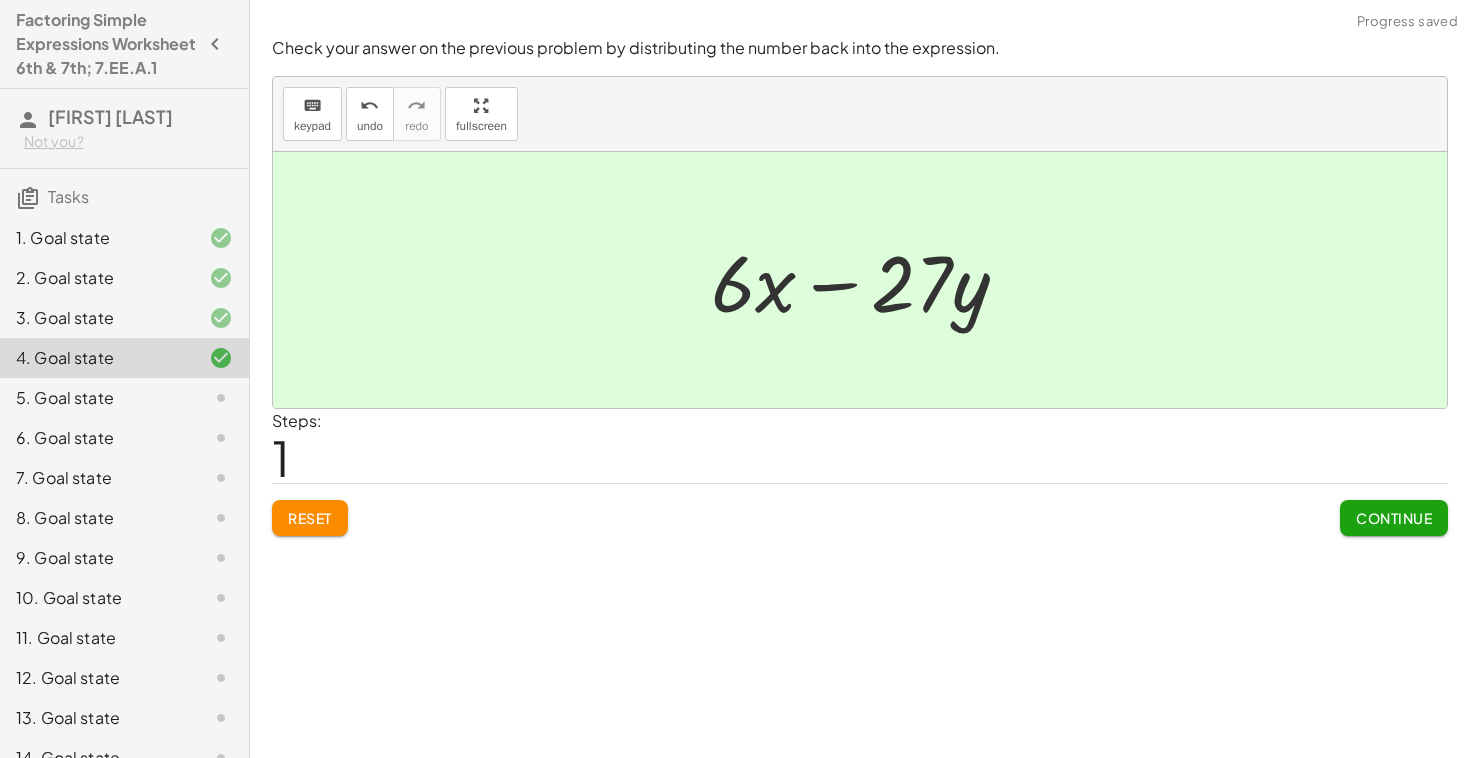 click on "Continue" at bounding box center (1394, 518) 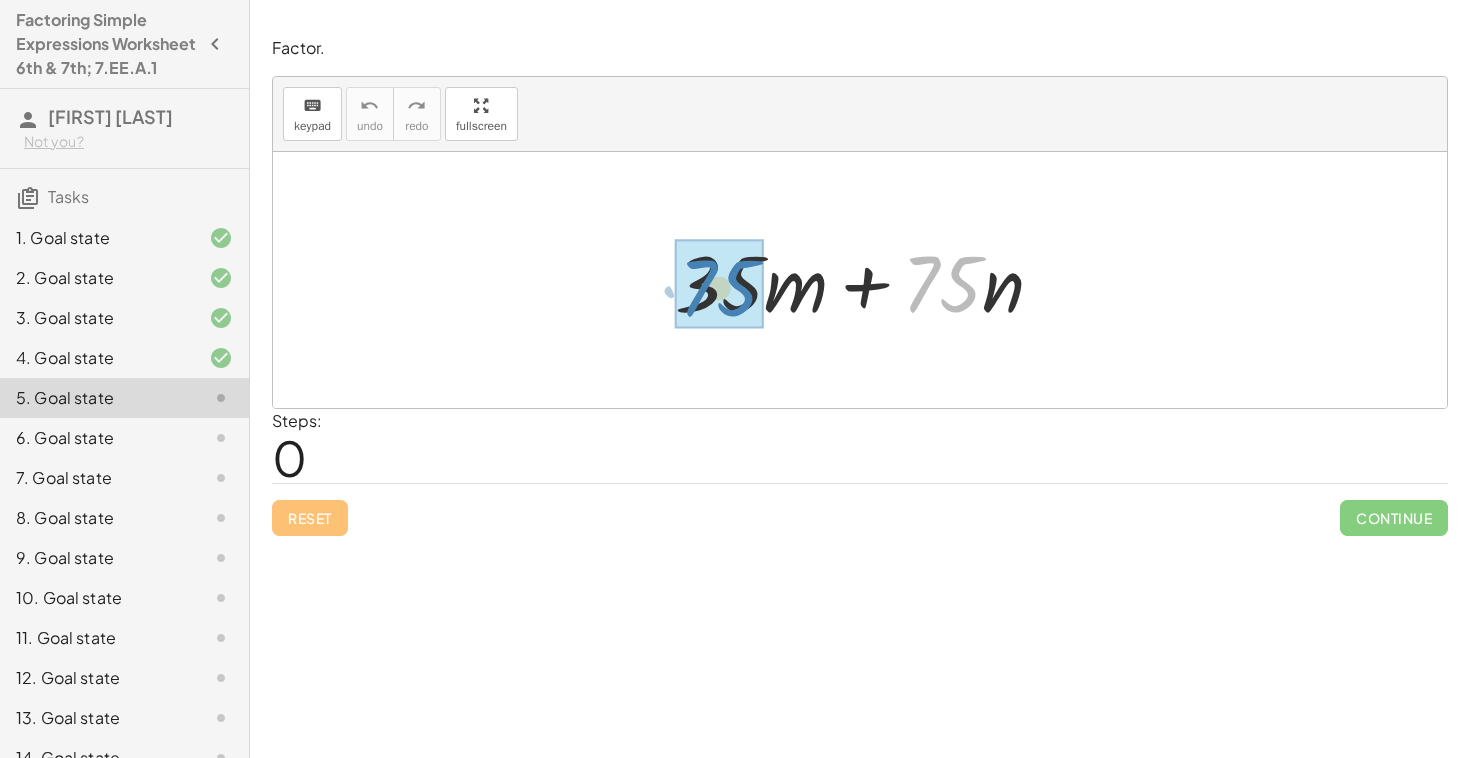 drag, startPoint x: 959, startPoint y: 288, endPoint x: 734, endPoint y: 292, distance: 225.03555 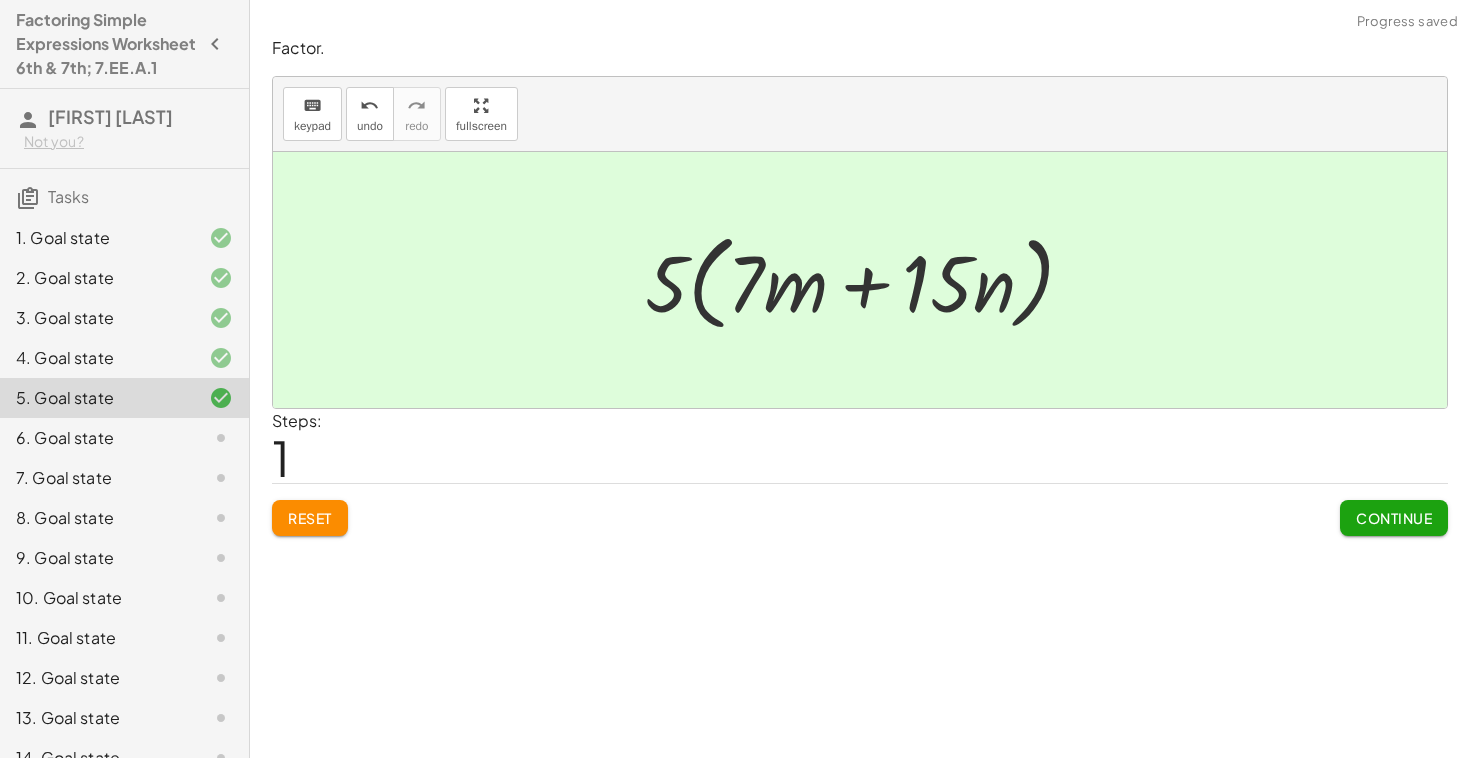 click on "Continue" at bounding box center (1394, 518) 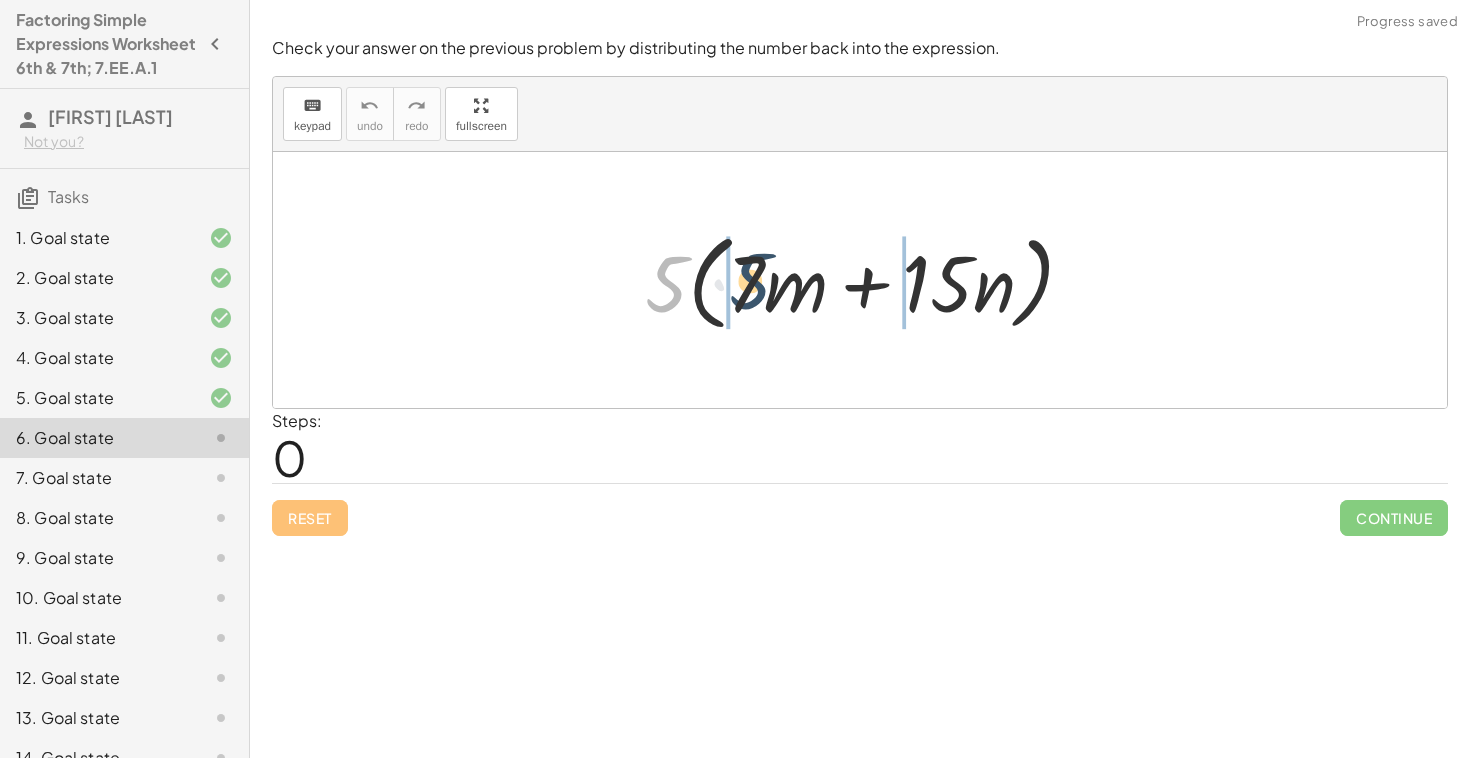 drag, startPoint x: 666, startPoint y: 292, endPoint x: 749, endPoint y: 286, distance: 83.21658 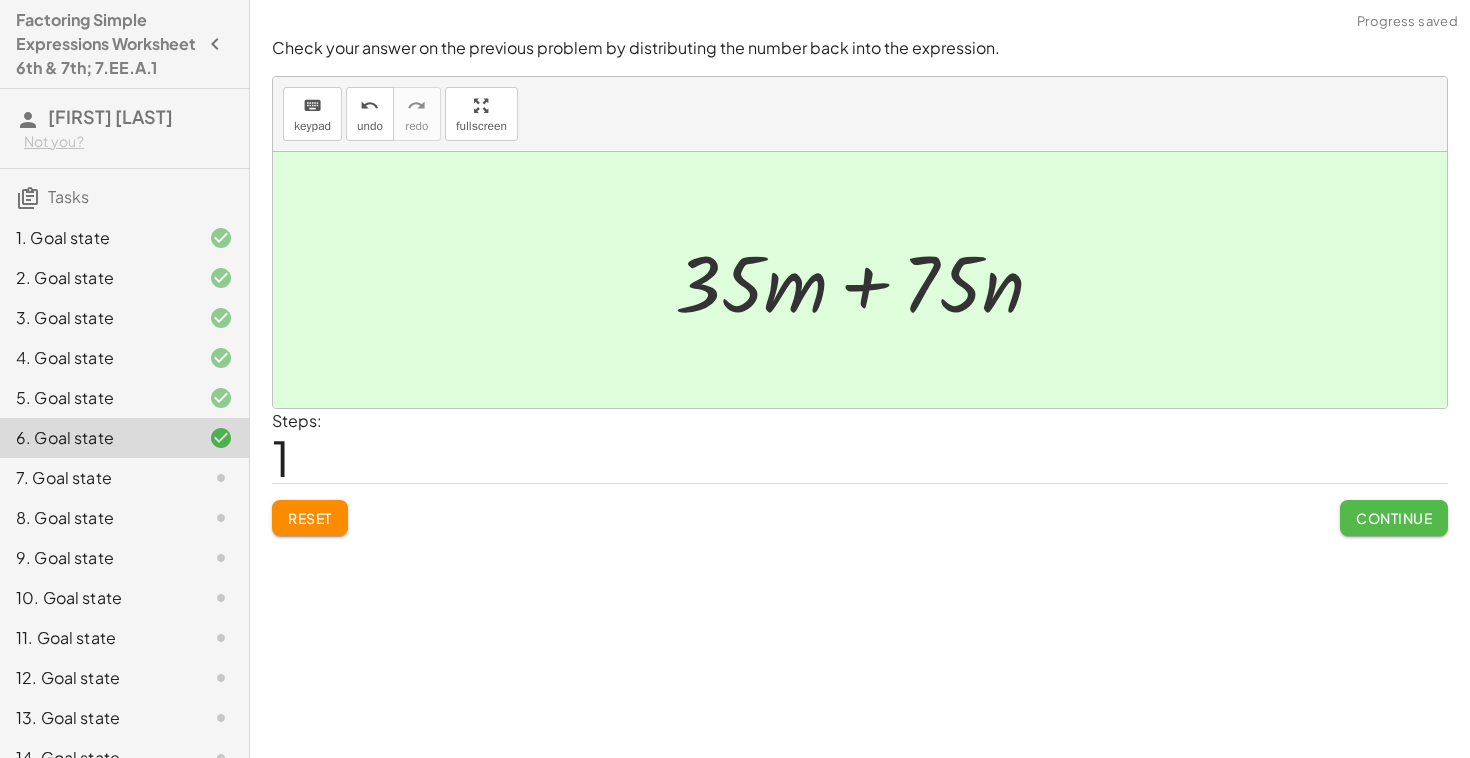 click on "Continue" 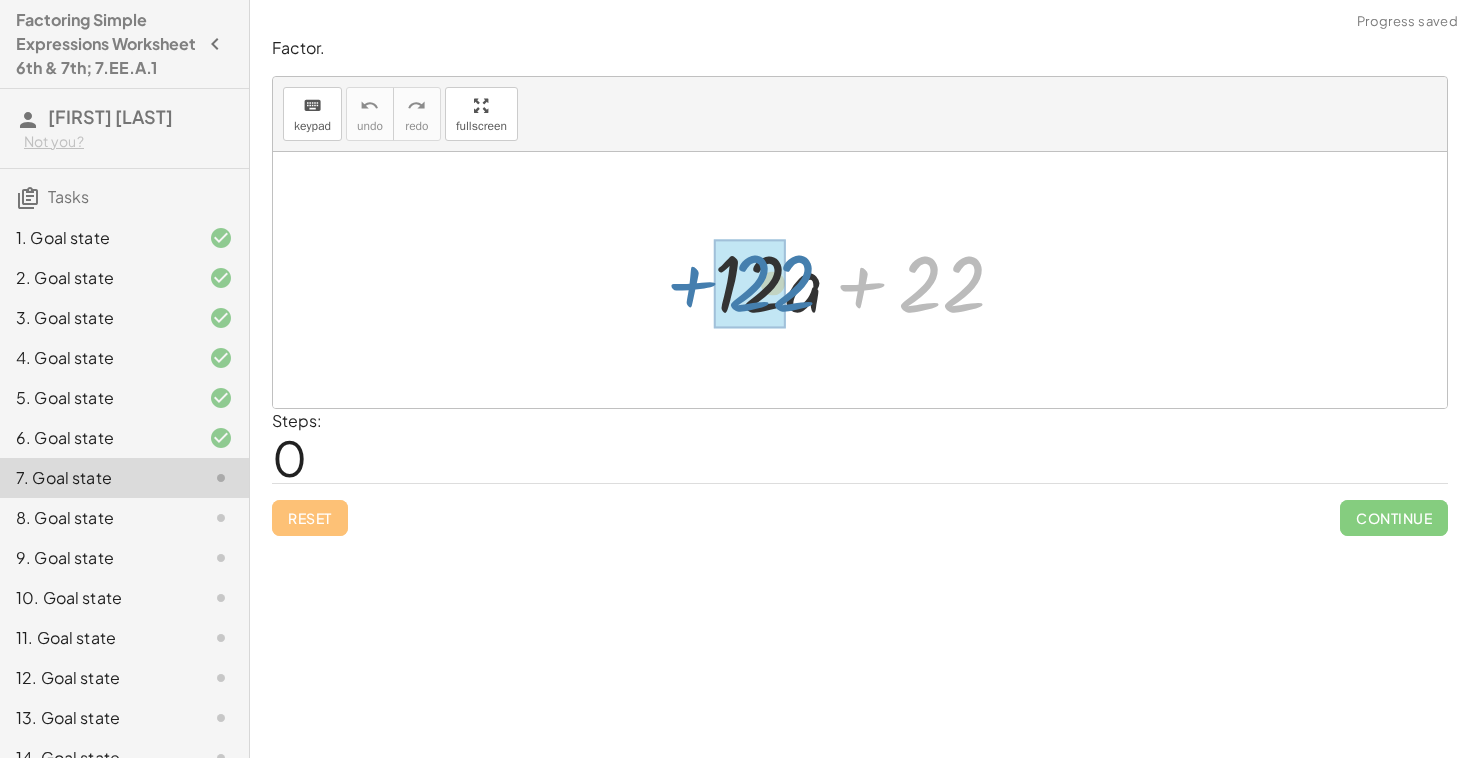 drag, startPoint x: 960, startPoint y: 284, endPoint x: 788, endPoint y: 280, distance: 172.04651 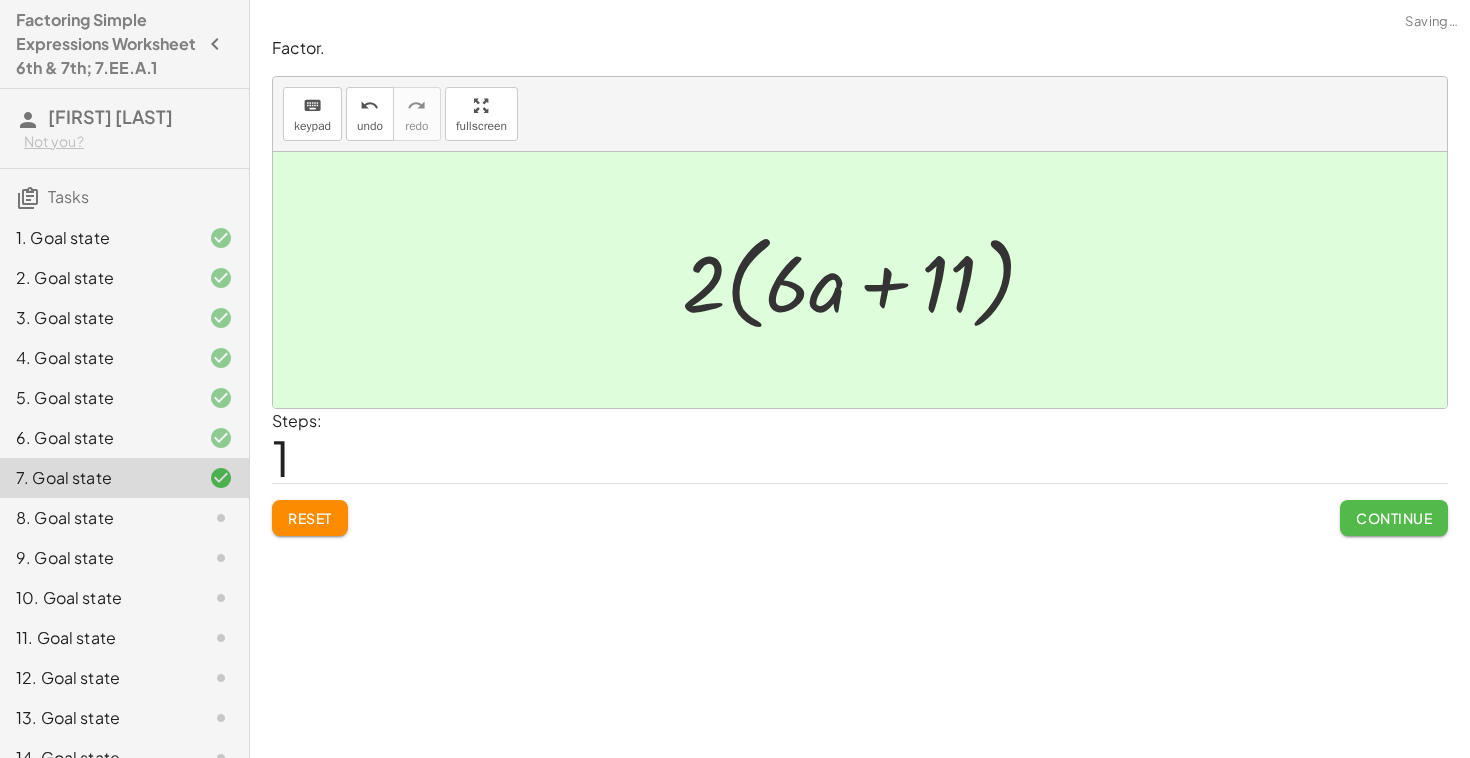 click on "Continue" at bounding box center [1394, 518] 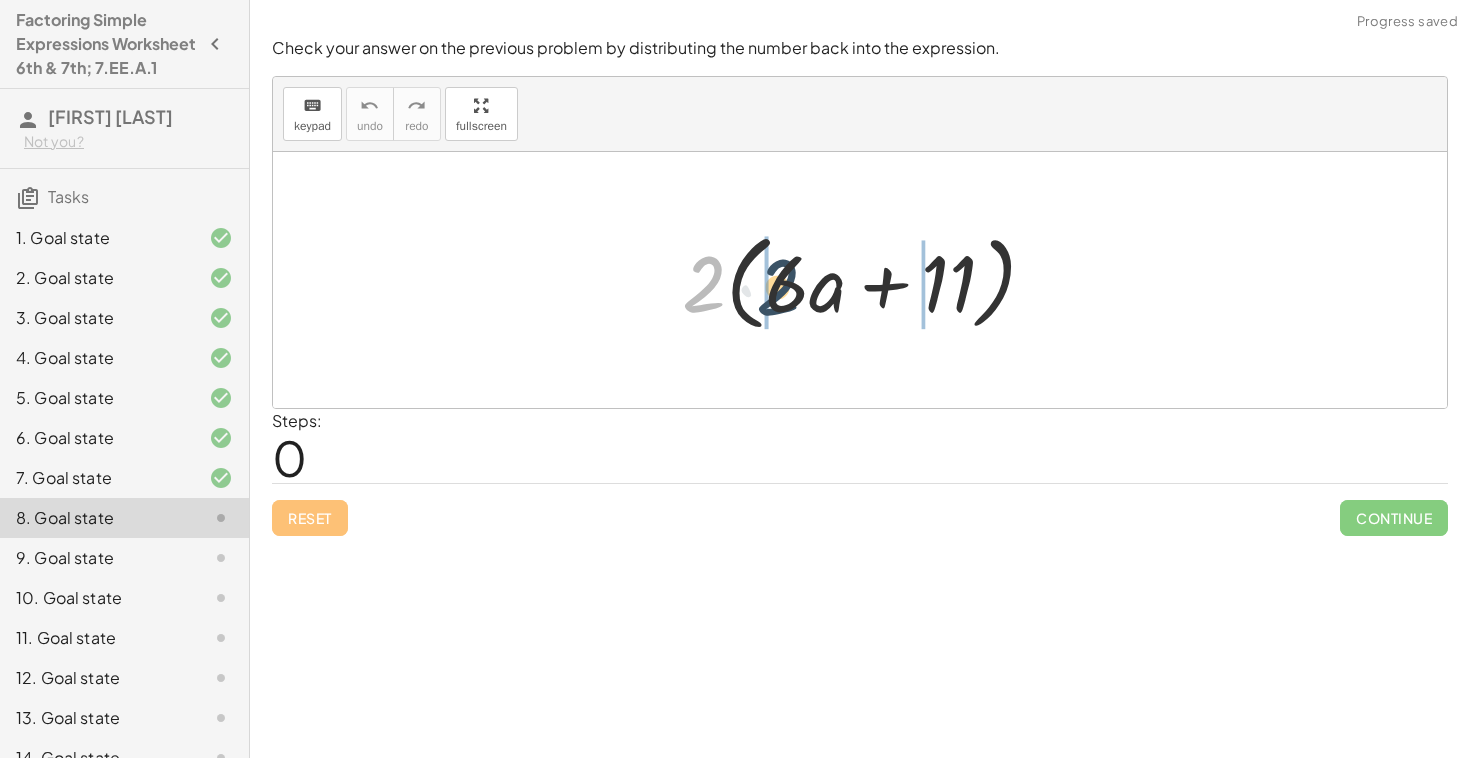 drag, startPoint x: 711, startPoint y: 271, endPoint x: 787, endPoint y: 272, distance: 76.00658 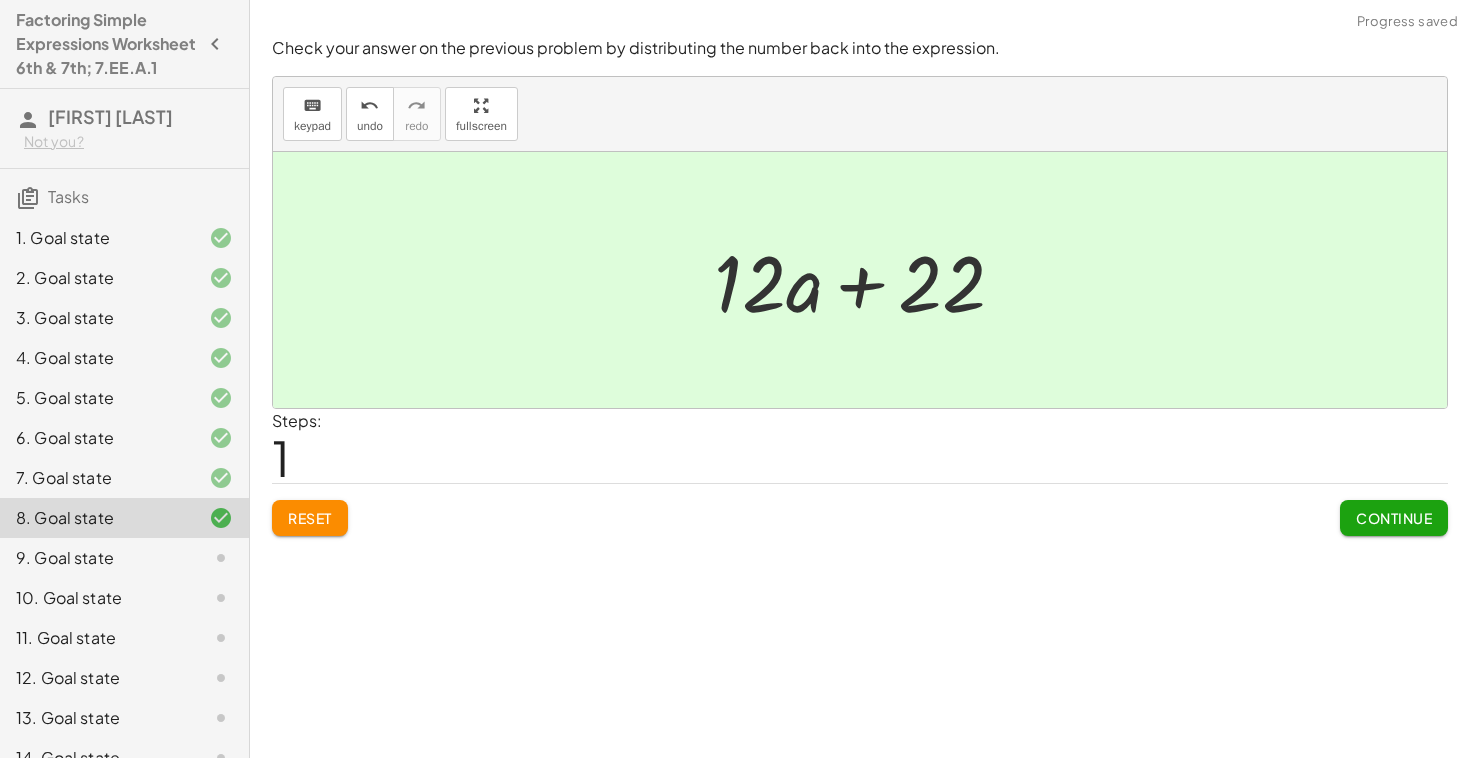 click on "Continue" 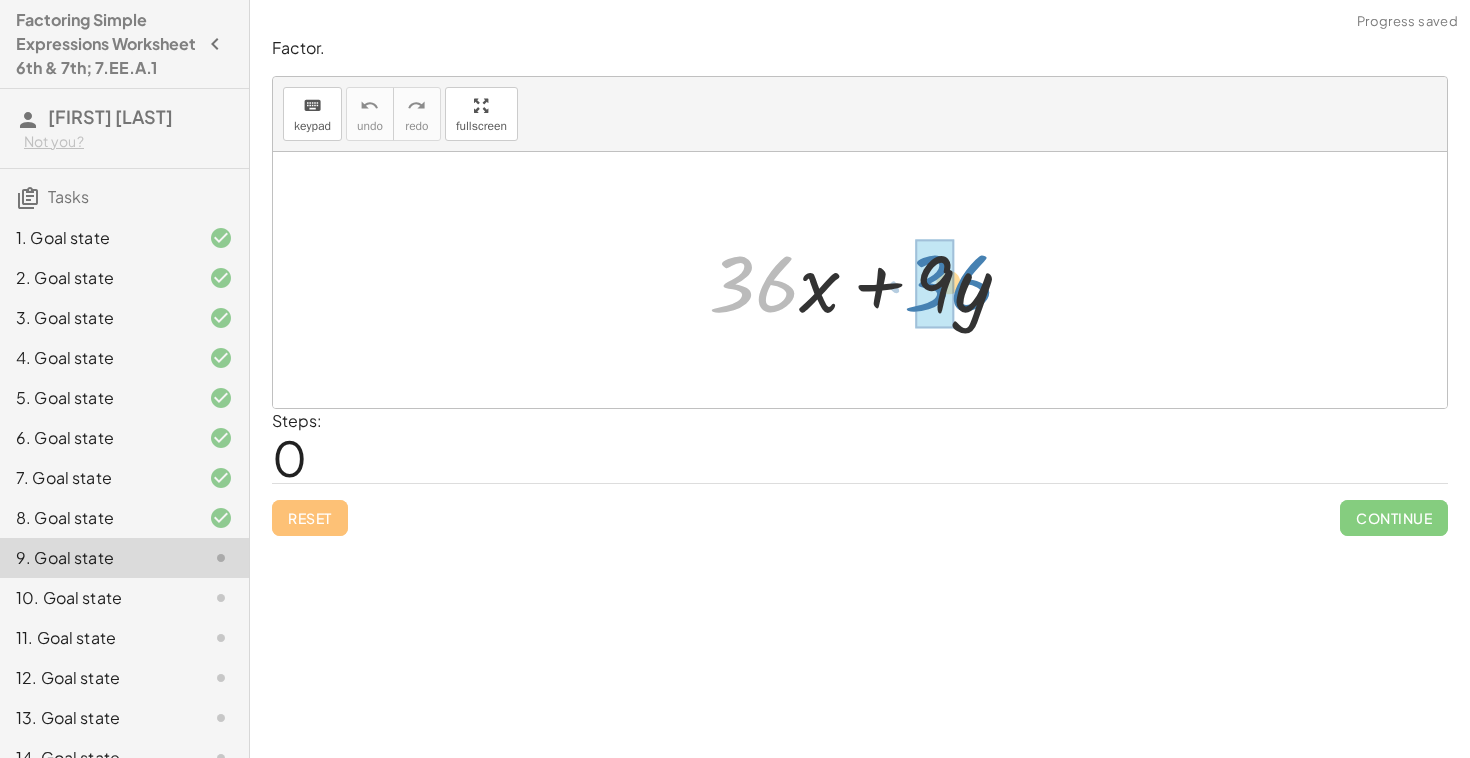 drag, startPoint x: 757, startPoint y: 287, endPoint x: 955, endPoint y: 284, distance: 198.02272 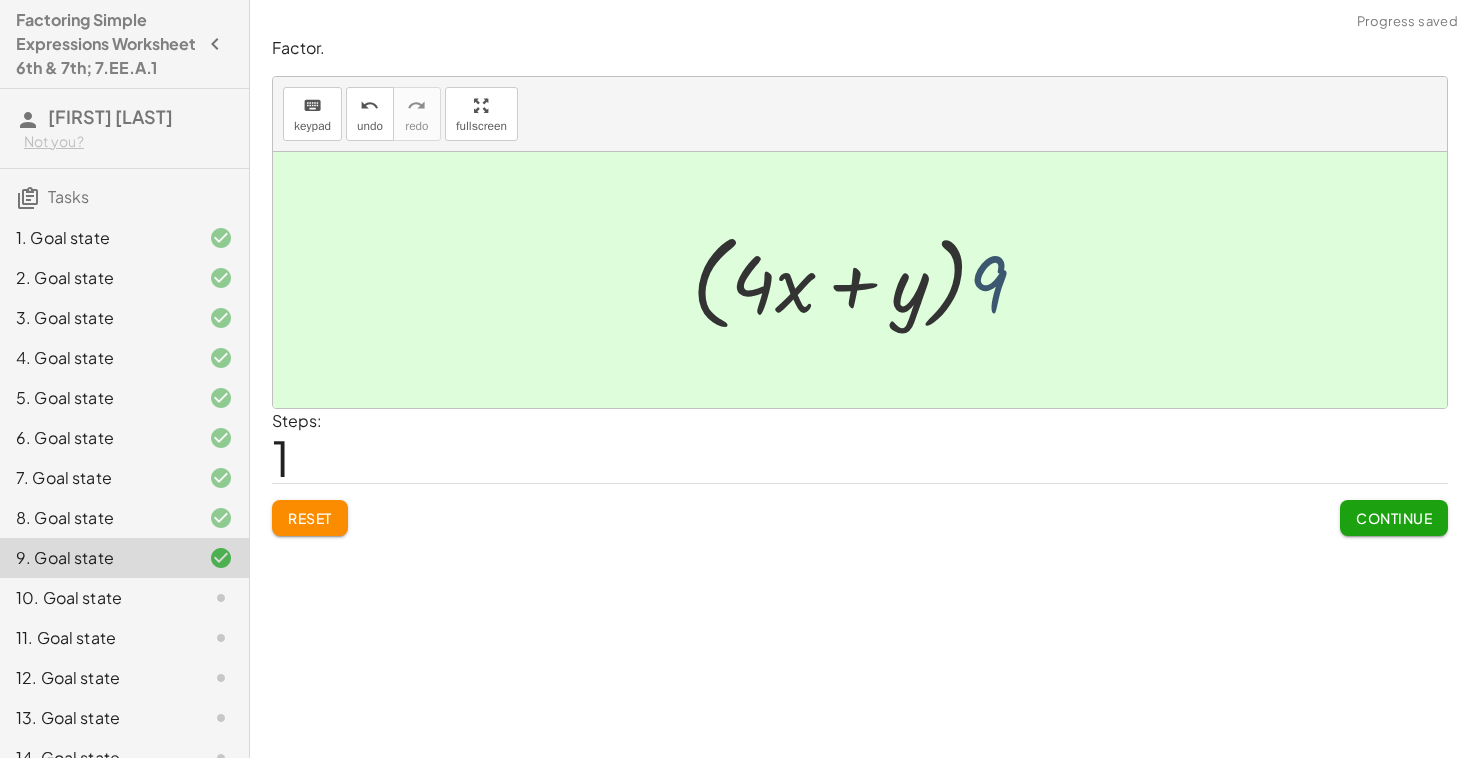 click at bounding box center (867, 280) 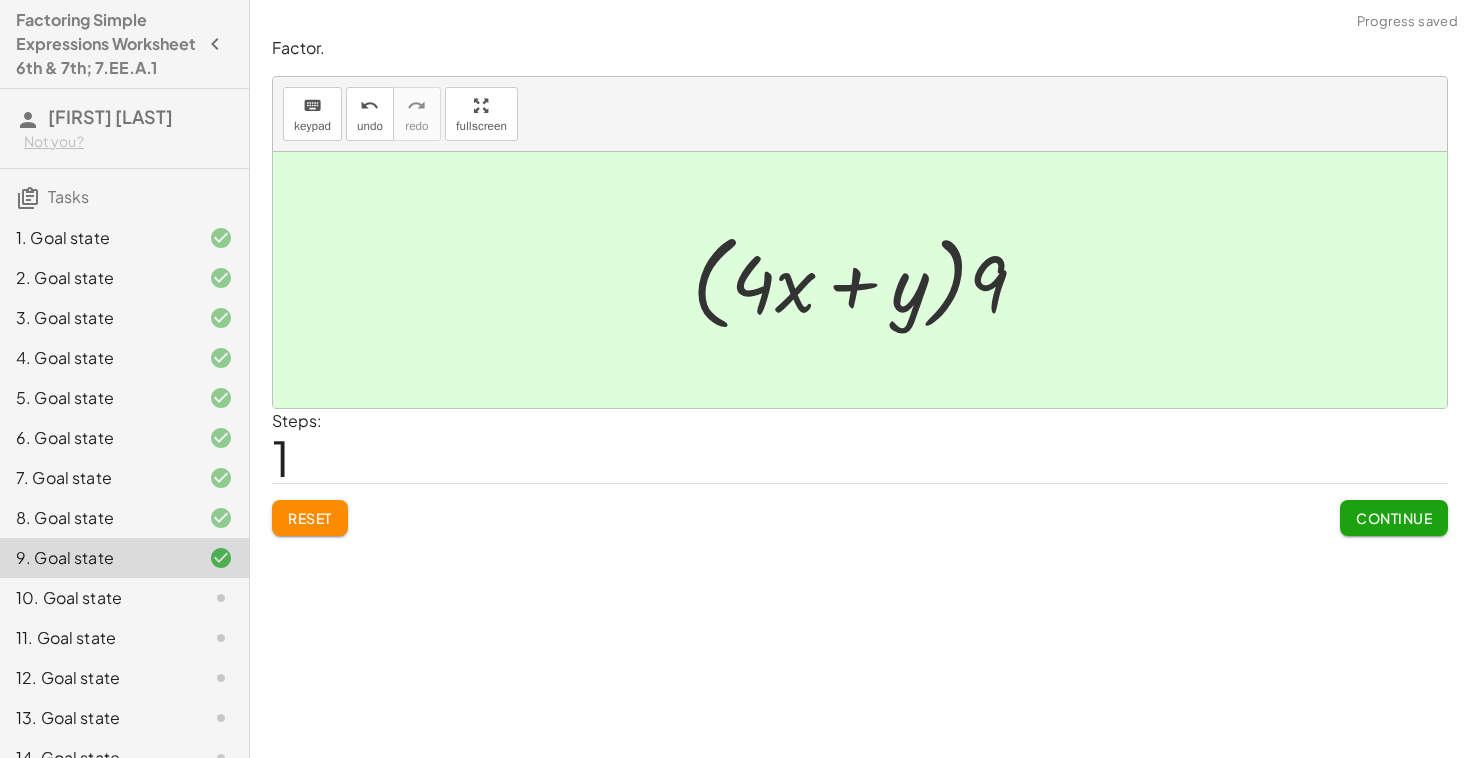click on "Continue" 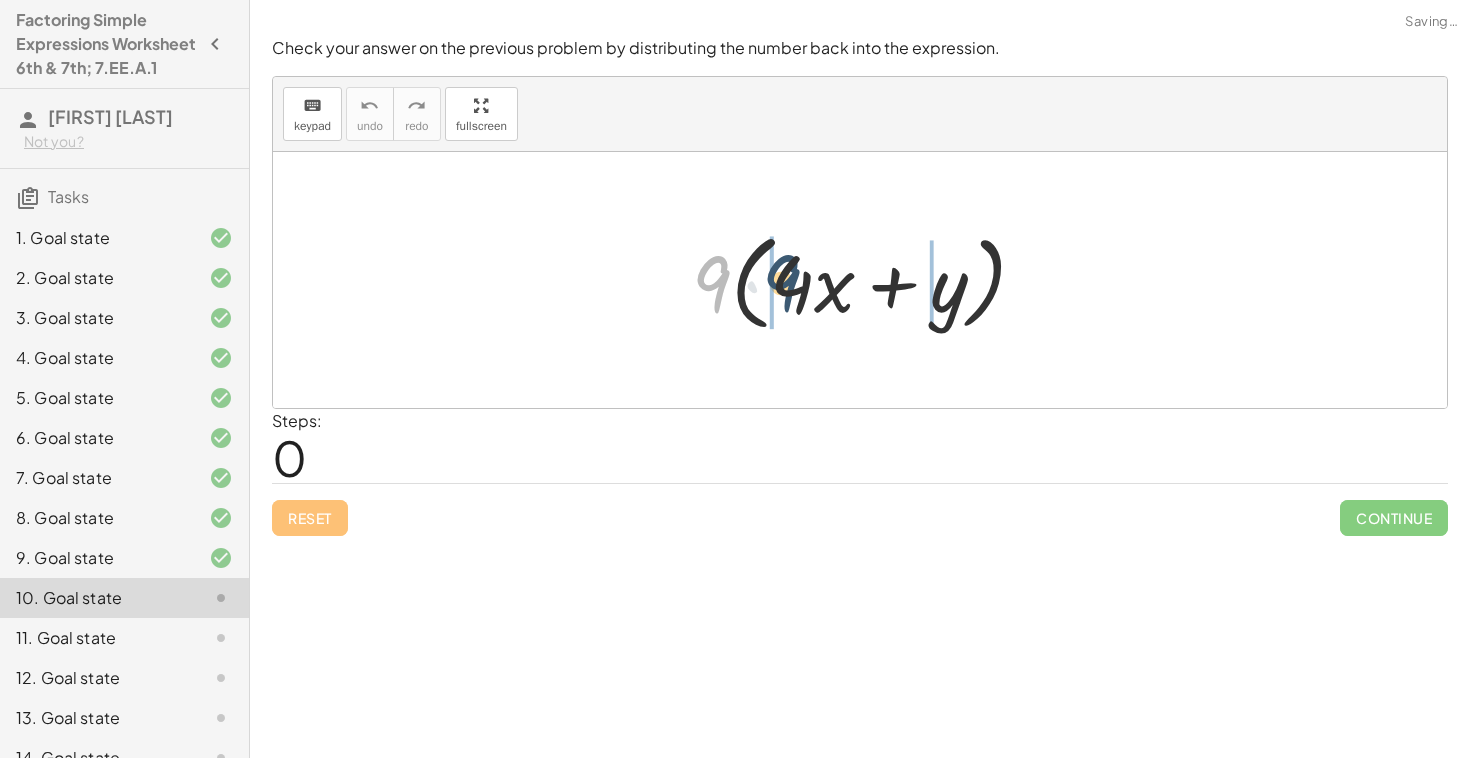 drag, startPoint x: 711, startPoint y: 294, endPoint x: 784, endPoint y: 292, distance: 73.02739 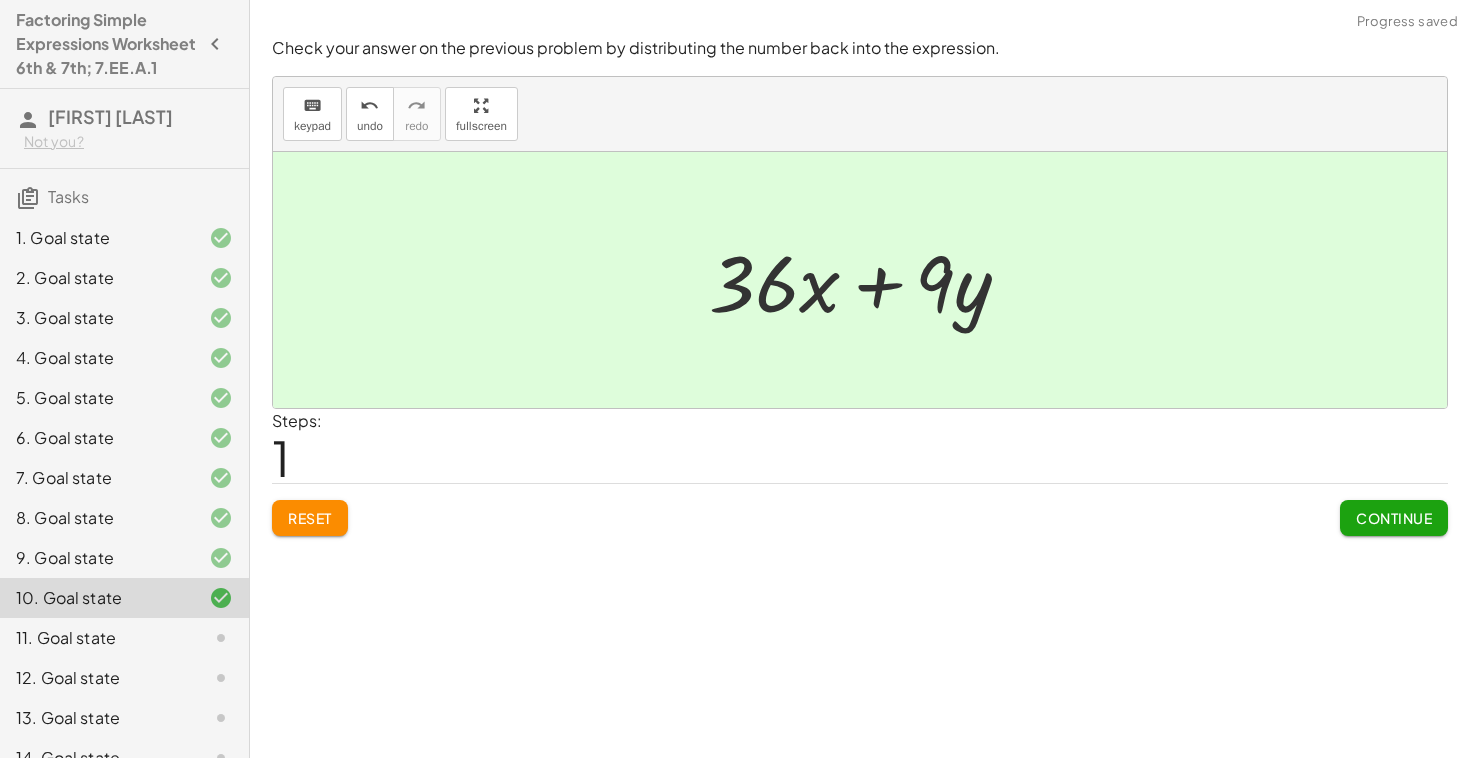 click on "Continue" at bounding box center (1394, 518) 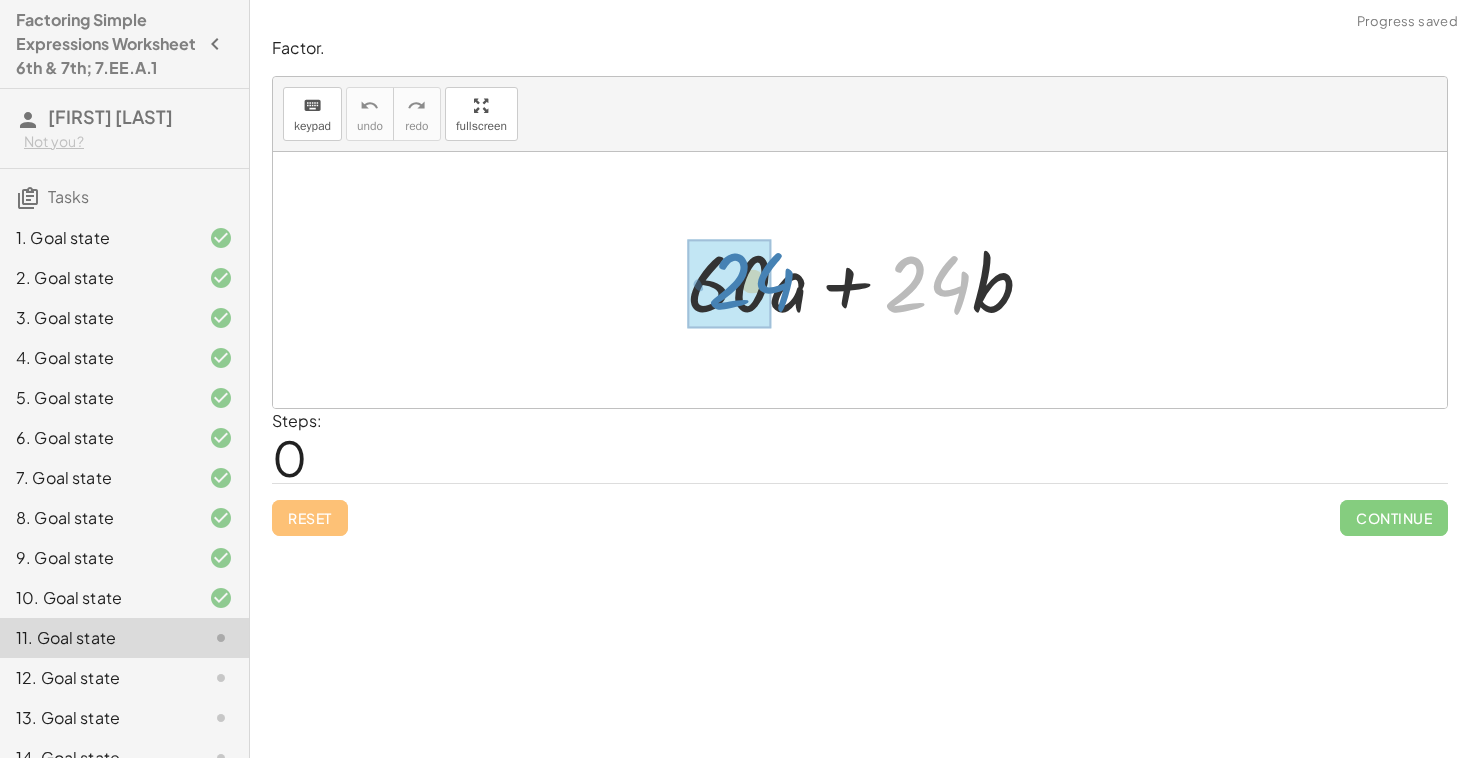 drag, startPoint x: 920, startPoint y: 278, endPoint x: 744, endPoint y: 274, distance: 176.04546 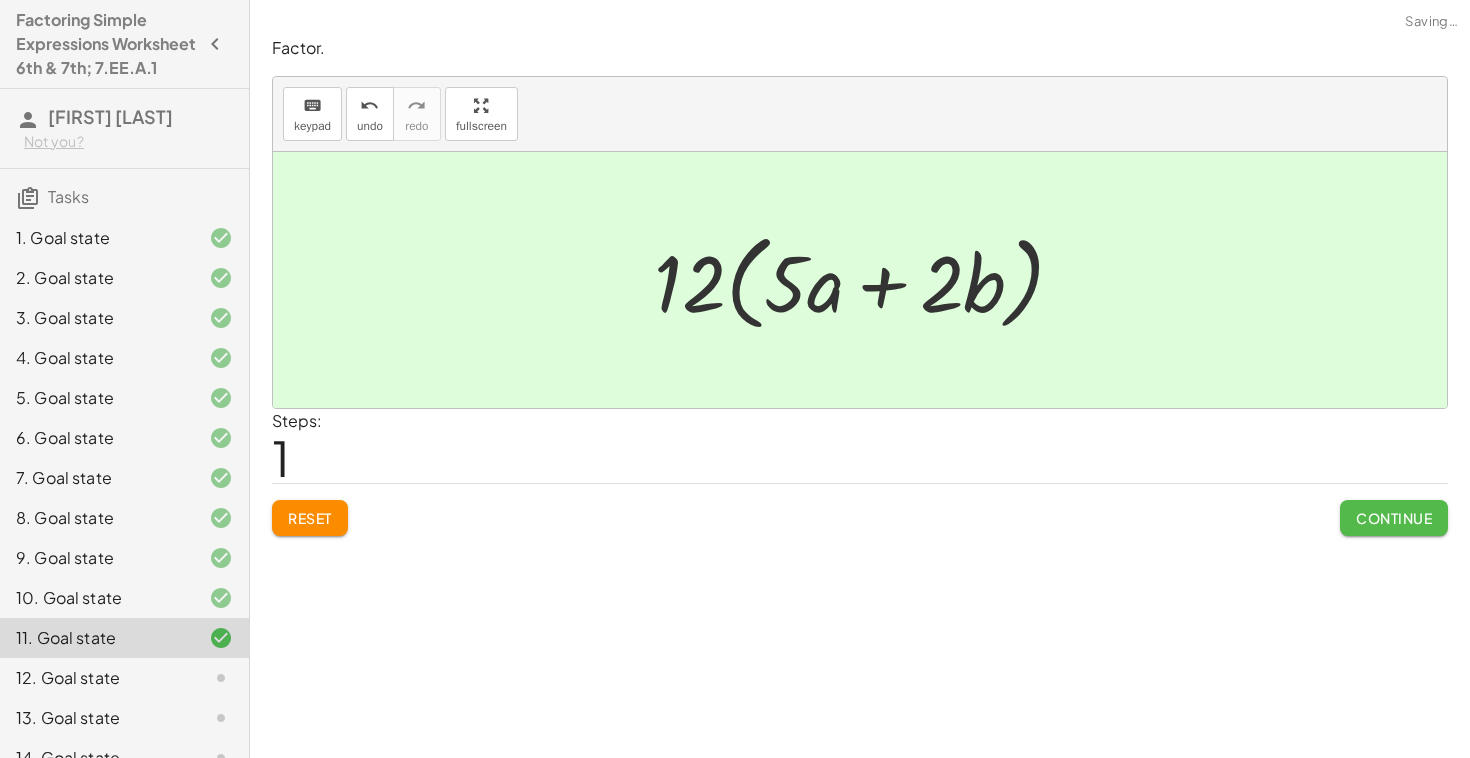 click on "Continue" at bounding box center [1394, 518] 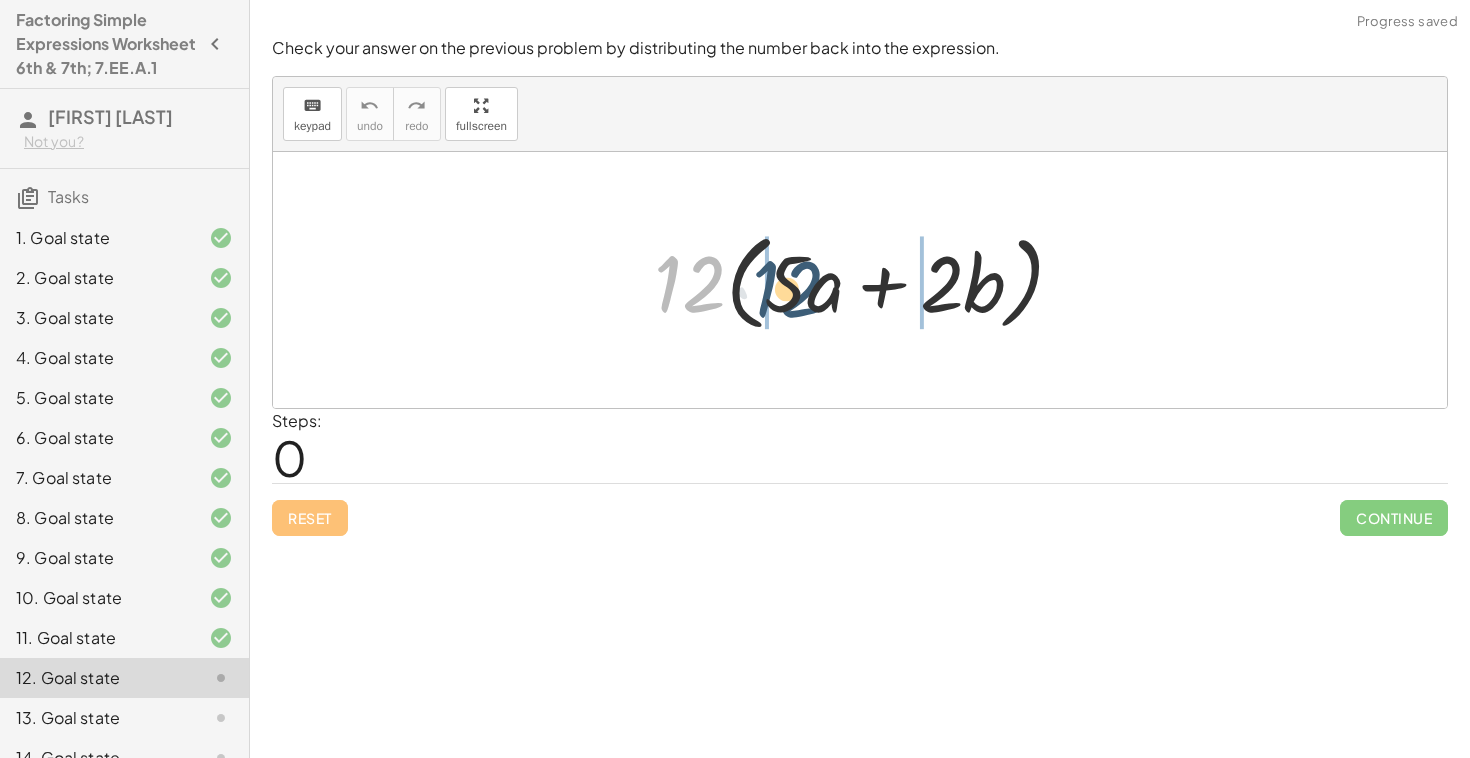 drag, startPoint x: 704, startPoint y: 287, endPoint x: 800, endPoint y: 288, distance: 96.00521 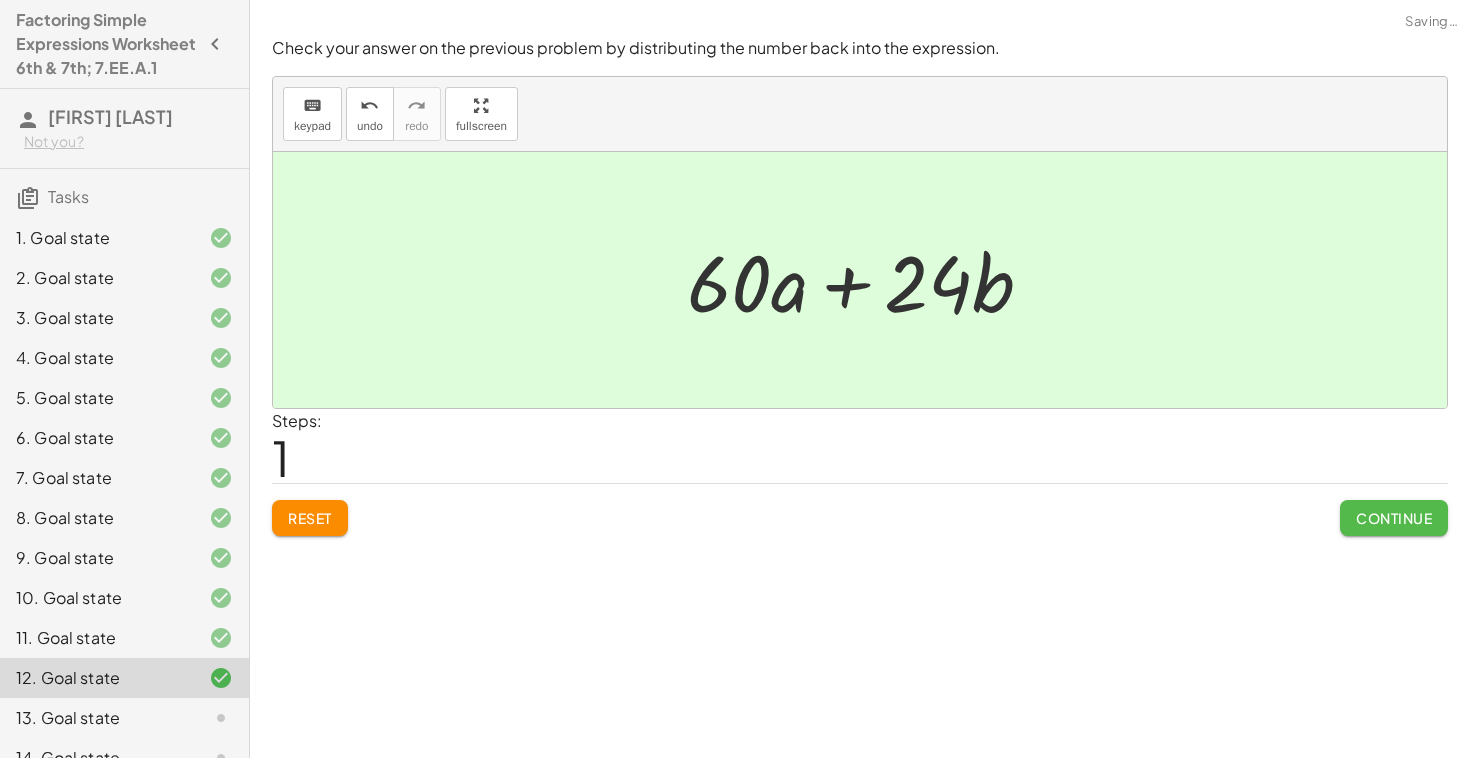 click on "Continue" 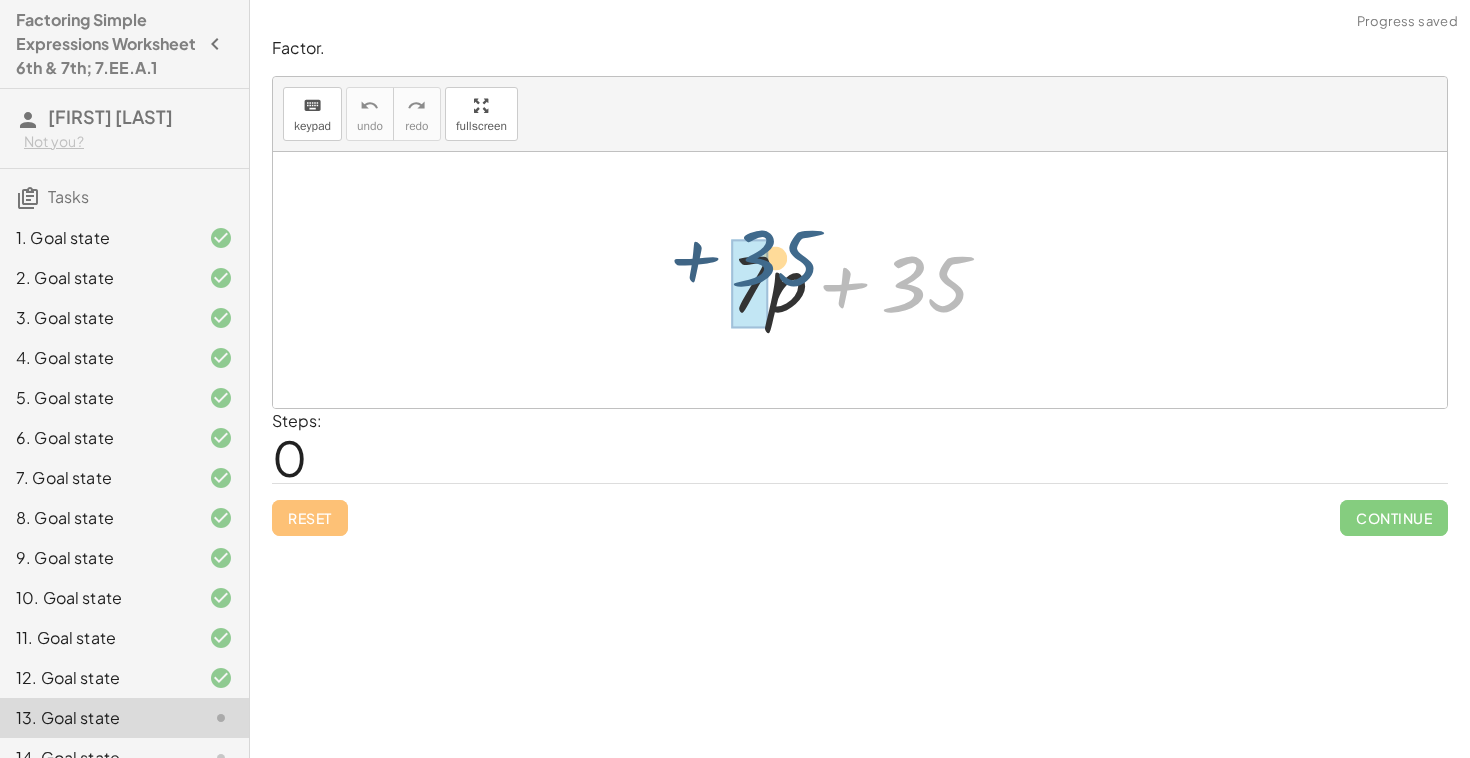 drag, startPoint x: 906, startPoint y: 297, endPoint x: 737, endPoint y: 284, distance: 169.49927 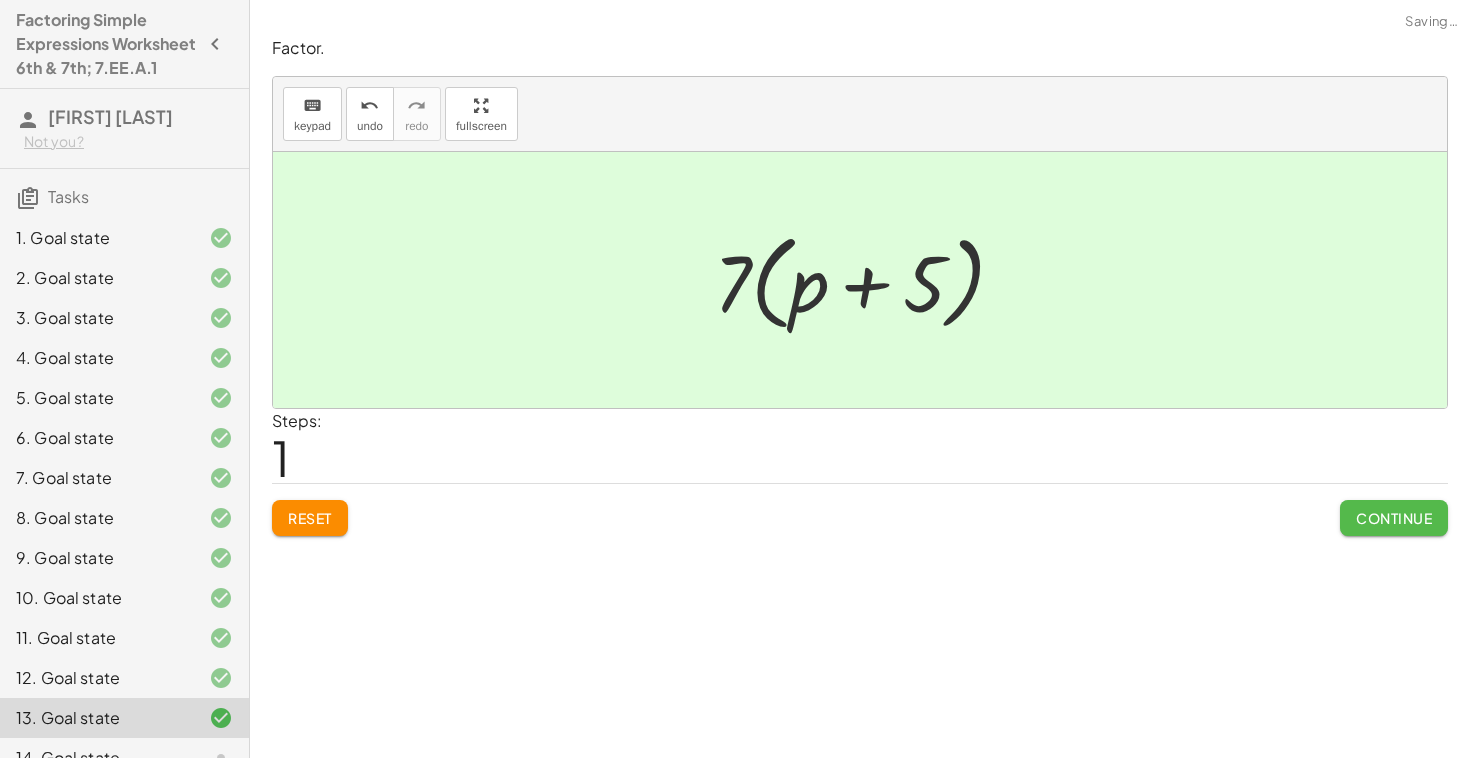 click on "Continue" 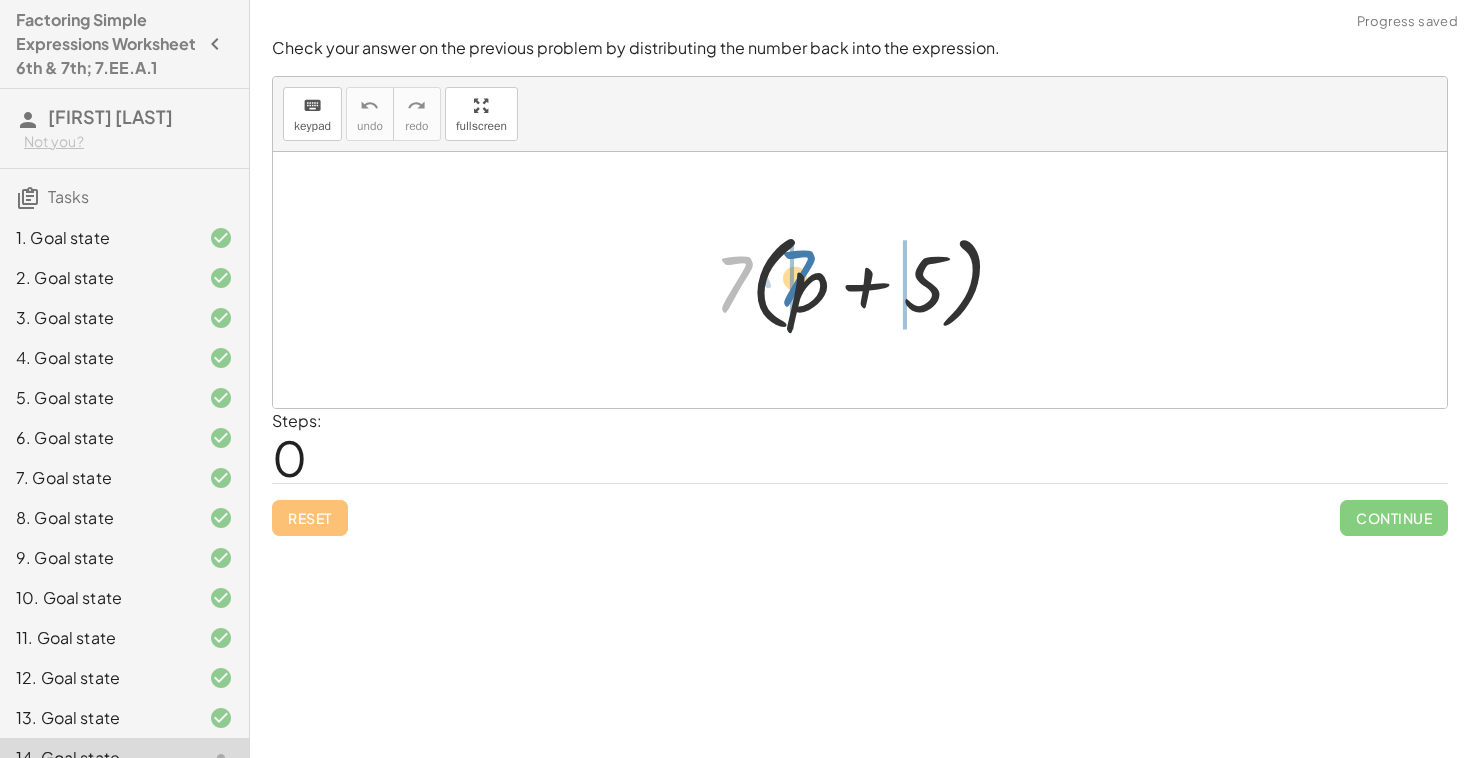 drag, startPoint x: 743, startPoint y: 303, endPoint x: 806, endPoint y: 297, distance: 63.28507 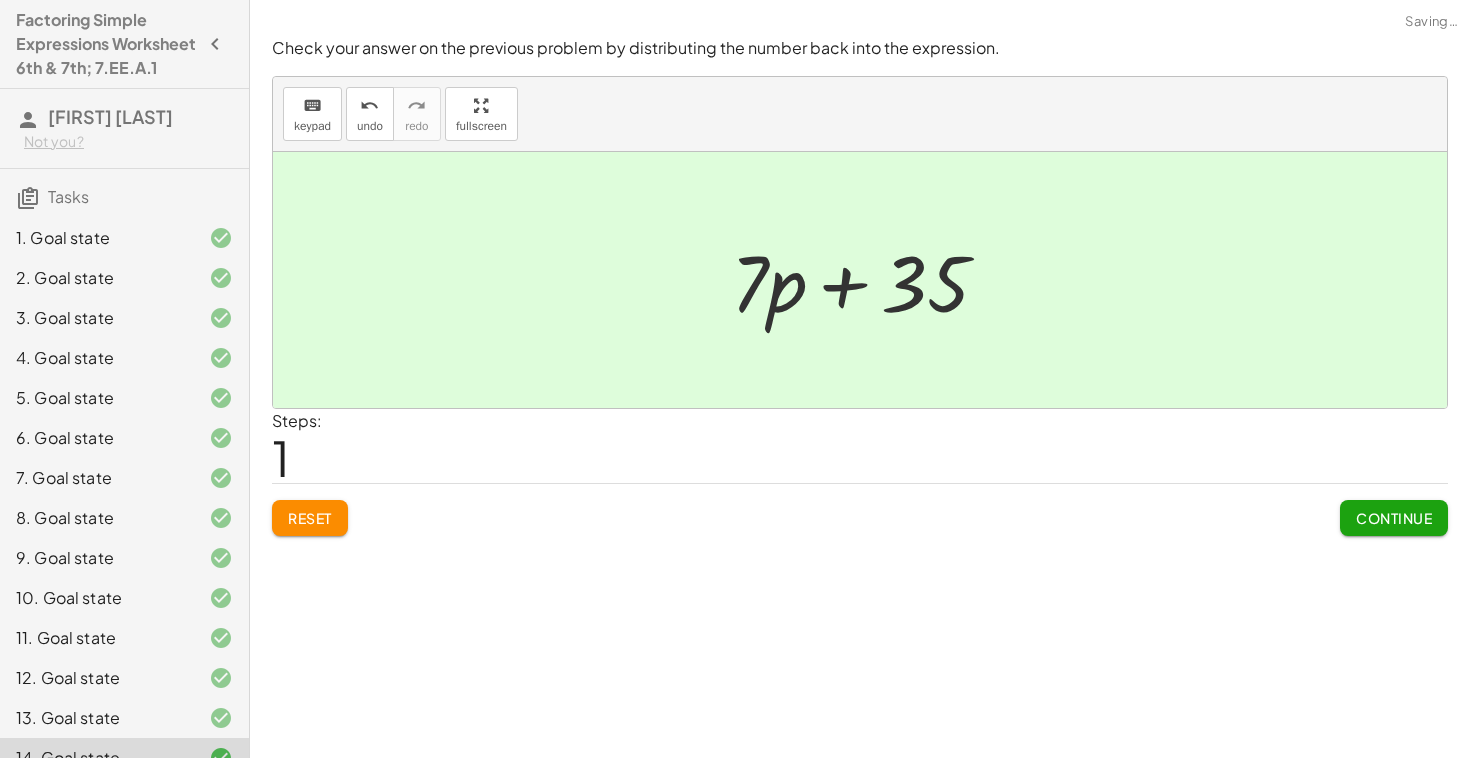 click on "Continue" at bounding box center (1394, 518) 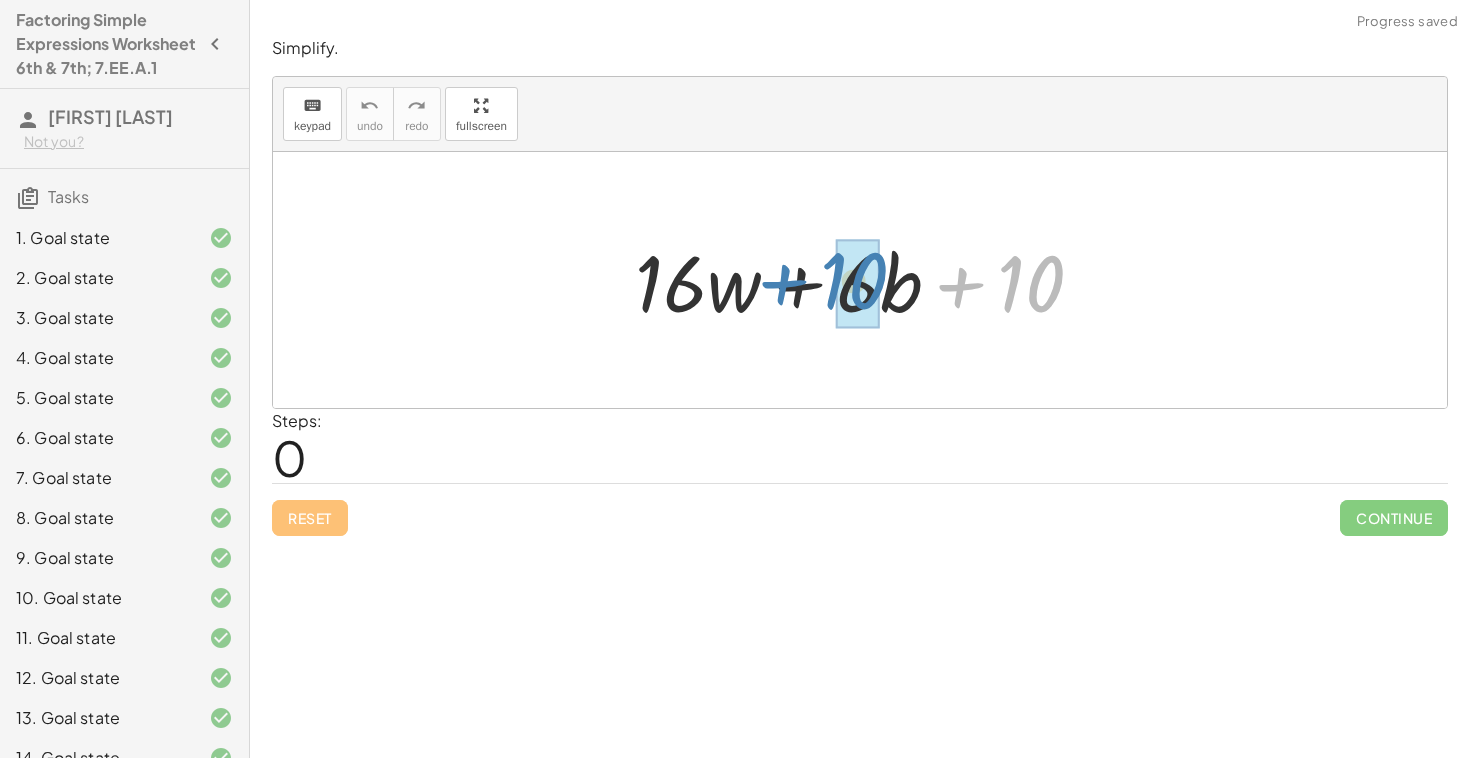 drag, startPoint x: 1037, startPoint y: 290, endPoint x: 854, endPoint y: 284, distance: 183.09833 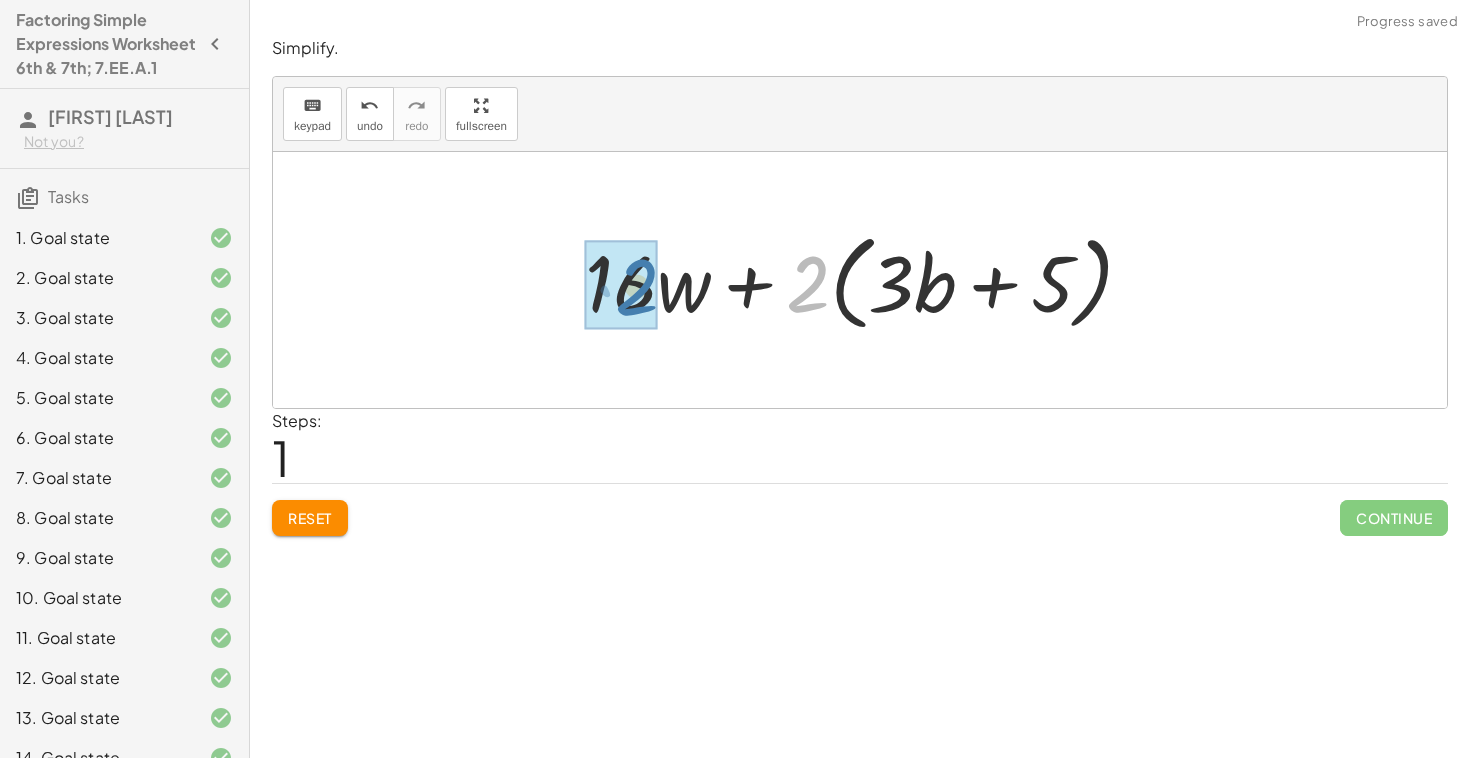 drag, startPoint x: 806, startPoint y: 284, endPoint x: 635, endPoint y: 285, distance: 171.00293 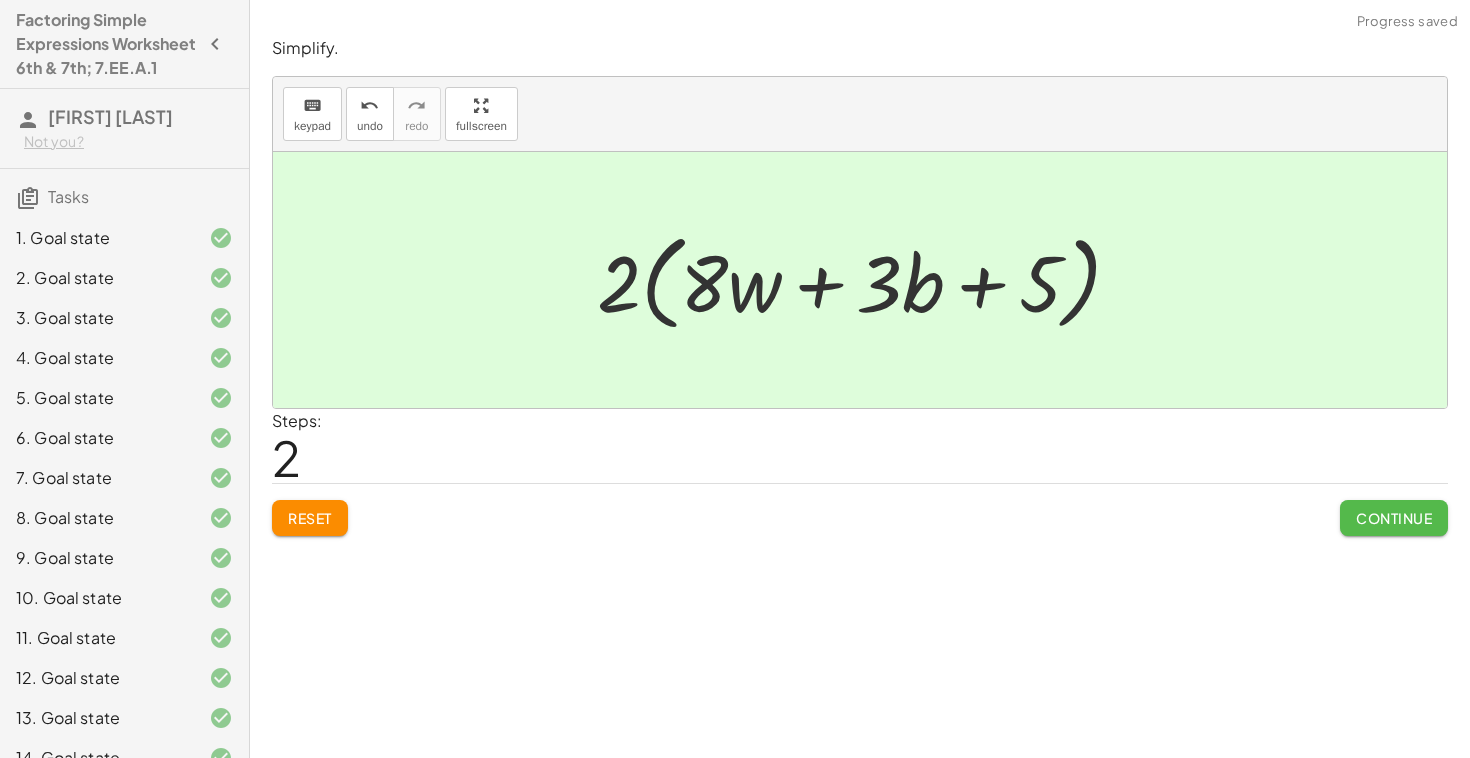 click on "Continue" 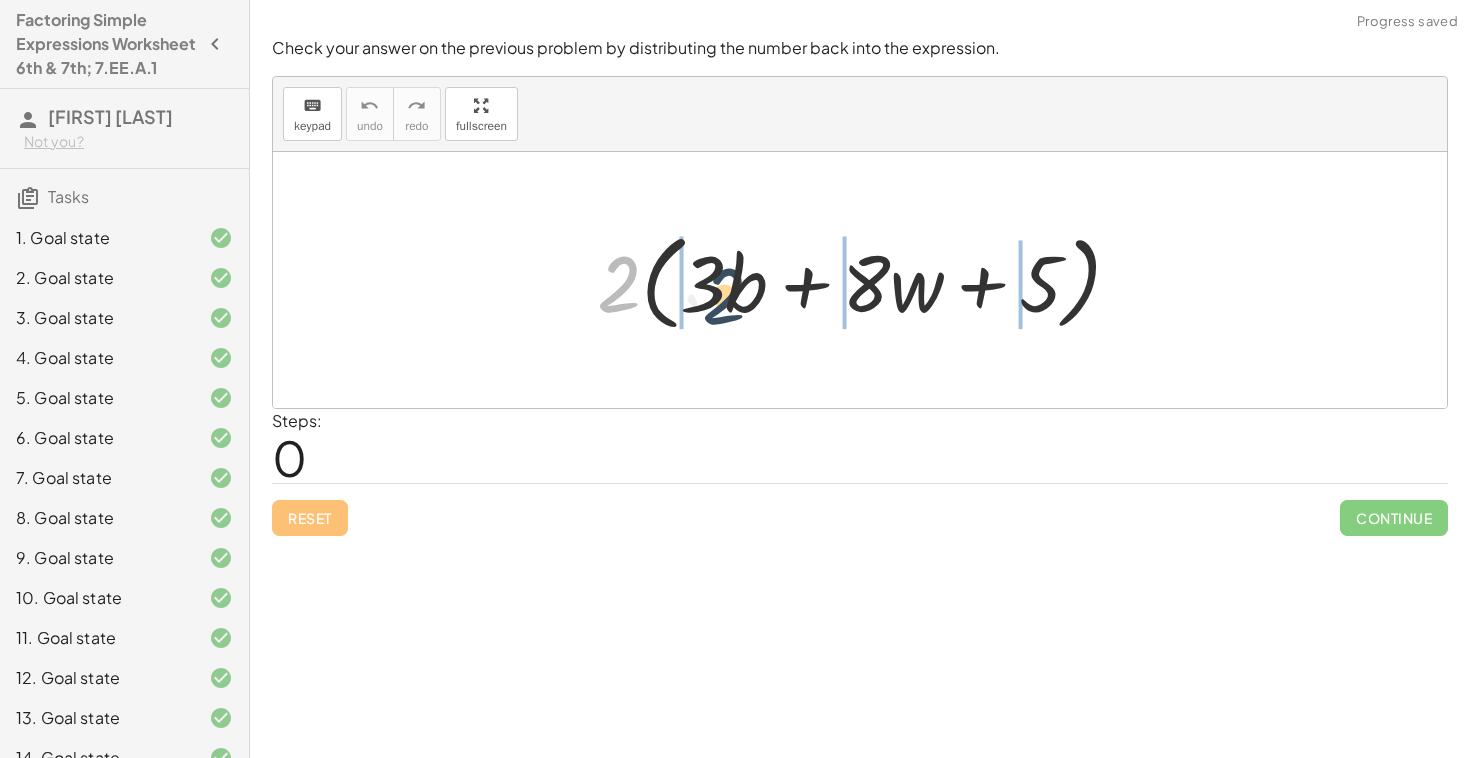 drag, startPoint x: 622, startPoint y: 290, endPoint x: 730, endPoint y: 303, distance: 108.779594 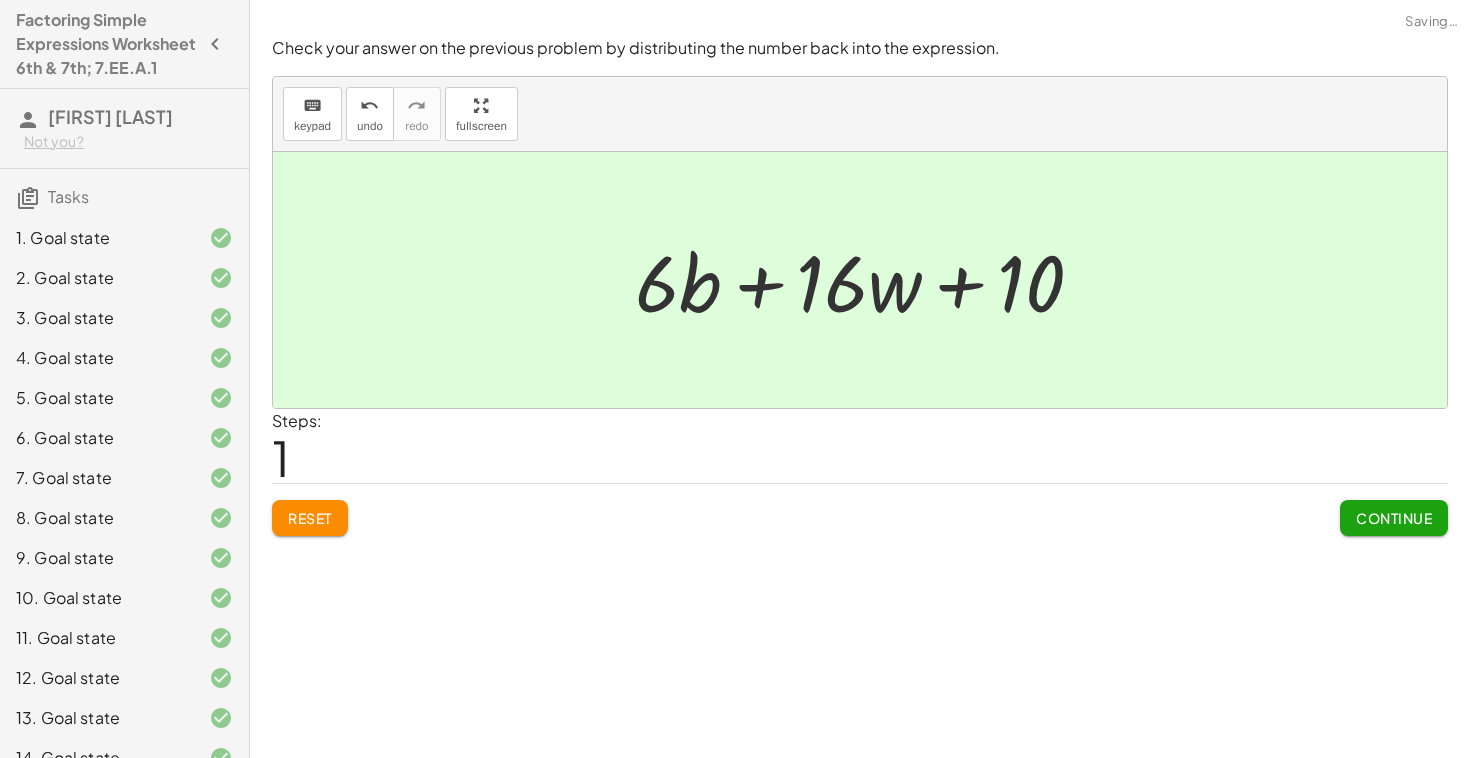 click on "Continue" 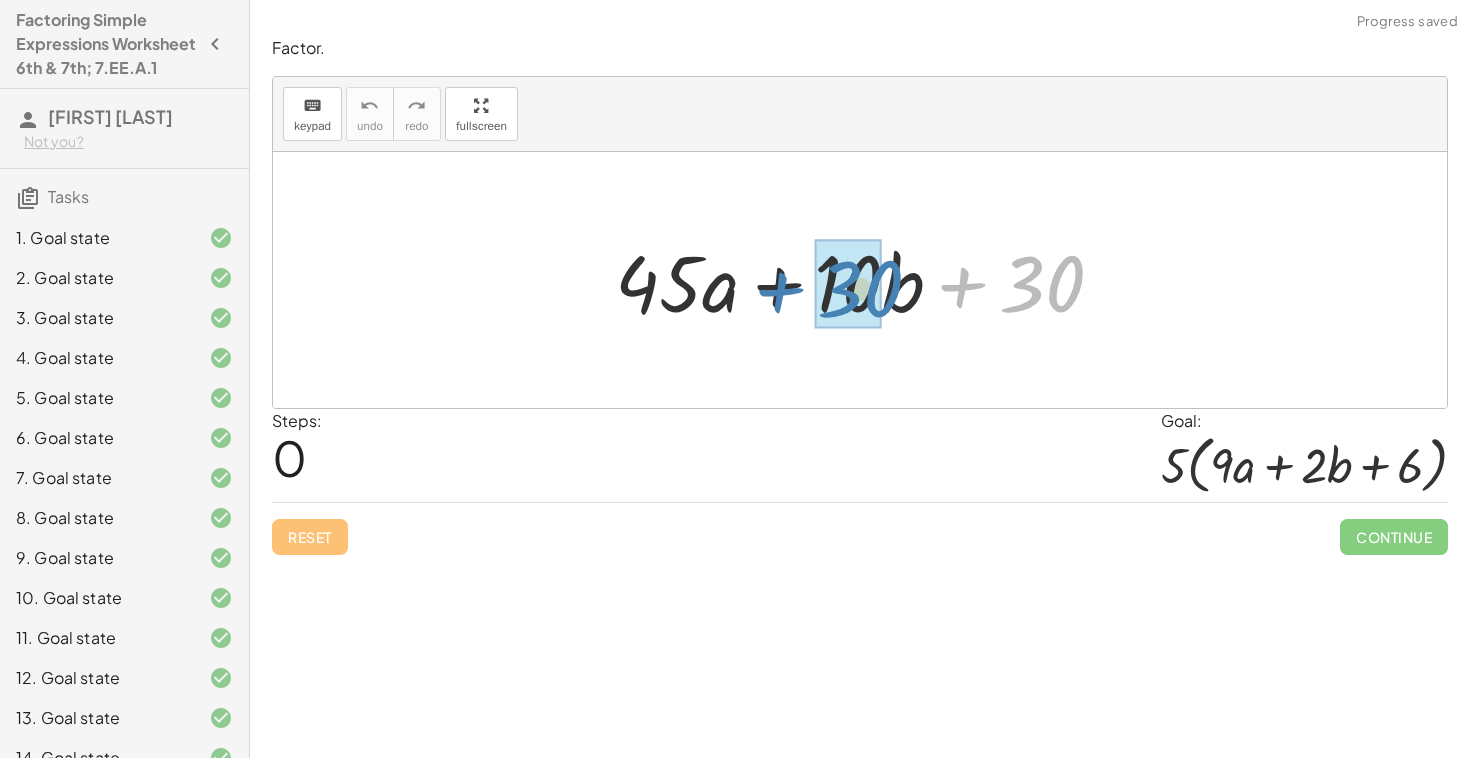 drag, startPoint x: 1054, startPoint y: 298, endPoint x: 874, endPoint y: 304, distance: 180.09998 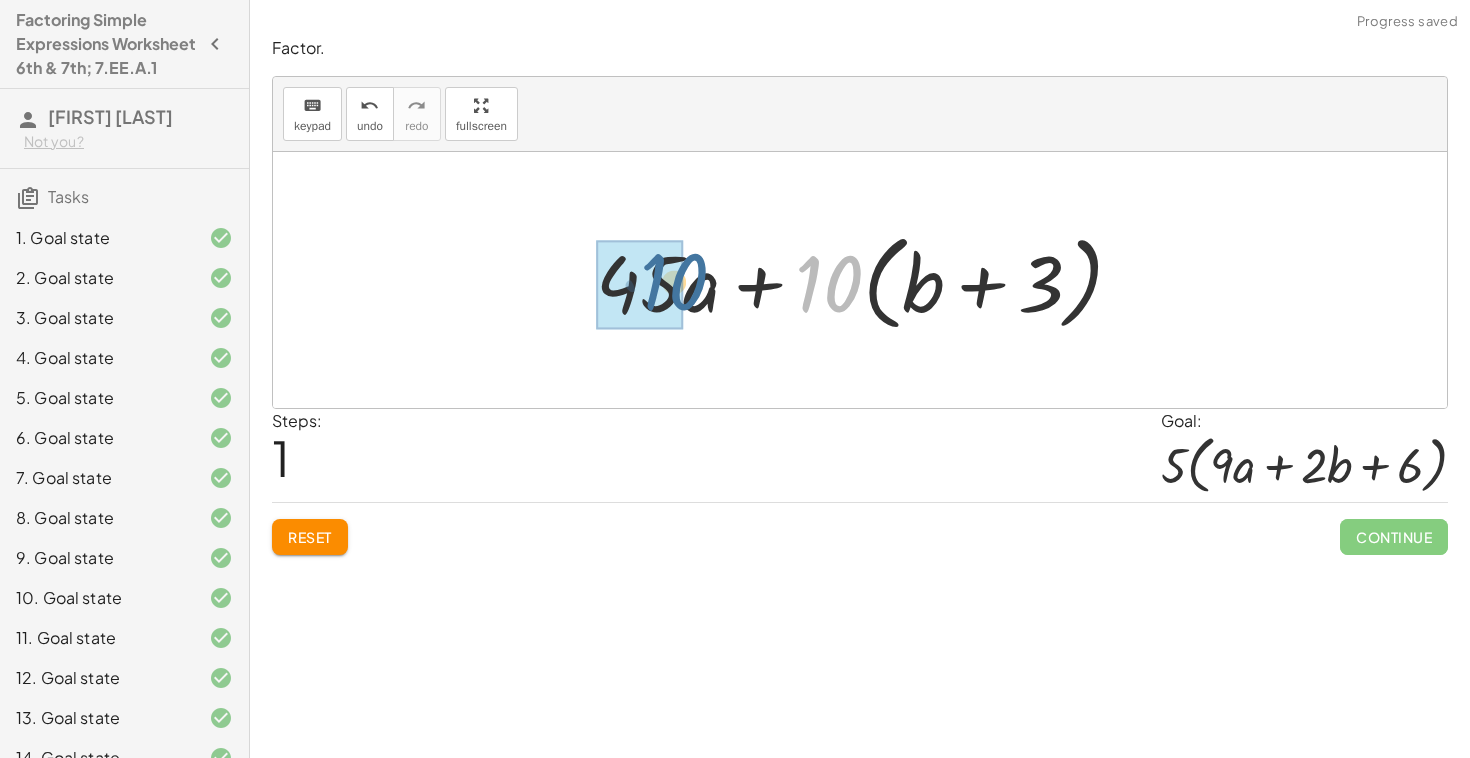 drag, startPoint x: 820, startPoint y: 296, endPoint x: 660, endPoint y: 297, distance: 160.00313 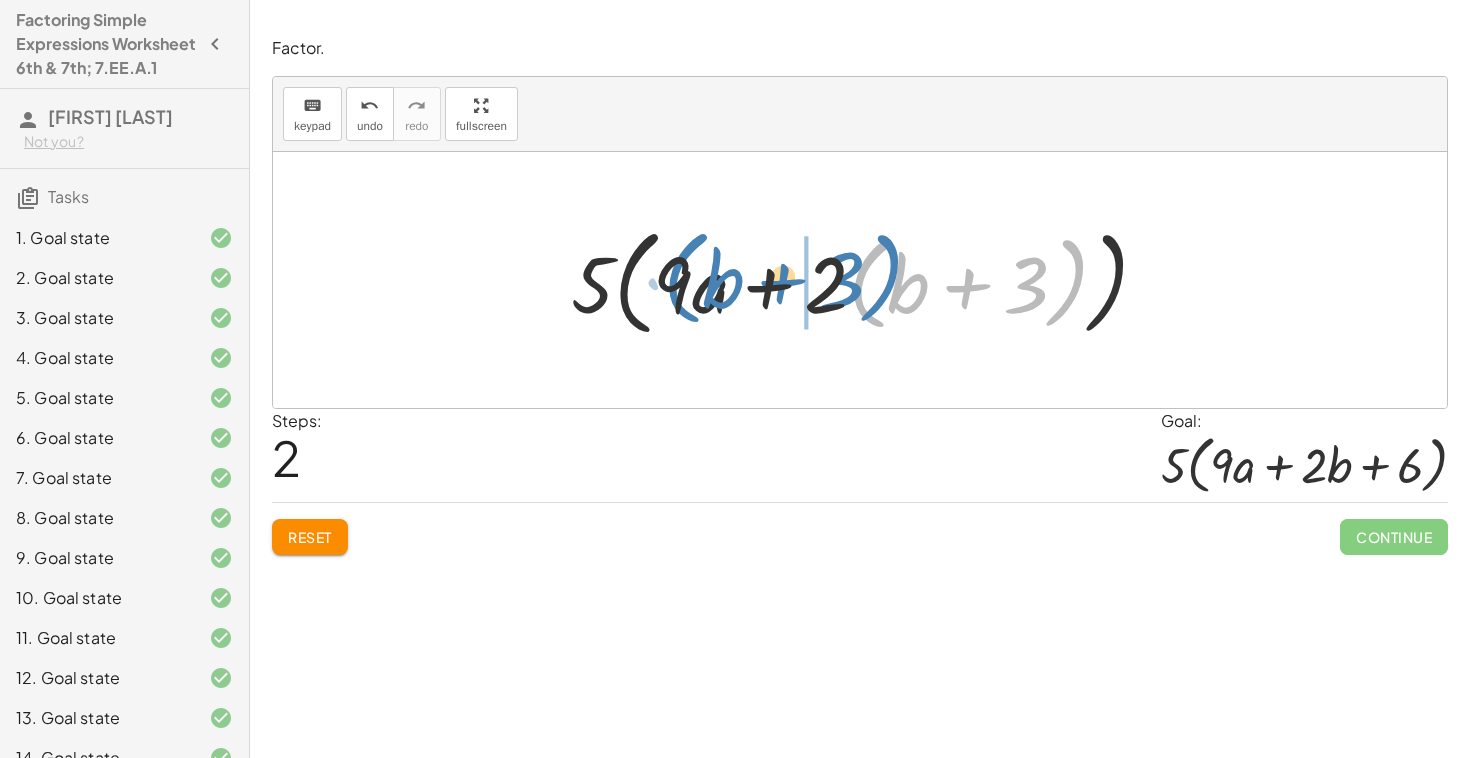 drag, startPoint x: 854, startPoint y: 290, endPoint x: 652, endPoint y: 291, distance: 202.00247 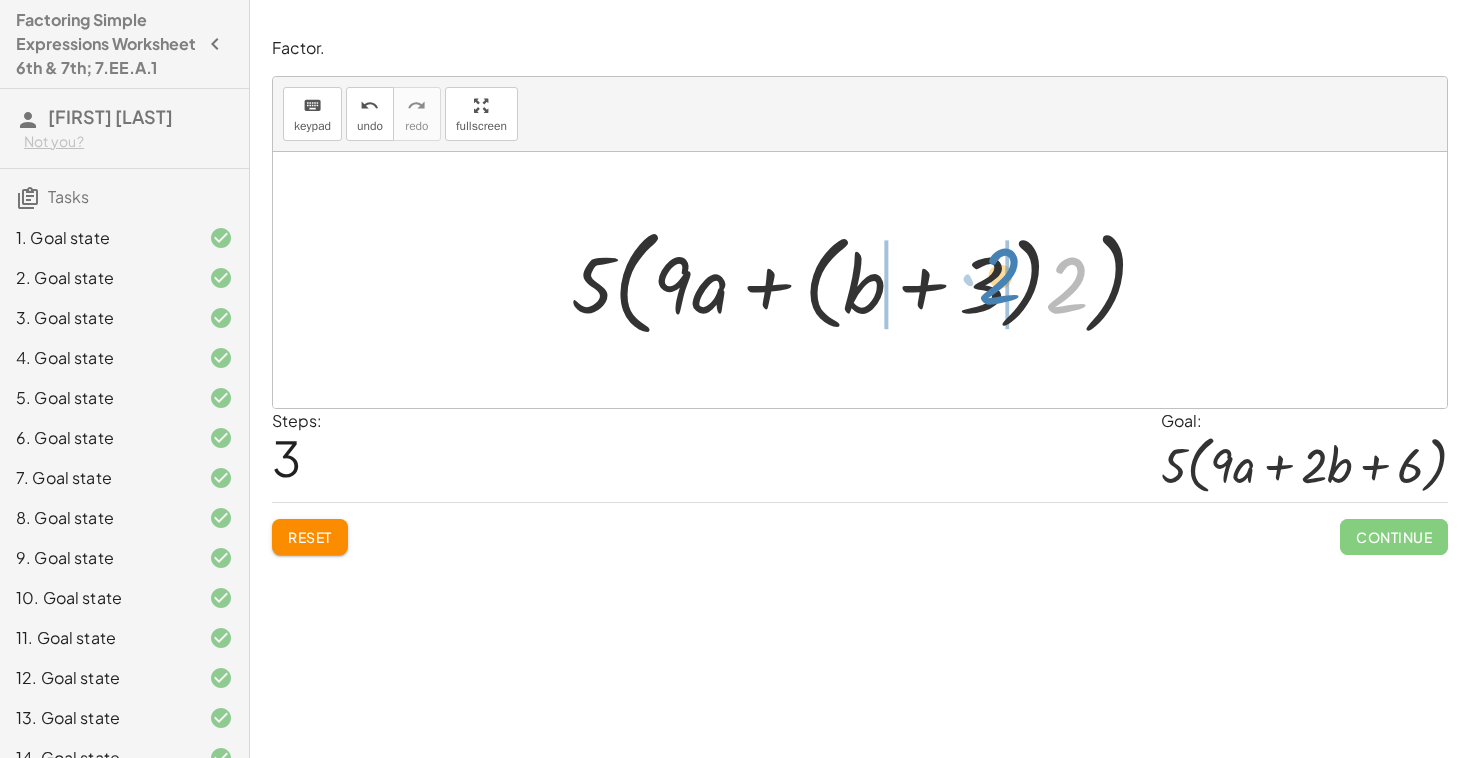 drag, startPoint x: 1057, startPoint y: 278, endPoint x: 990, endPoint y: 269, distance: 67.601776 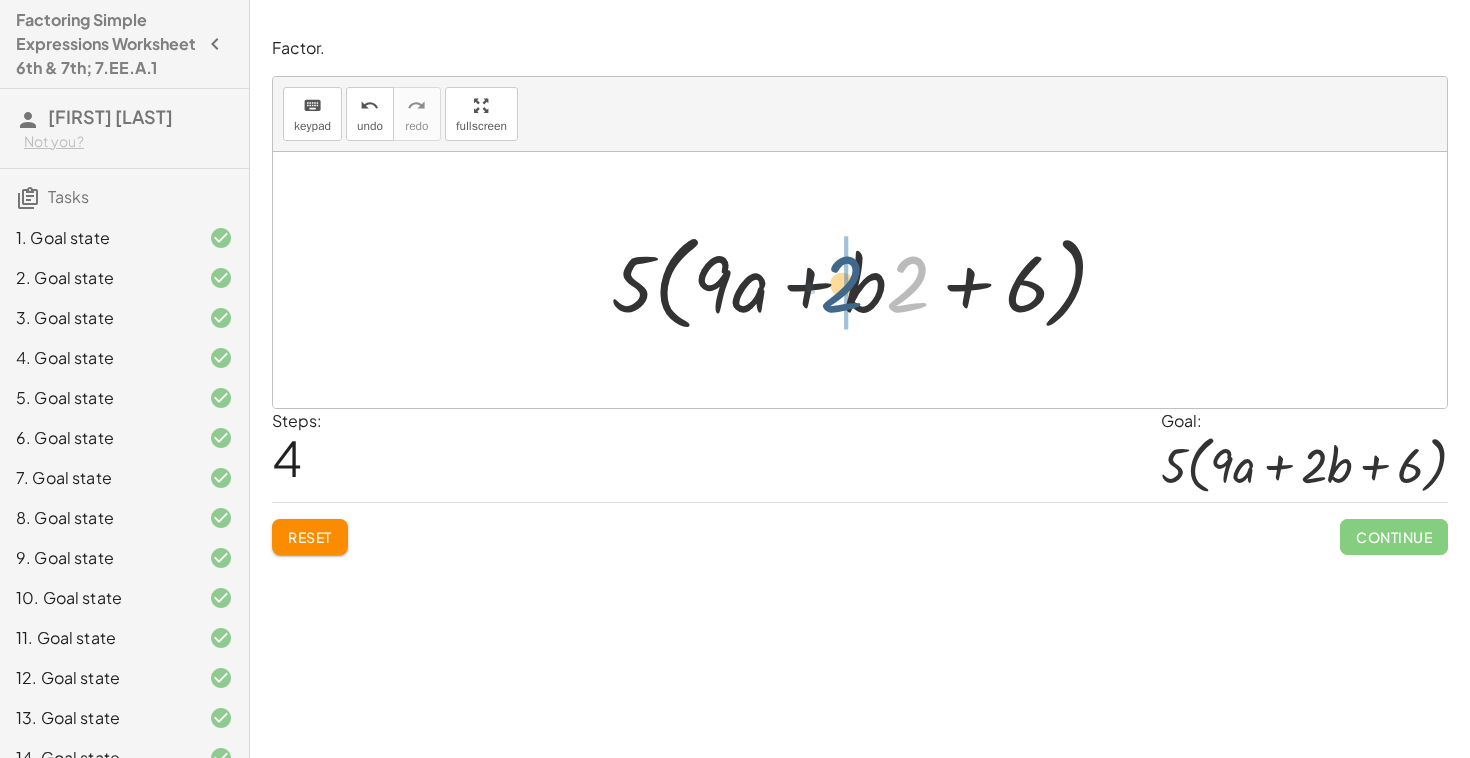 drag, startPoint x: 919, startPoint y: 292, endPoint x: 855, endPoint y: 293, distance: 64.00781 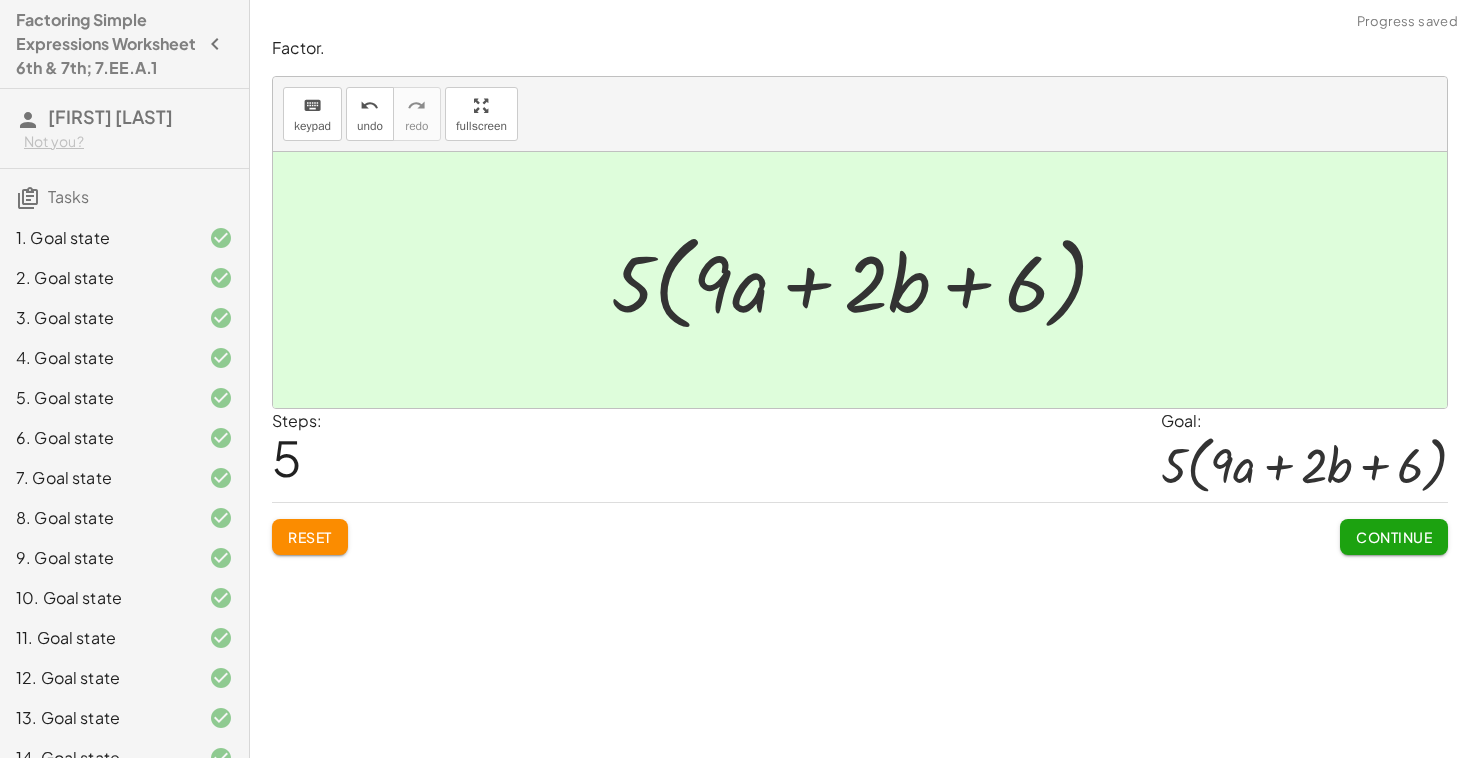 click on "Continue" 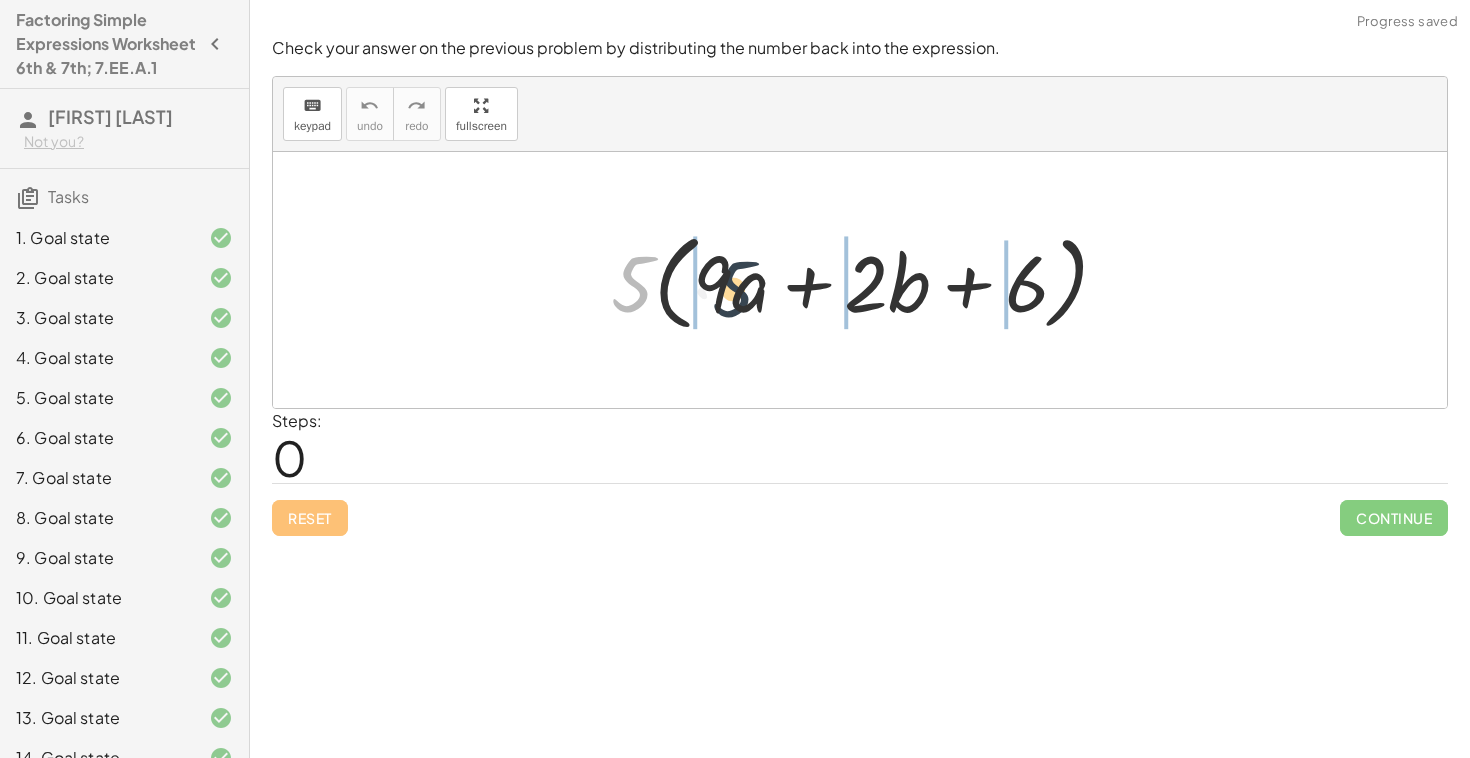 drag, startPoint x: 623, startPoint y: 298, endPoint x: 752, endPoint y: 308, distance: 129.38702 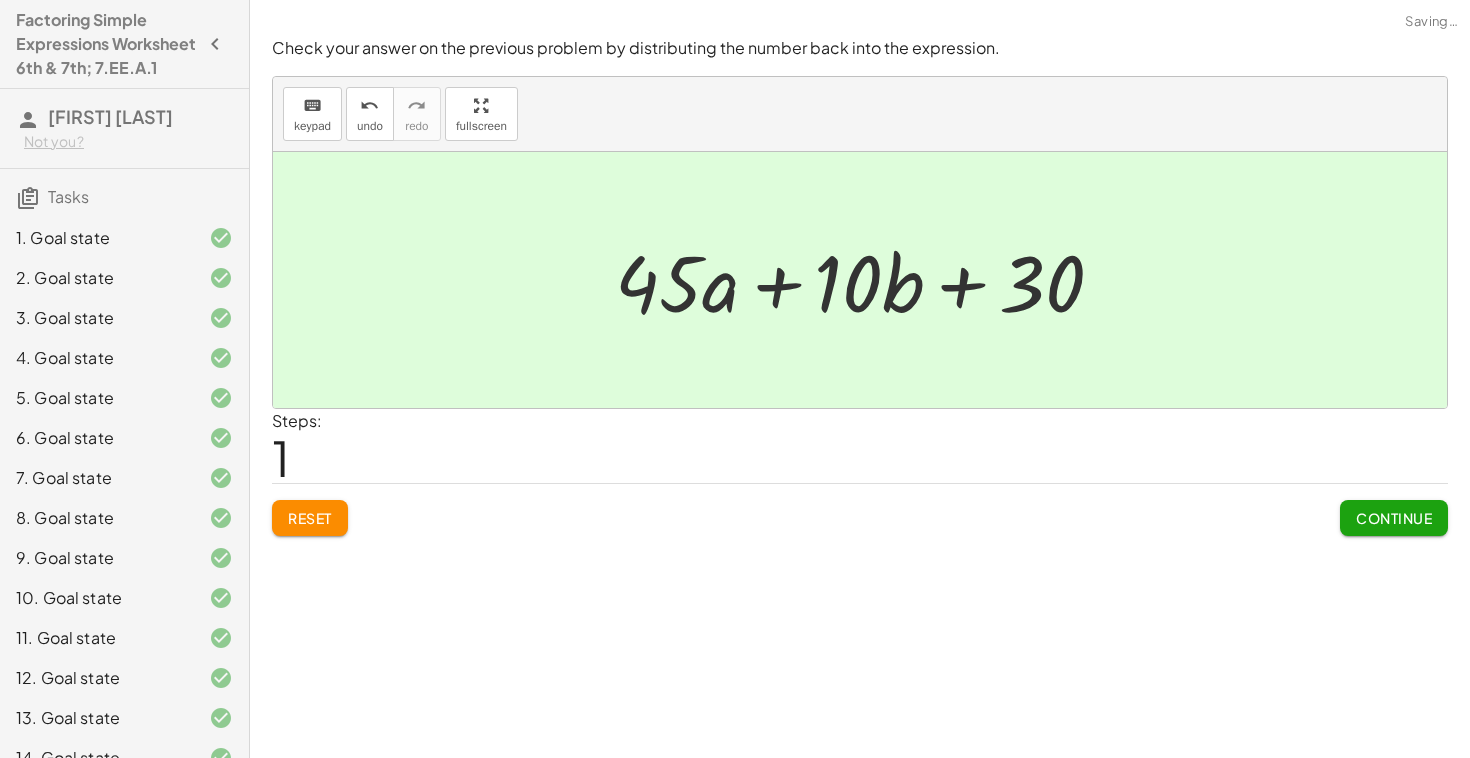 click on "Continue" 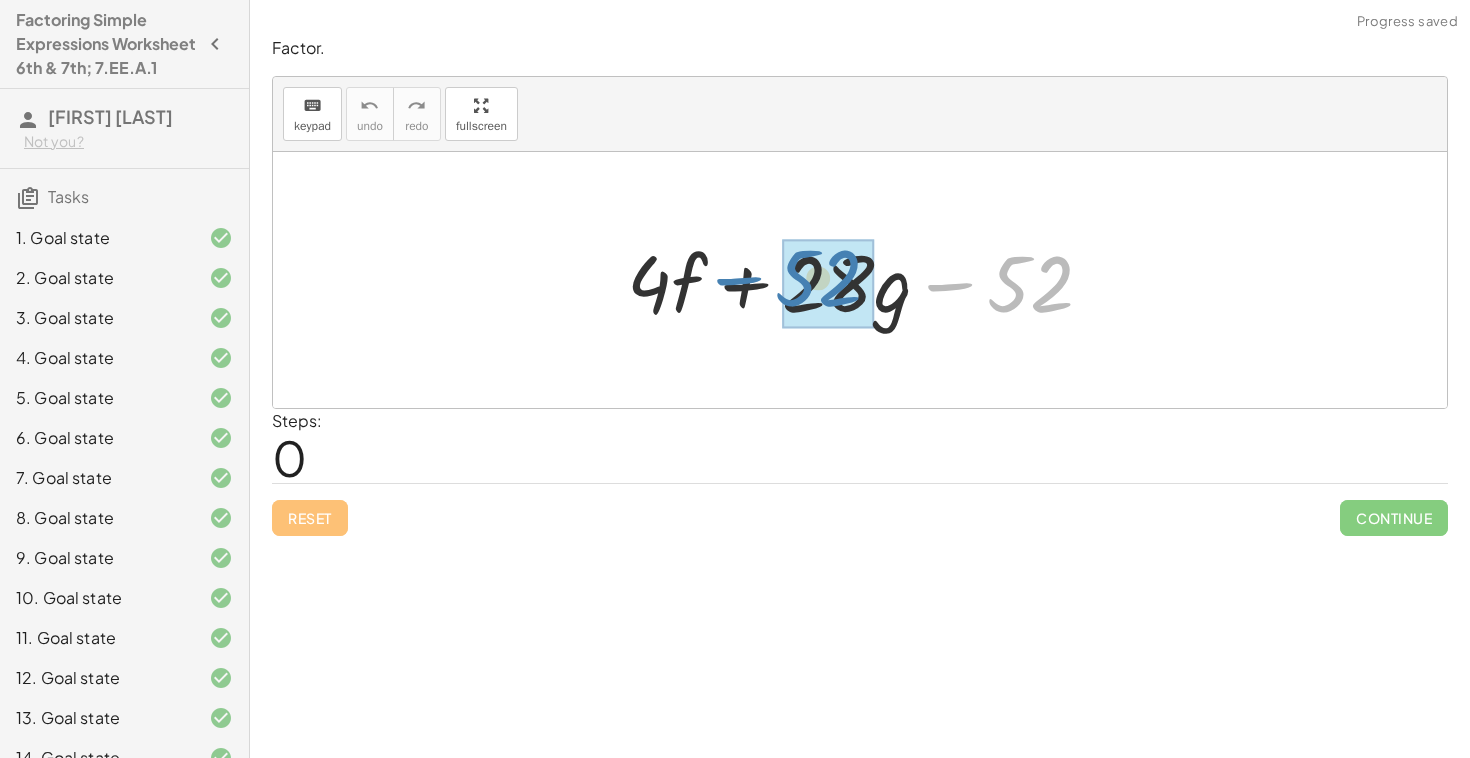 drag, startPoint x: 1023, startPoint y: 288, endPoint x: 808, endPoint y: 283, distance: 215.05814 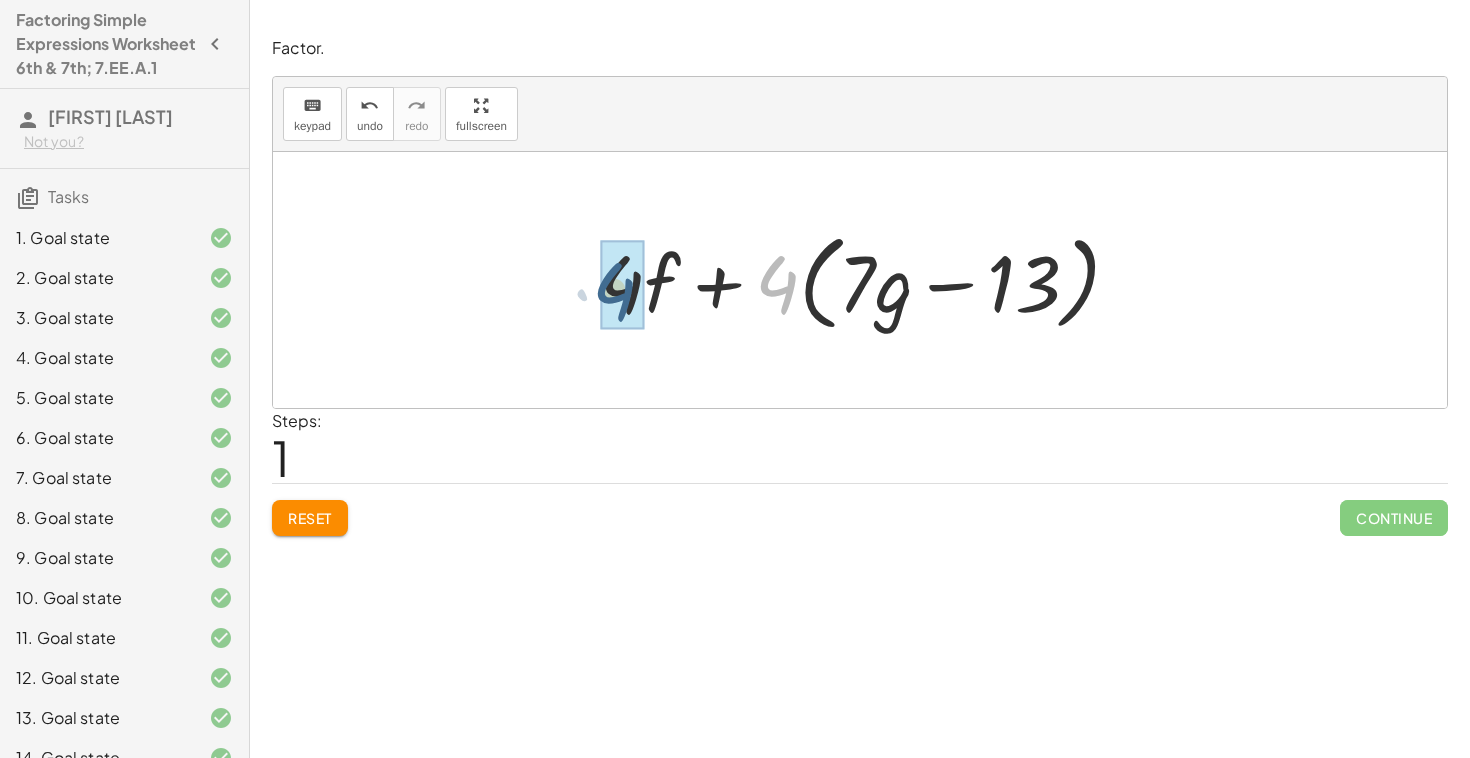 drag, startPoint x: 773, startPoint y: 288, endPoint x: 594, endPoint y: 294, distance: 179.10052 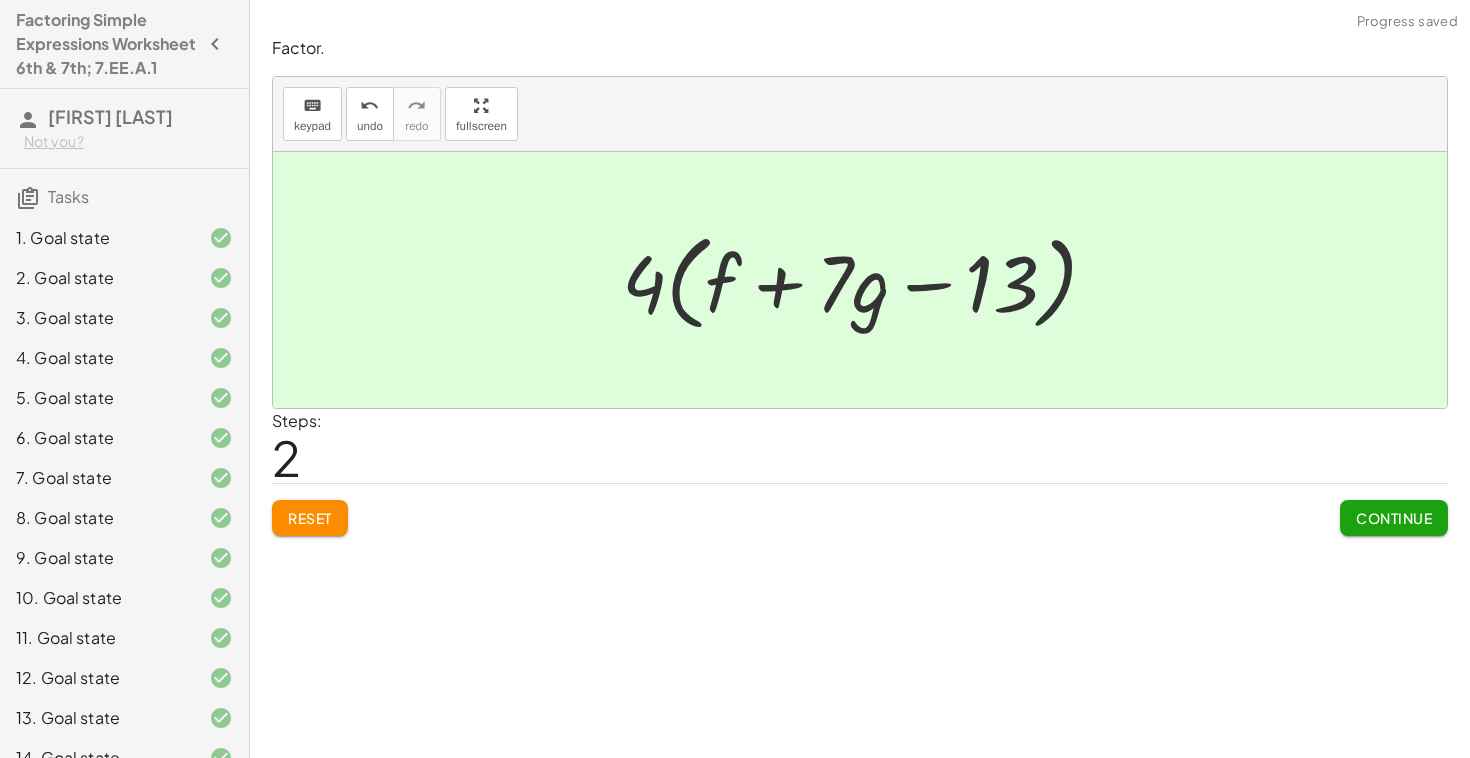 click on "Factor. keyboard keypad undo undo redo redo fullscreen + · 4 · f + · 28 · g − 52 + · 4 · f + · 4 · 7 · g − · 4 · 13 + · 4 · f + · 4 · ( + · 7 · g − 13 ) + 4 f · g − · 7 · 13 + · ( ) × Steps:  2 Reset   Continue" 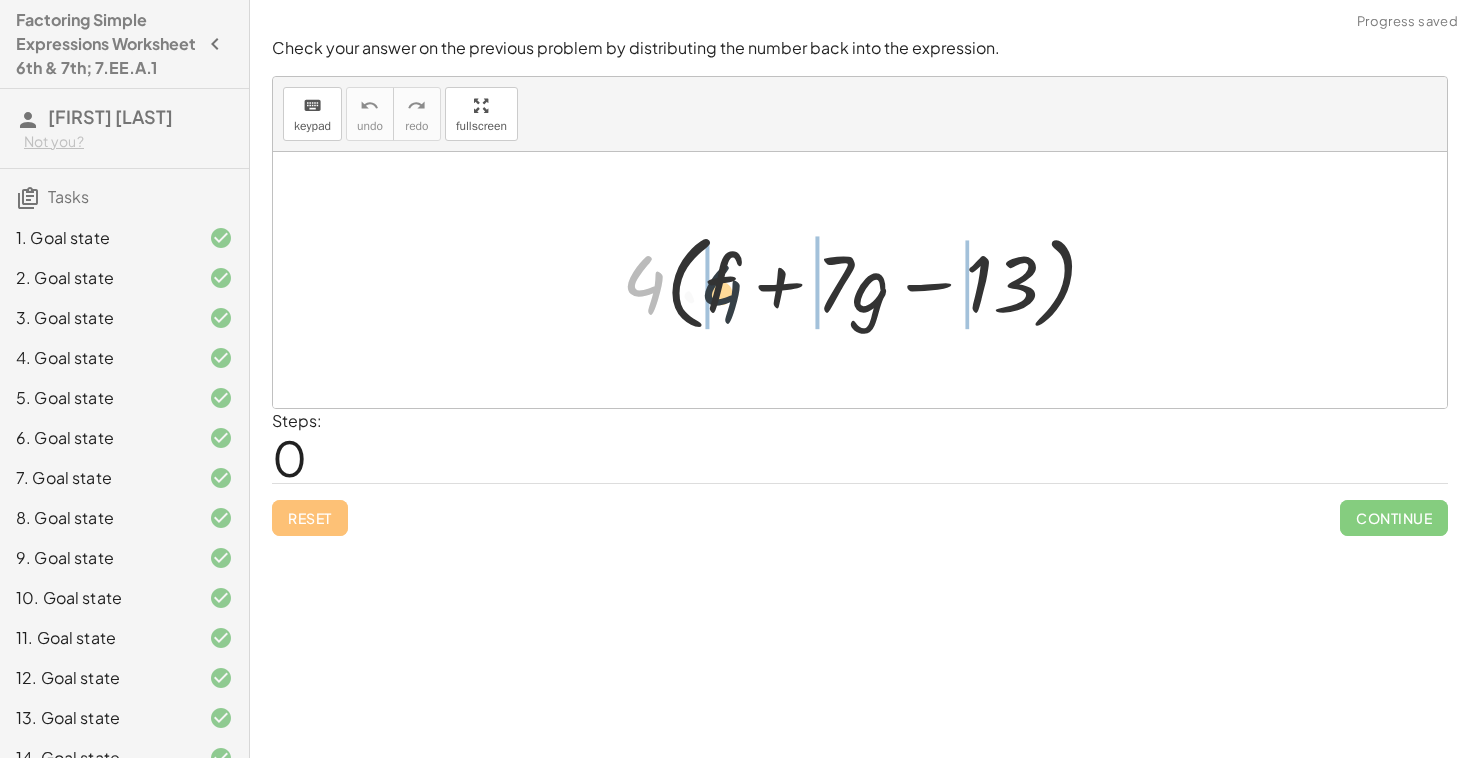 drag, startPoint x: 648, startPoint y: 280, endPoint x: 734, endPoint y: 287, distance: 86.28442 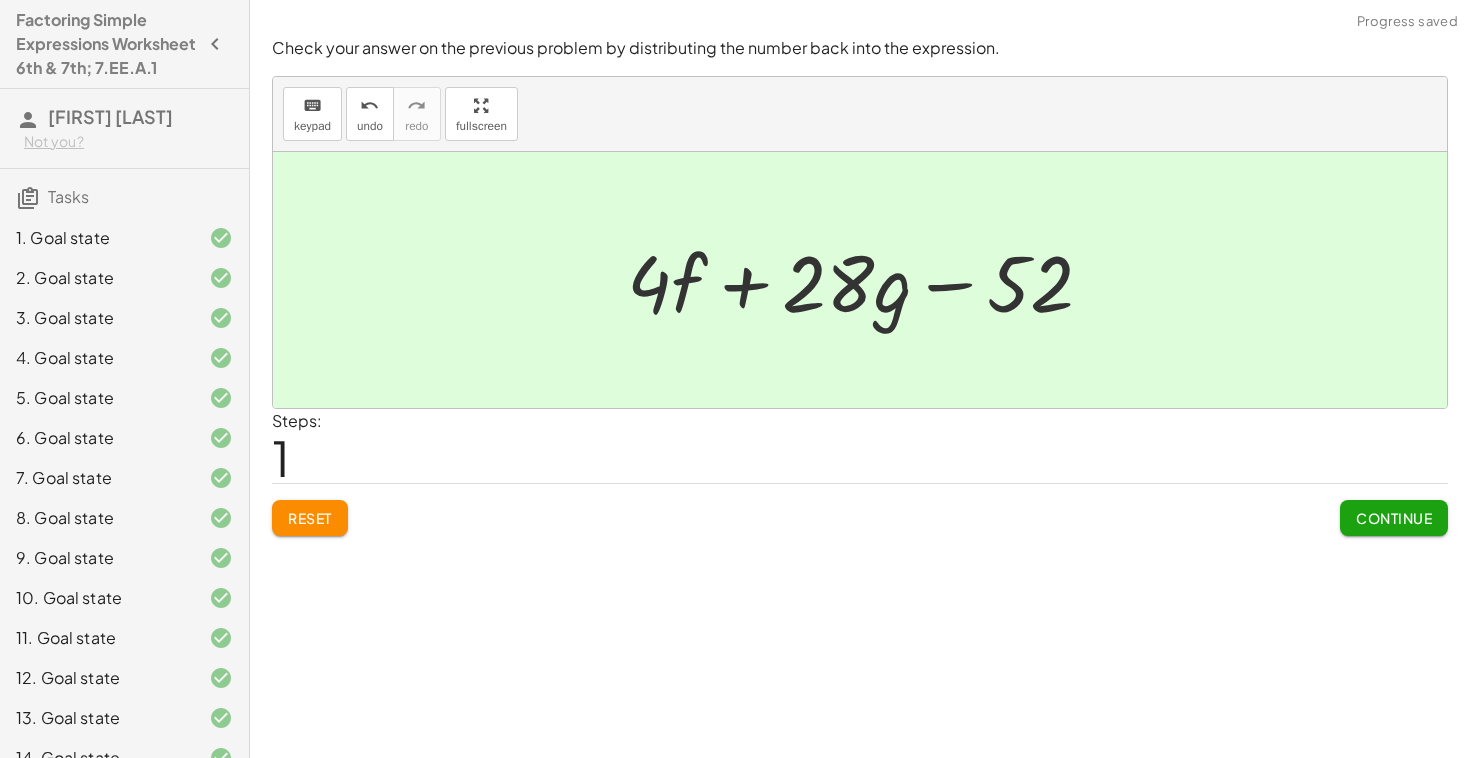 click on "Continue" 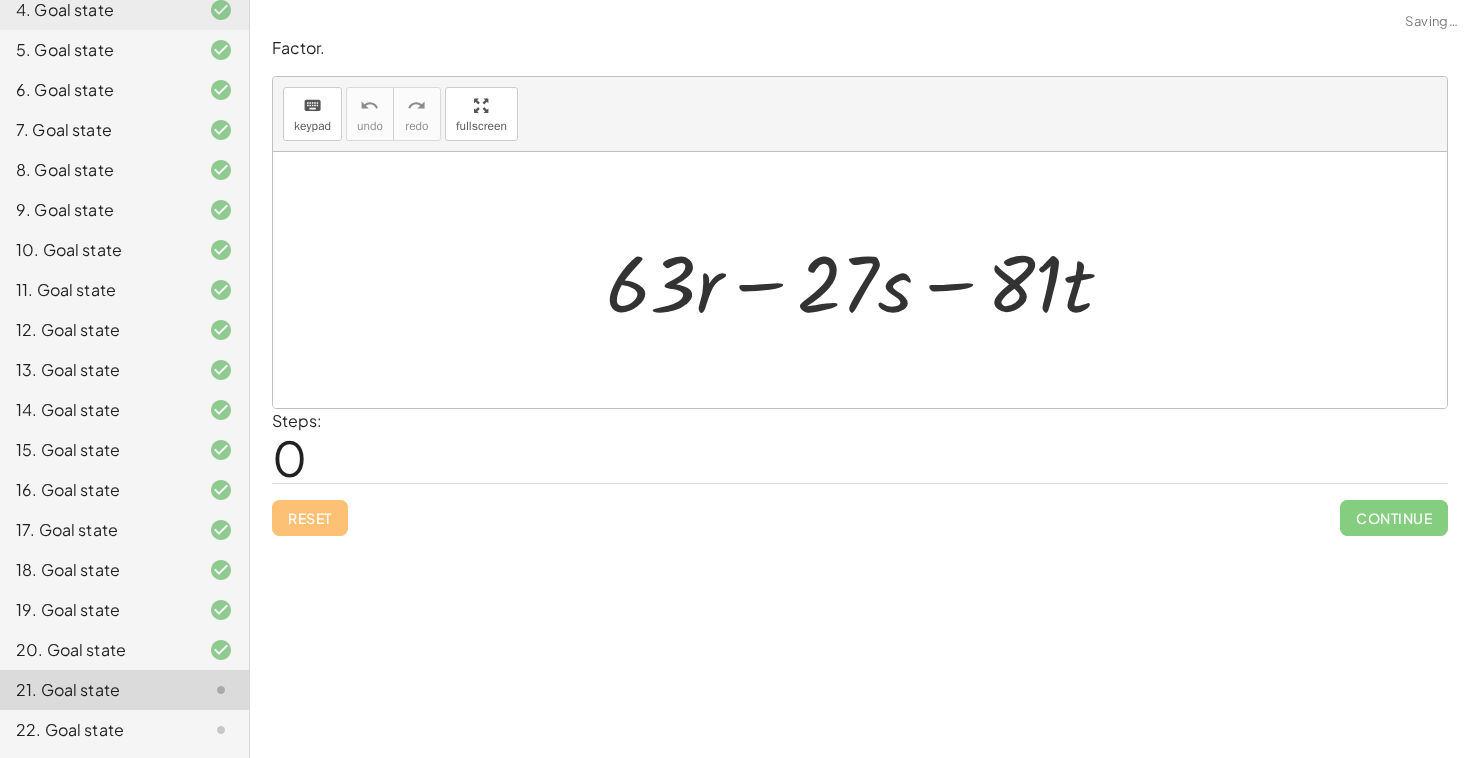scroll, scrollTop: 372, scrollLeft: 0, axis: vertical 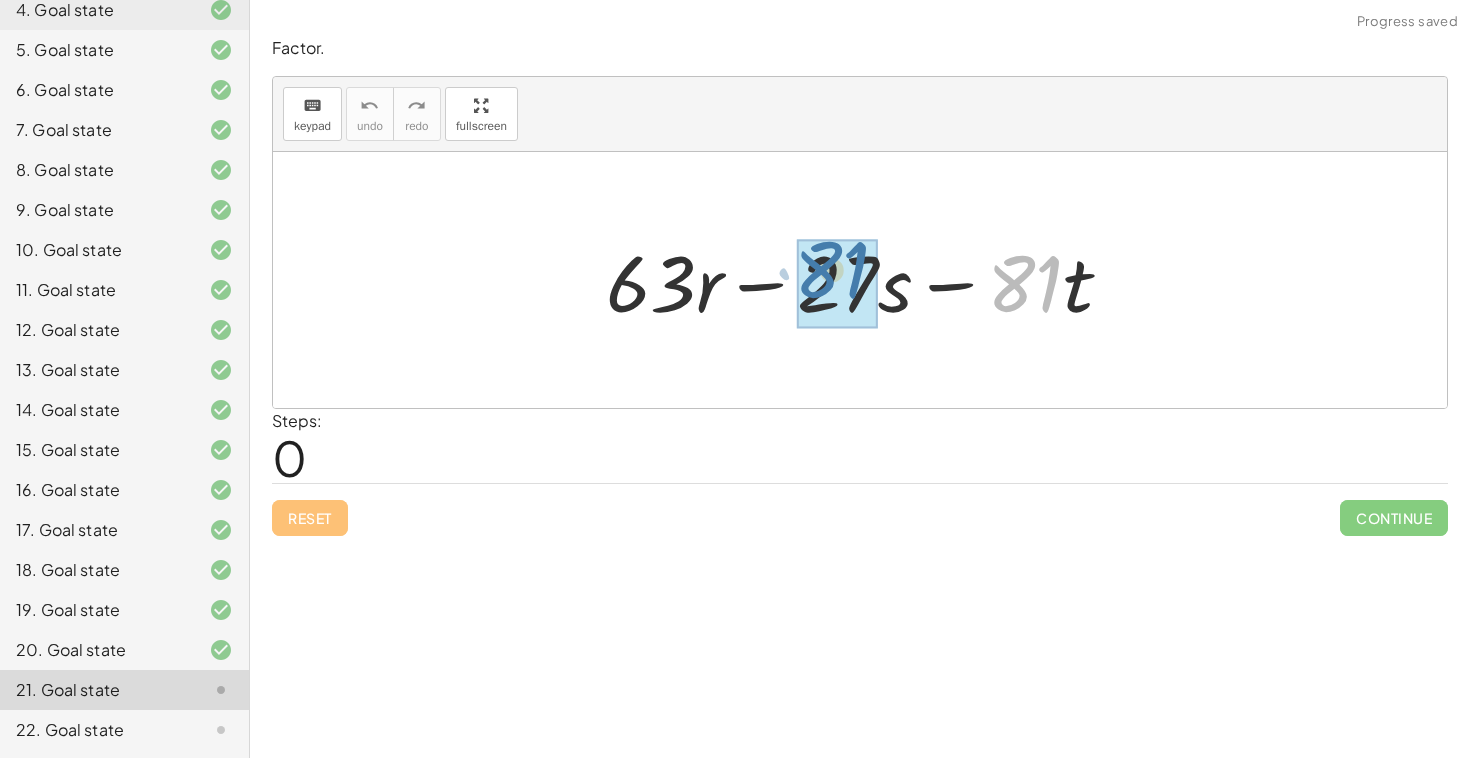 drag, startPoint x: 1021, startPoint y: 271, endPoint x: 829, endPoint y: 260, distance: 192.31485 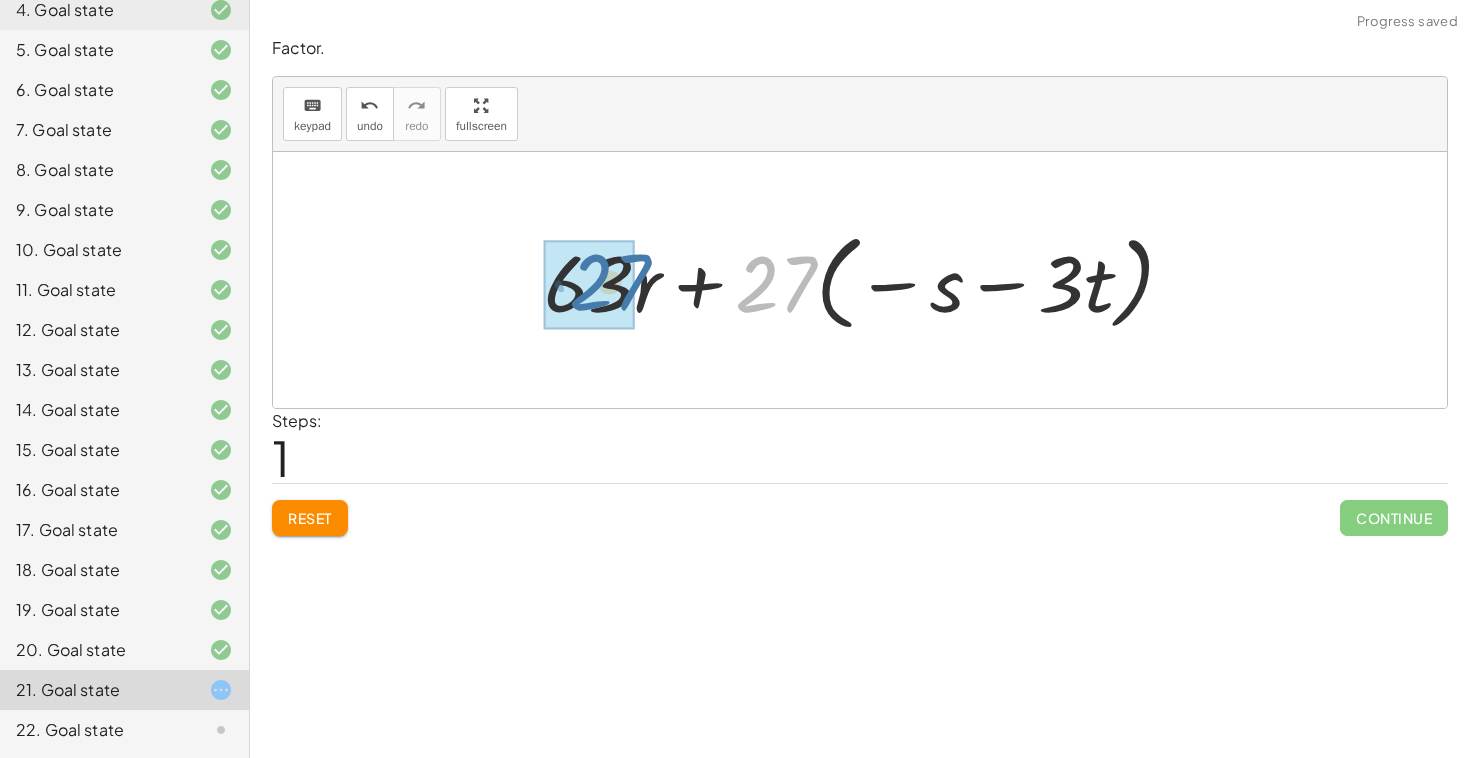 drag, startPoint x: 763, startPoint y: 295, endPoint x: 595, endPoint y: 292, distance: 168.02678 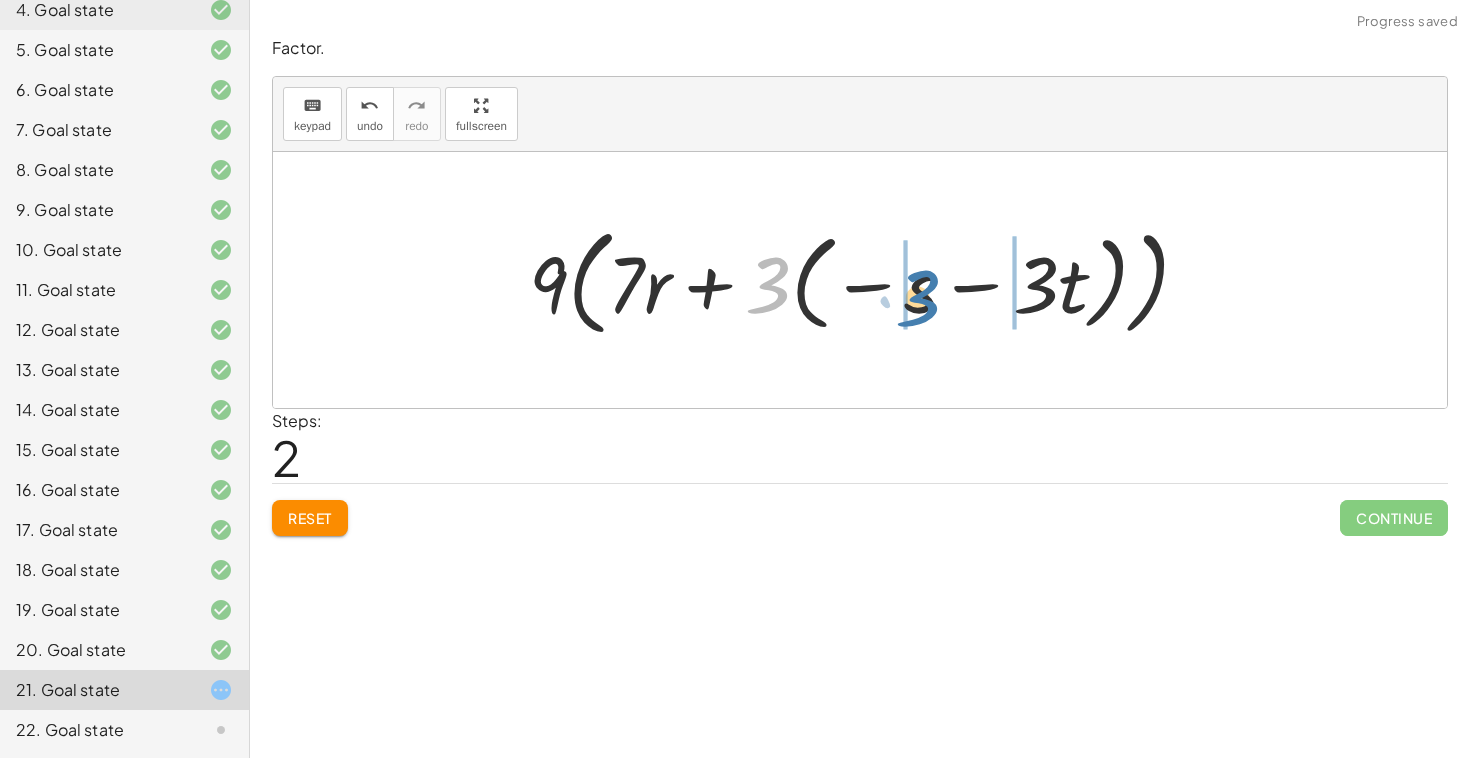 drag, startPoint x: 771, startPoint y: 292, endPoint x: 933, endPoint y: 310, distance: 162.99693 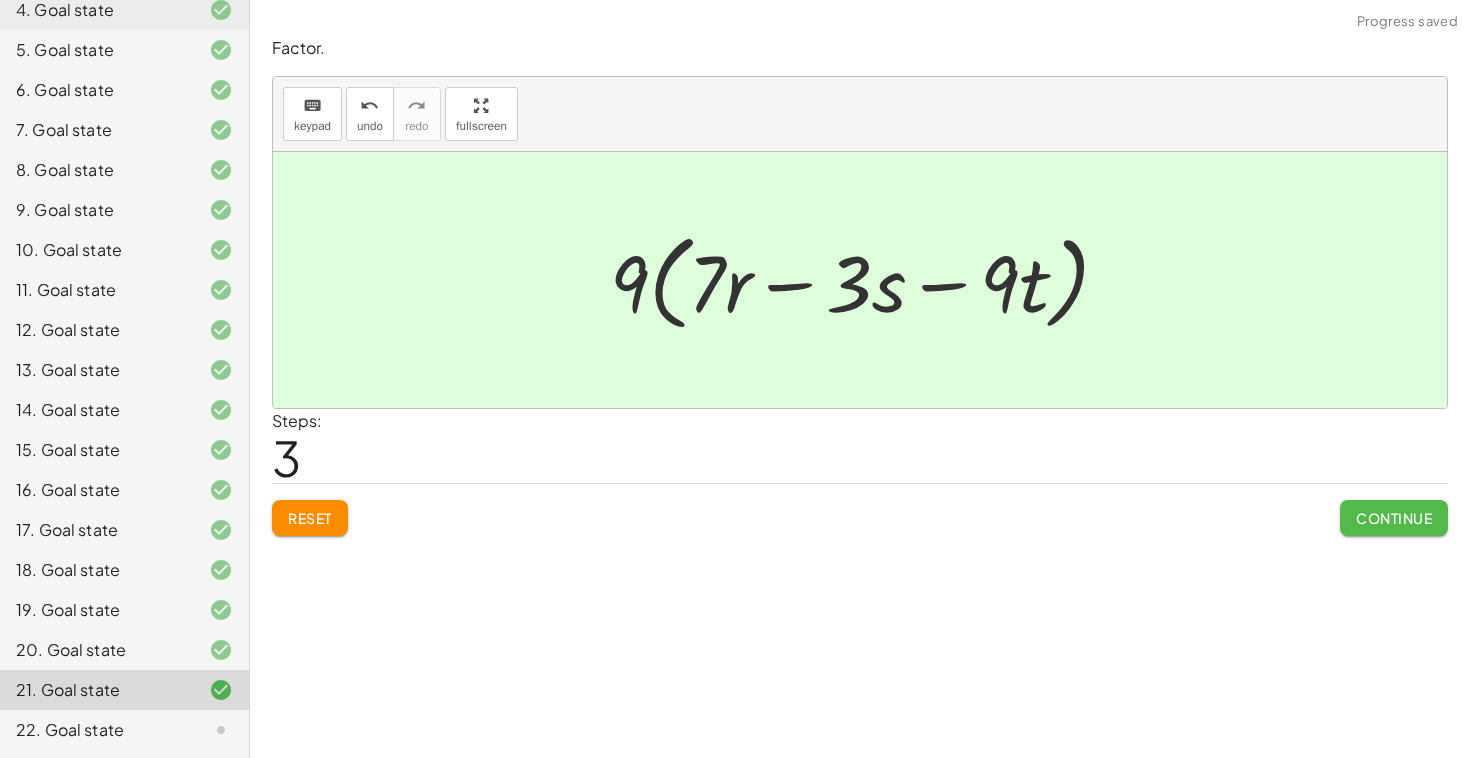 click on "Continue" 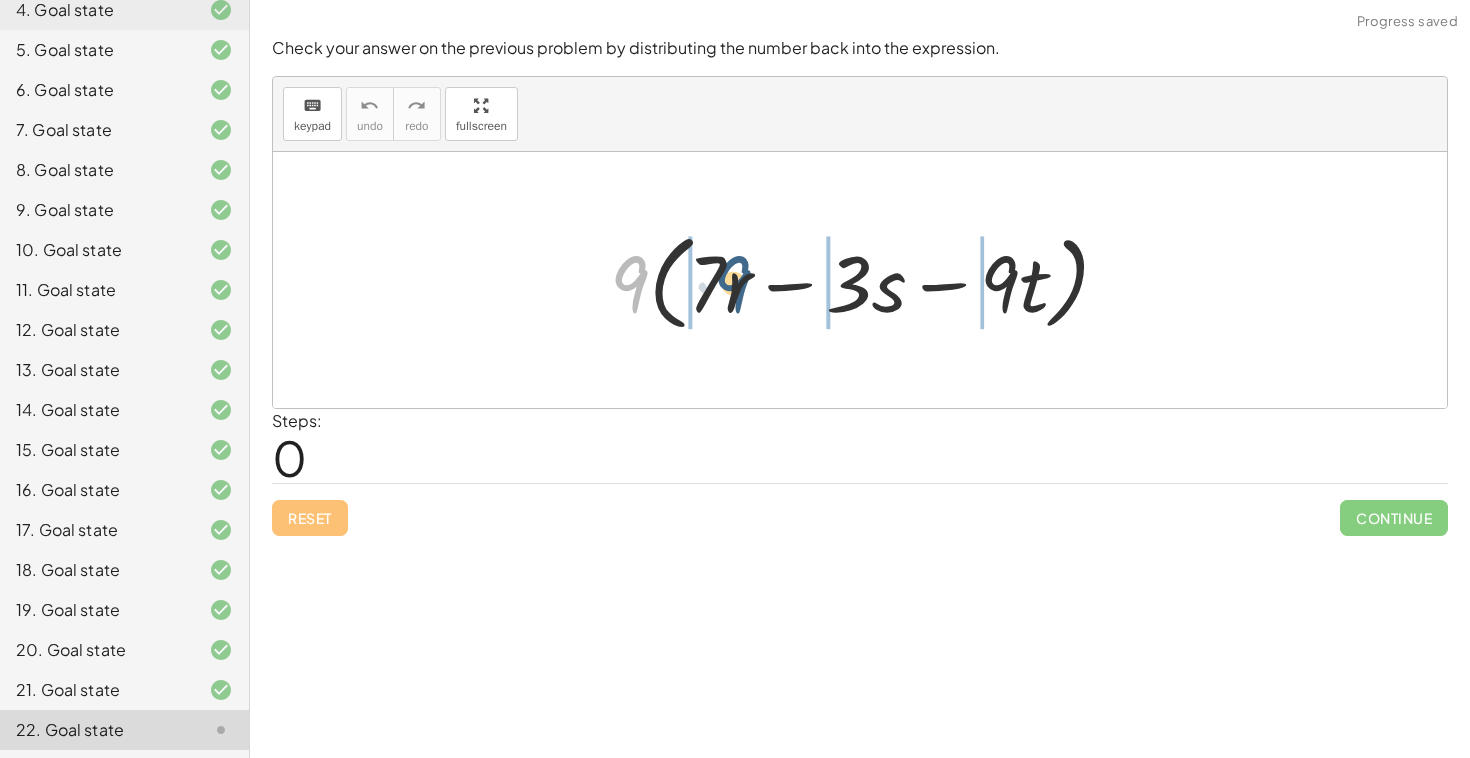 drag, startPoint x: 636, startPoint y: 291, endPoint x: 741, endPoint y: 290, distance: 105.00476 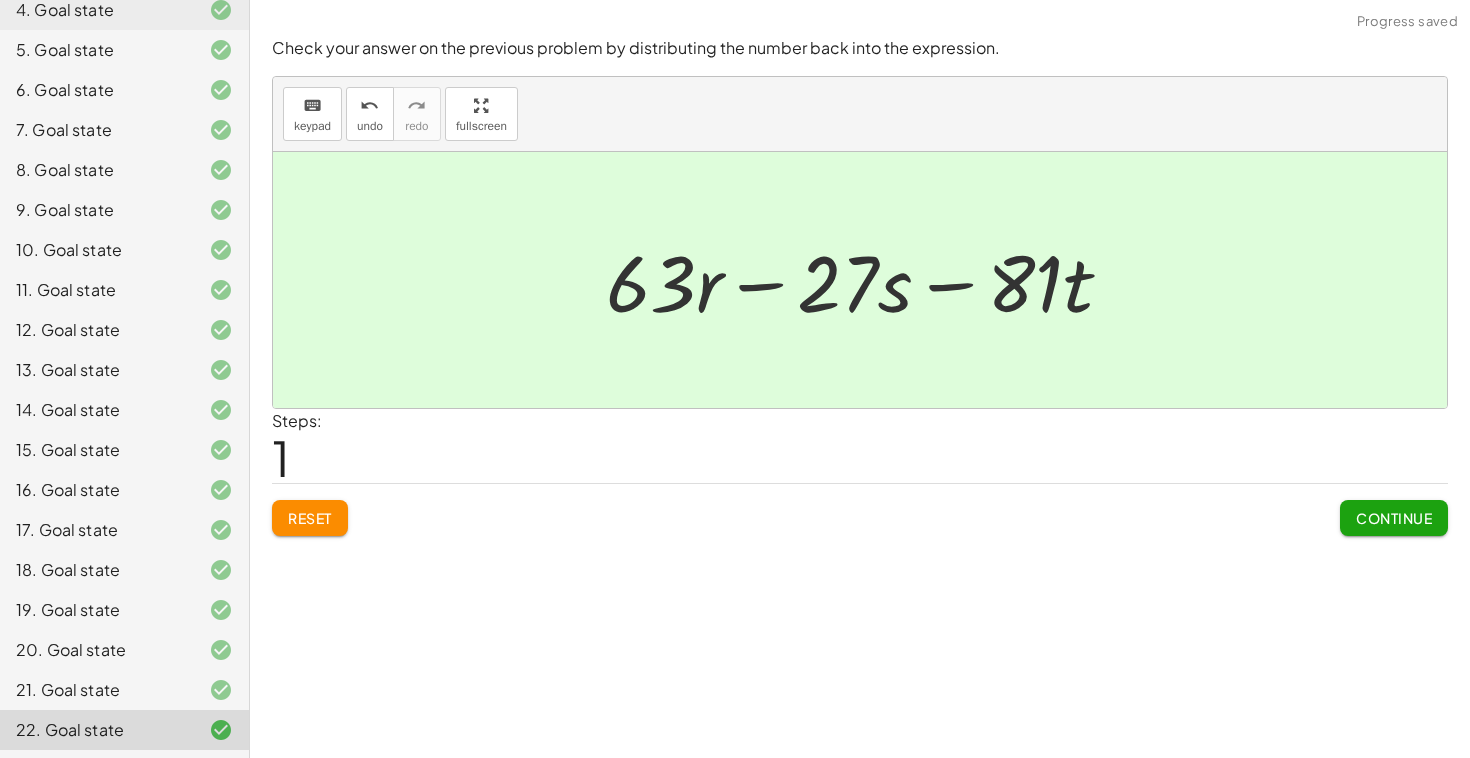 click on "Continue" 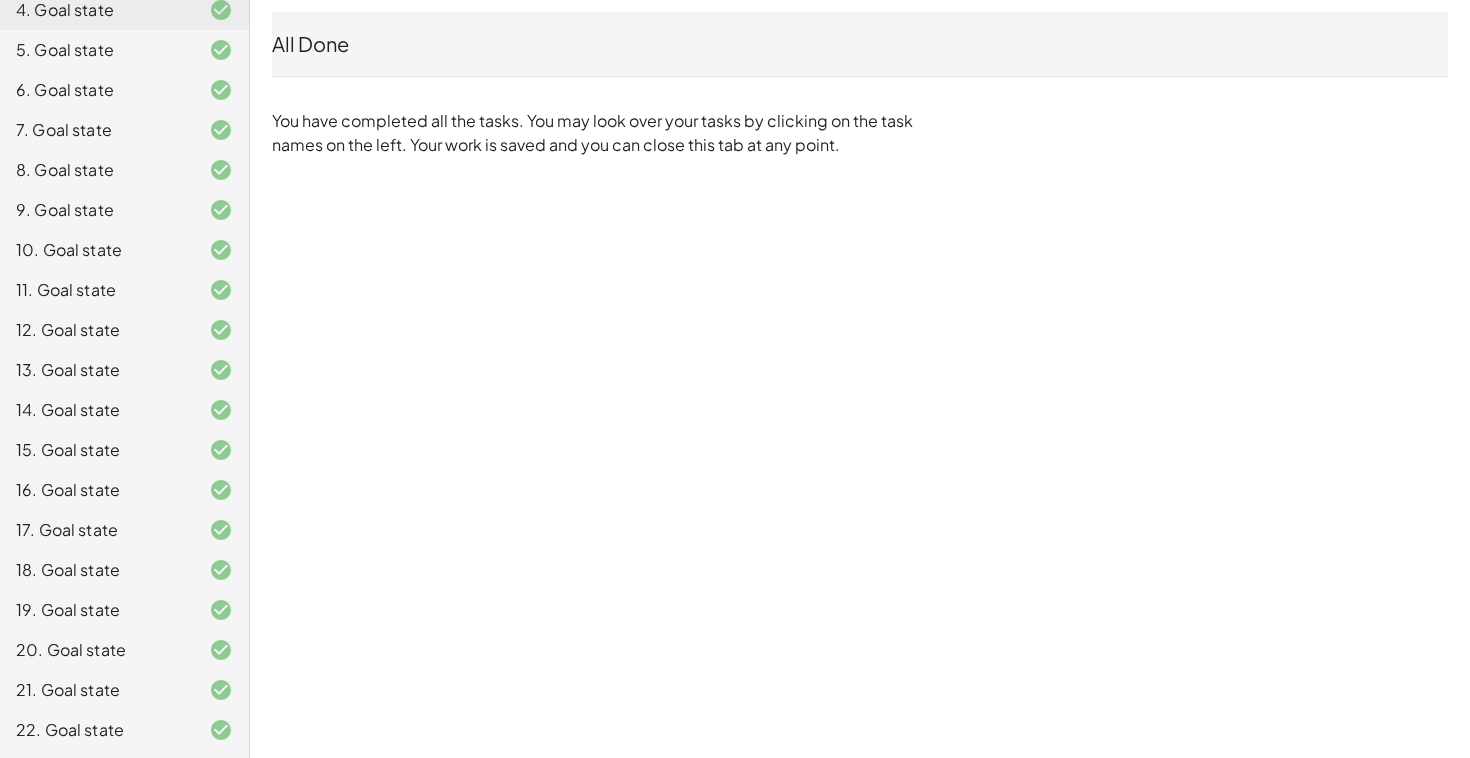 scroll, scrollTop: 0, scrollLeft: 0, axis: both 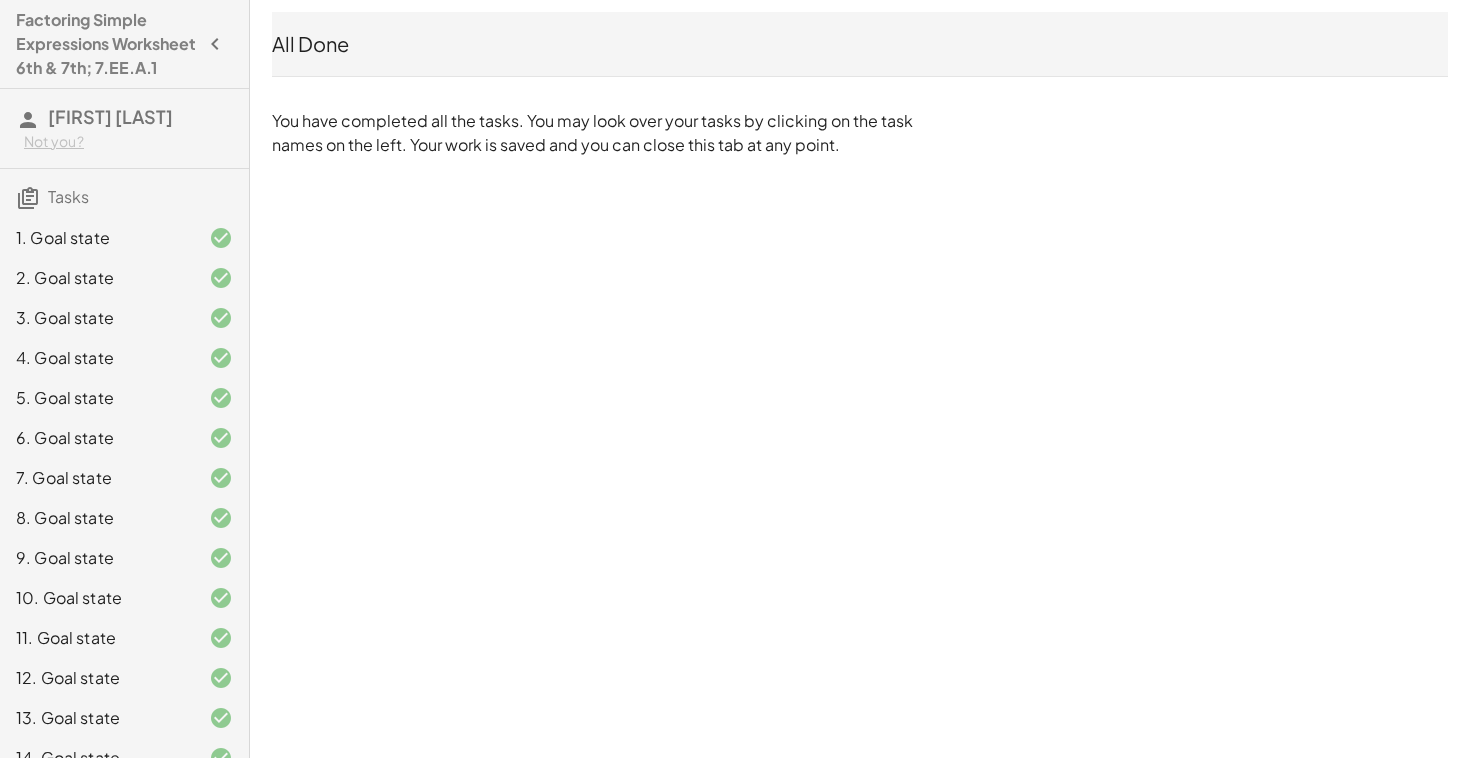 click on "[FIRST] [LAST]" 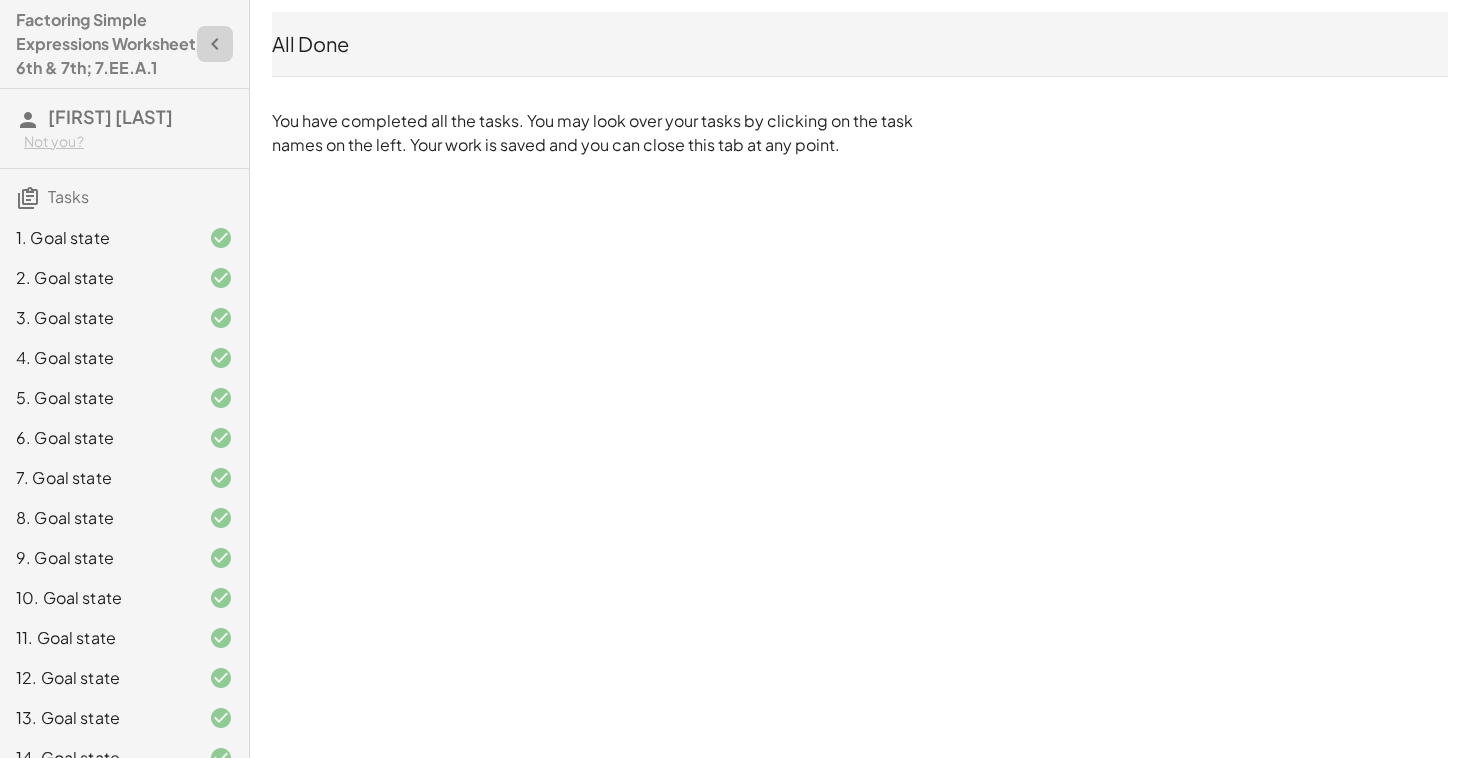 click 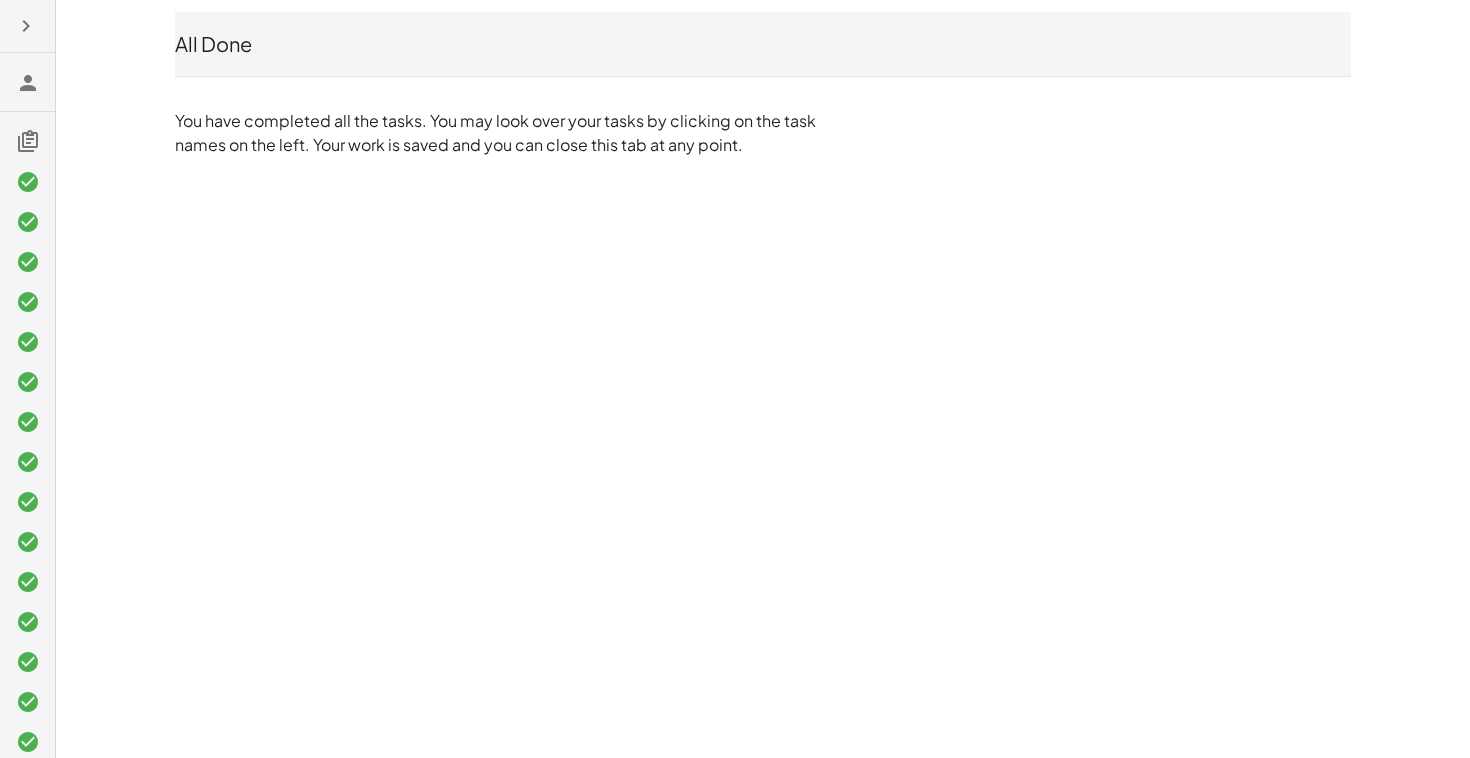 click 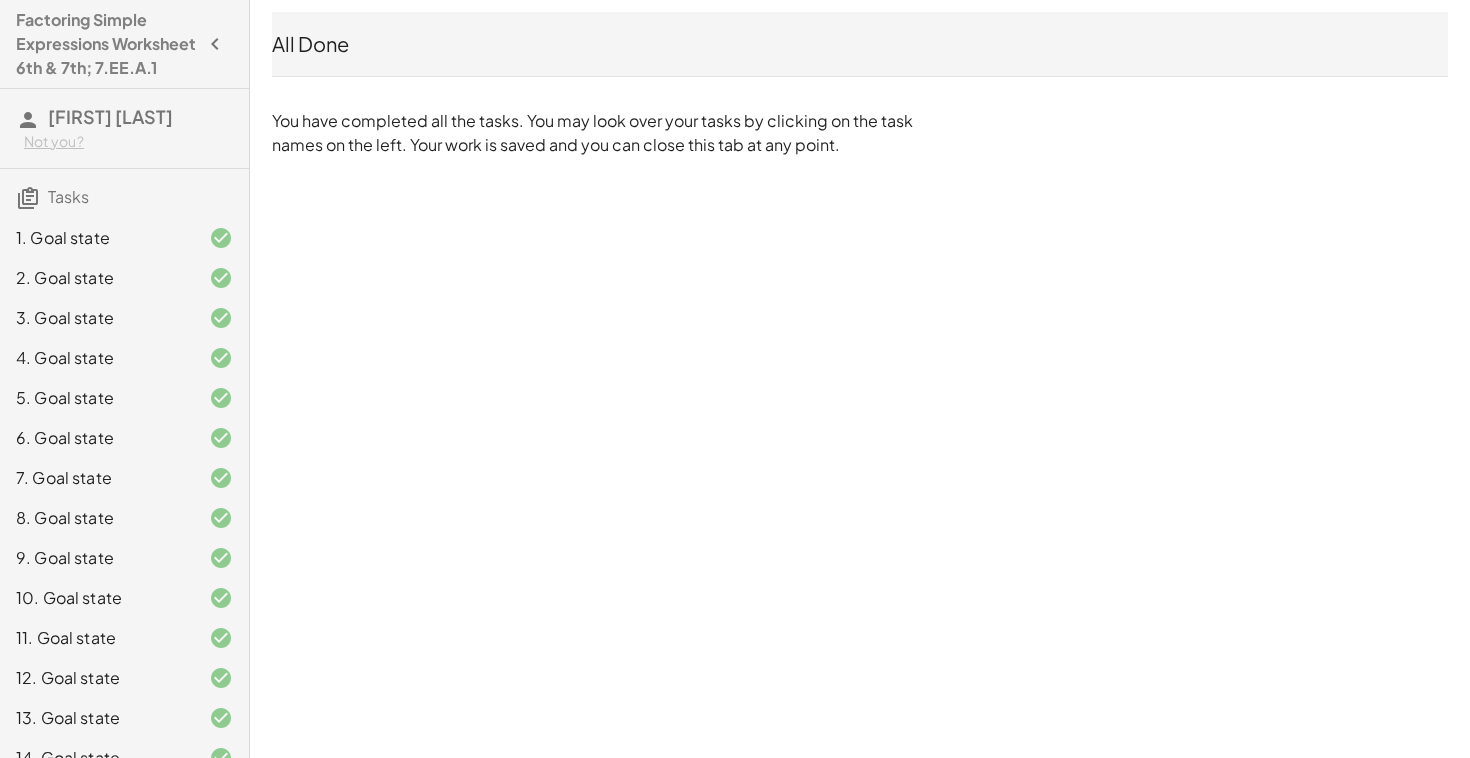 click on "Factoring Simple Expressions Worksheet 6th & 7th; 7.EE.A.1" at bounding box center [106, 44] 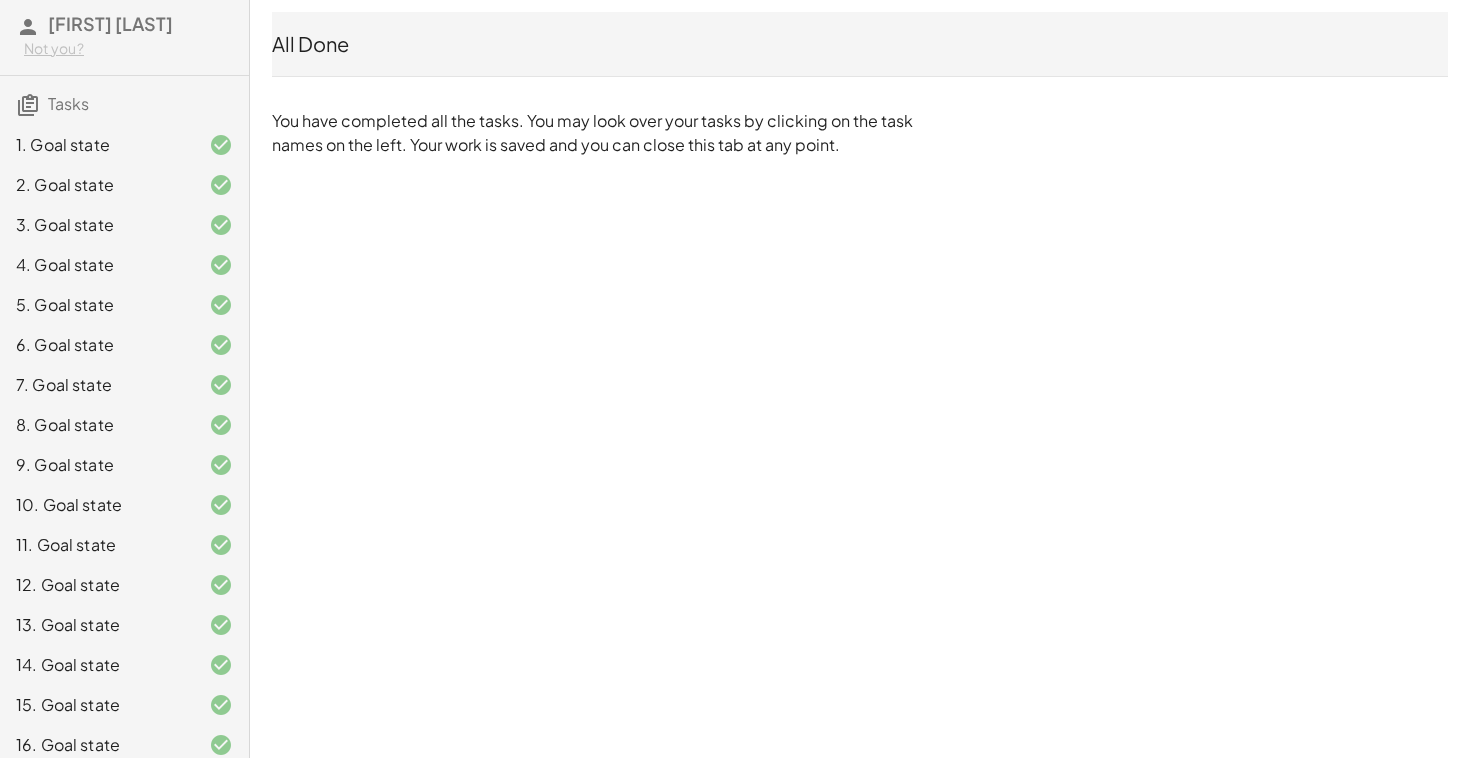 scroll, scrollTop: 0, scrollLeft: 0, axis: both 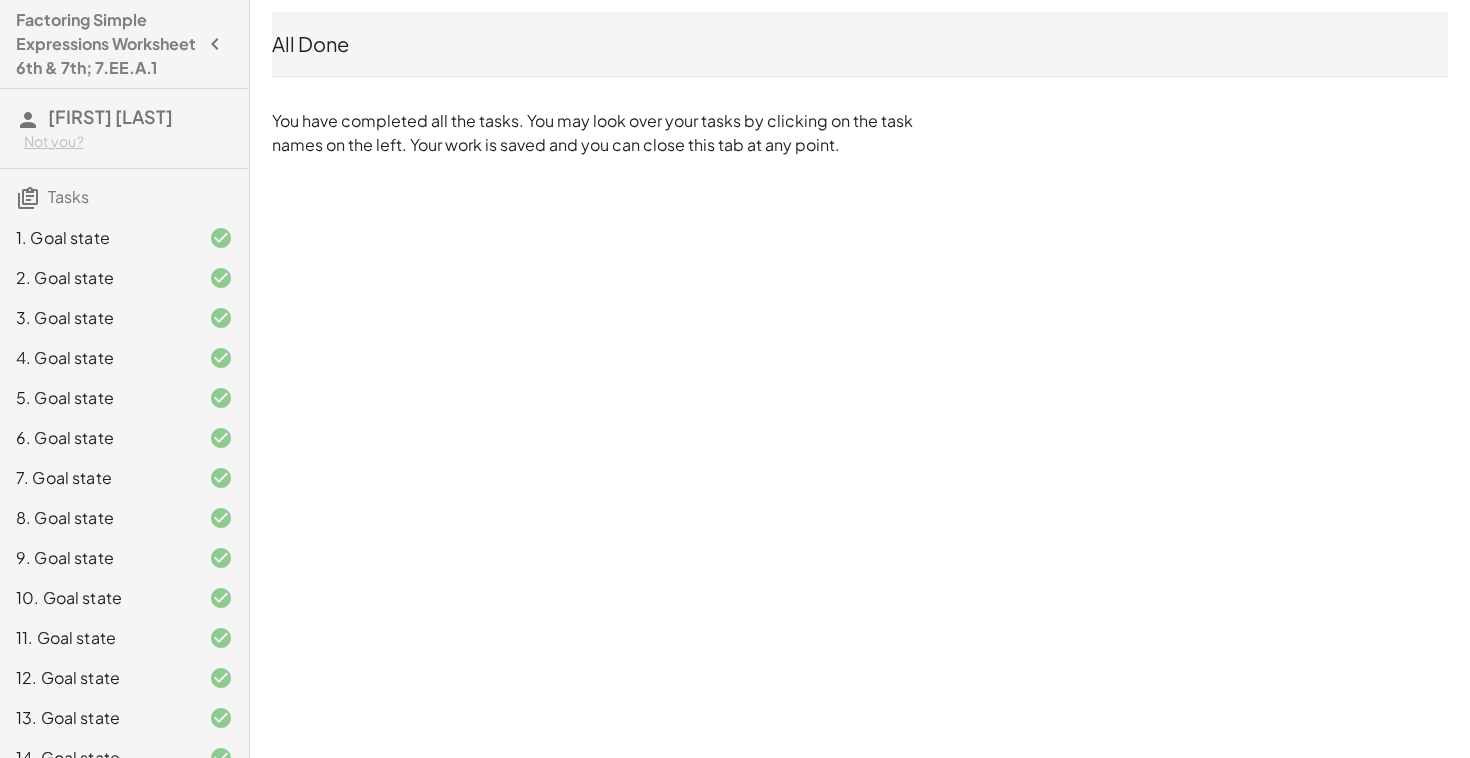 click on "Tasks" at bounding box center [68, 196] 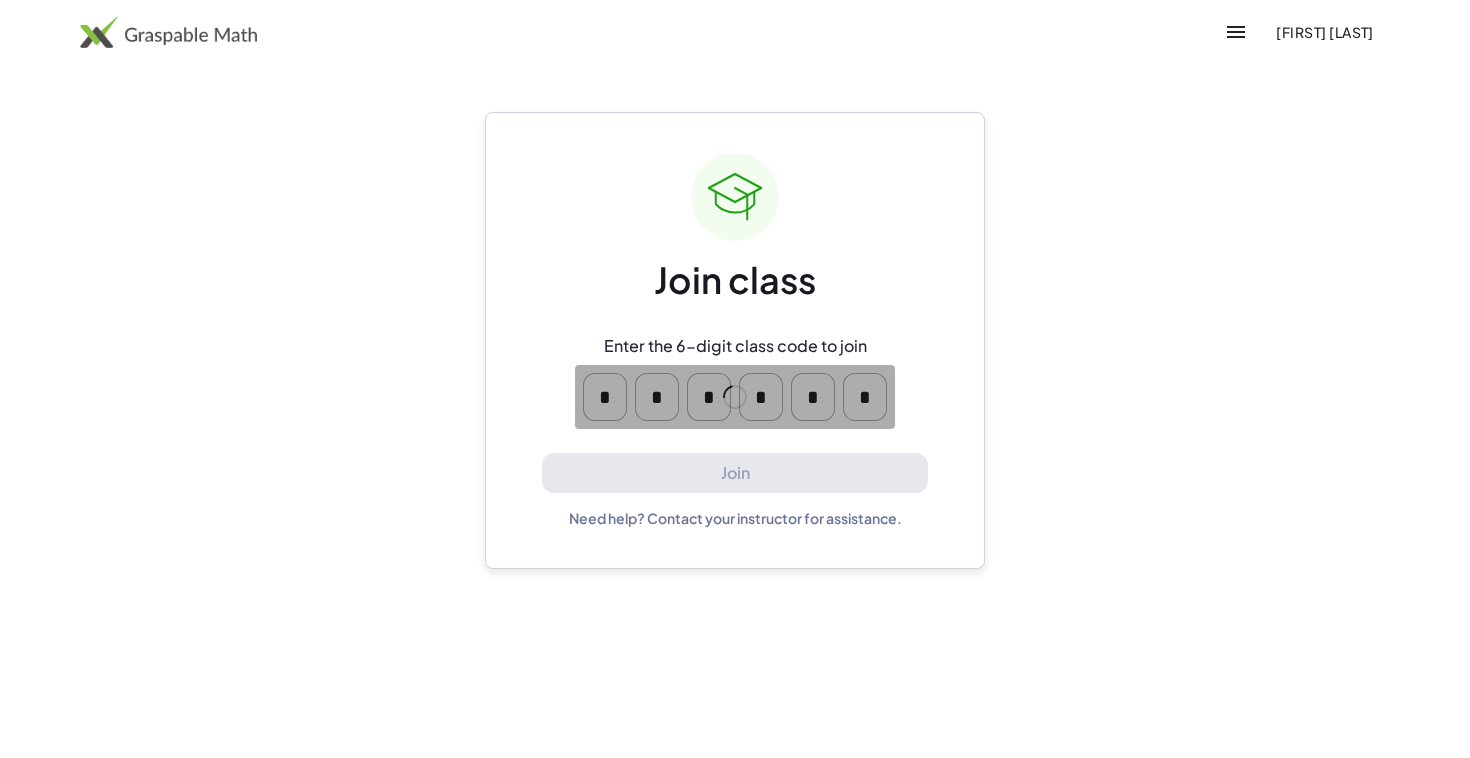 scroll, scrollTop: 0, scrollLeft: 0, axis: both 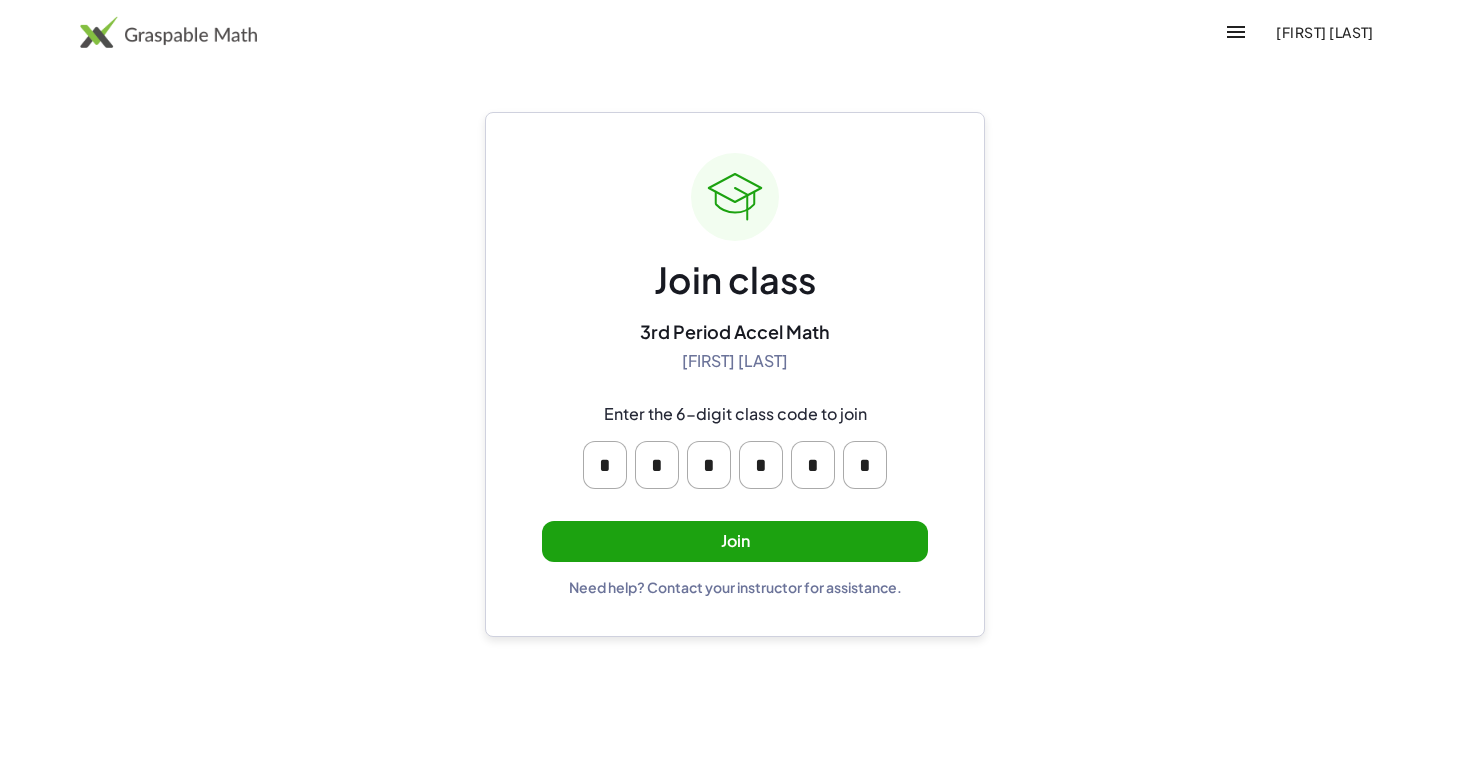 click on "Join" at bounding box center (735, 541) 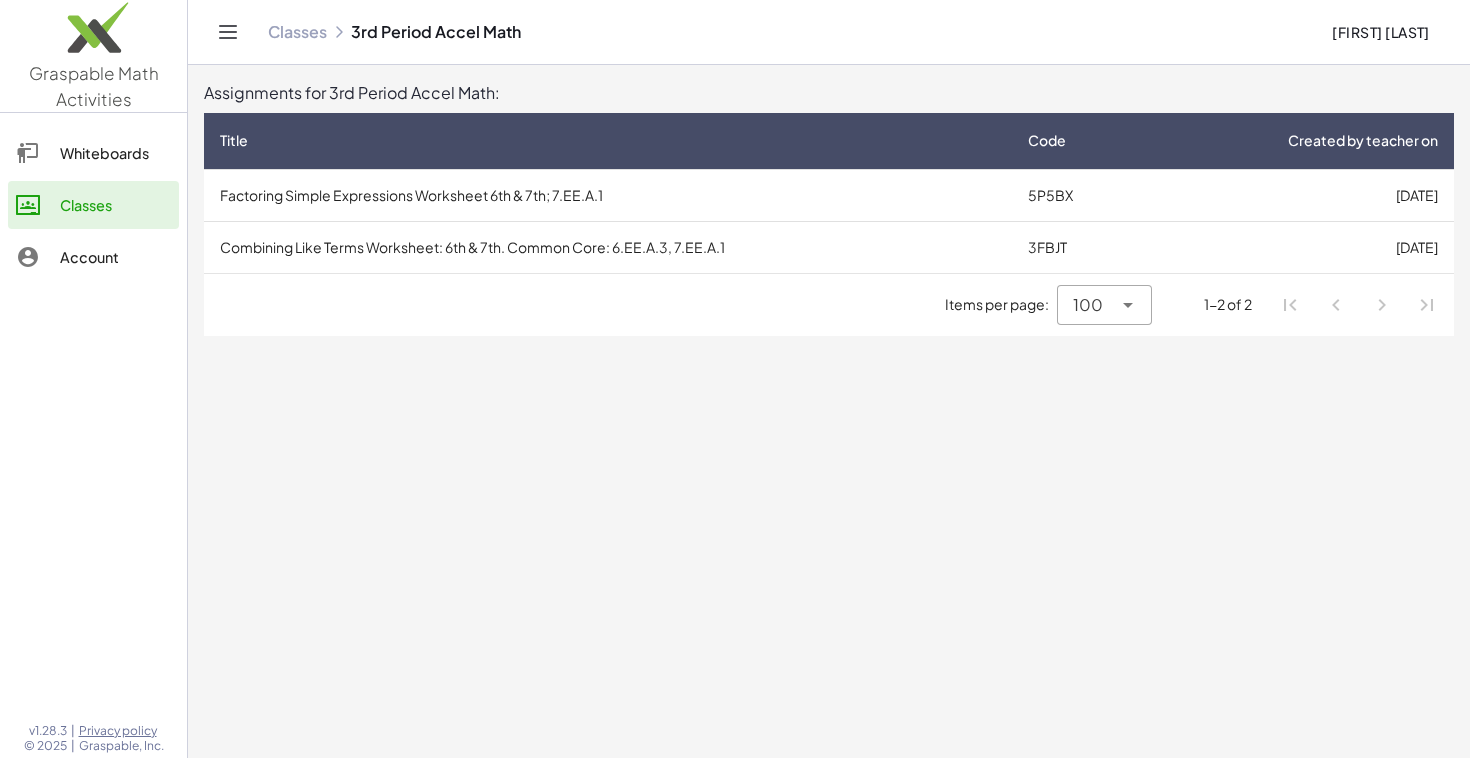 click on "Combining Like Terms Worksheet: 6th & 7th. Common Core: 6.EE.A.3, 7.EE.A.1" at bounding box center [608, 247] 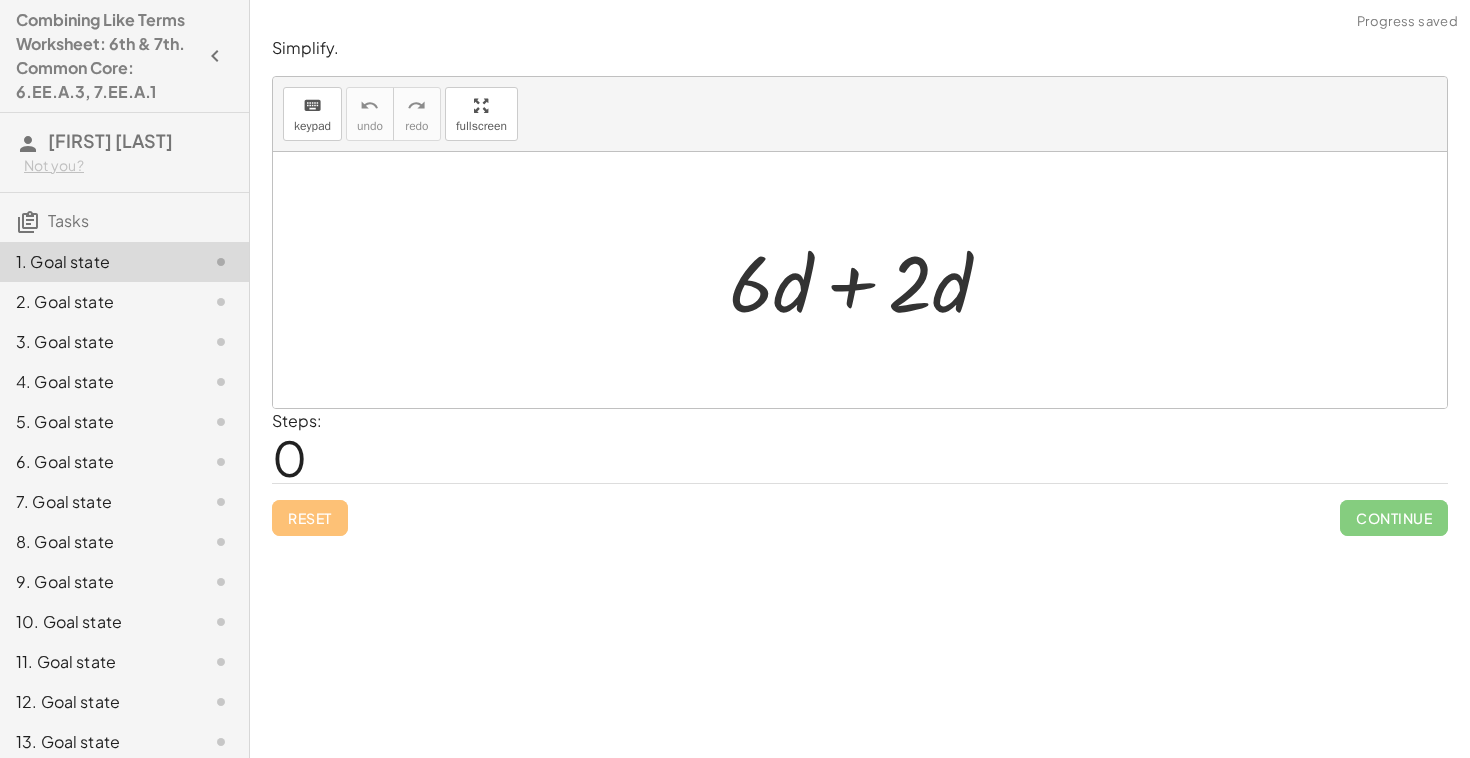 scroll, scrollTop: 92, scrollLeft: 0, axis: vertical 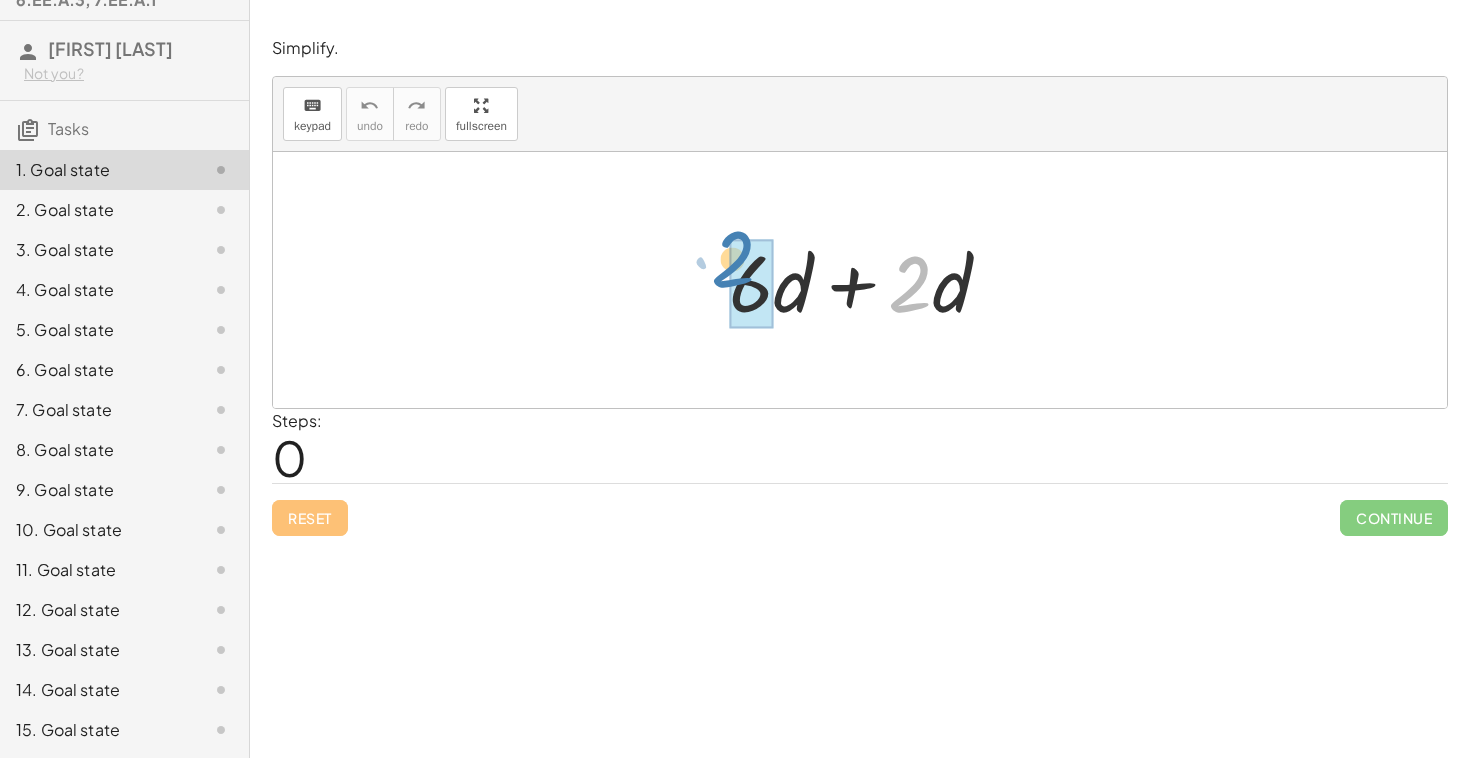 drag, startPoint x: 906, startPoint y: 302, endPoint x: 725, endPoint y: 280, distance: 182.3321 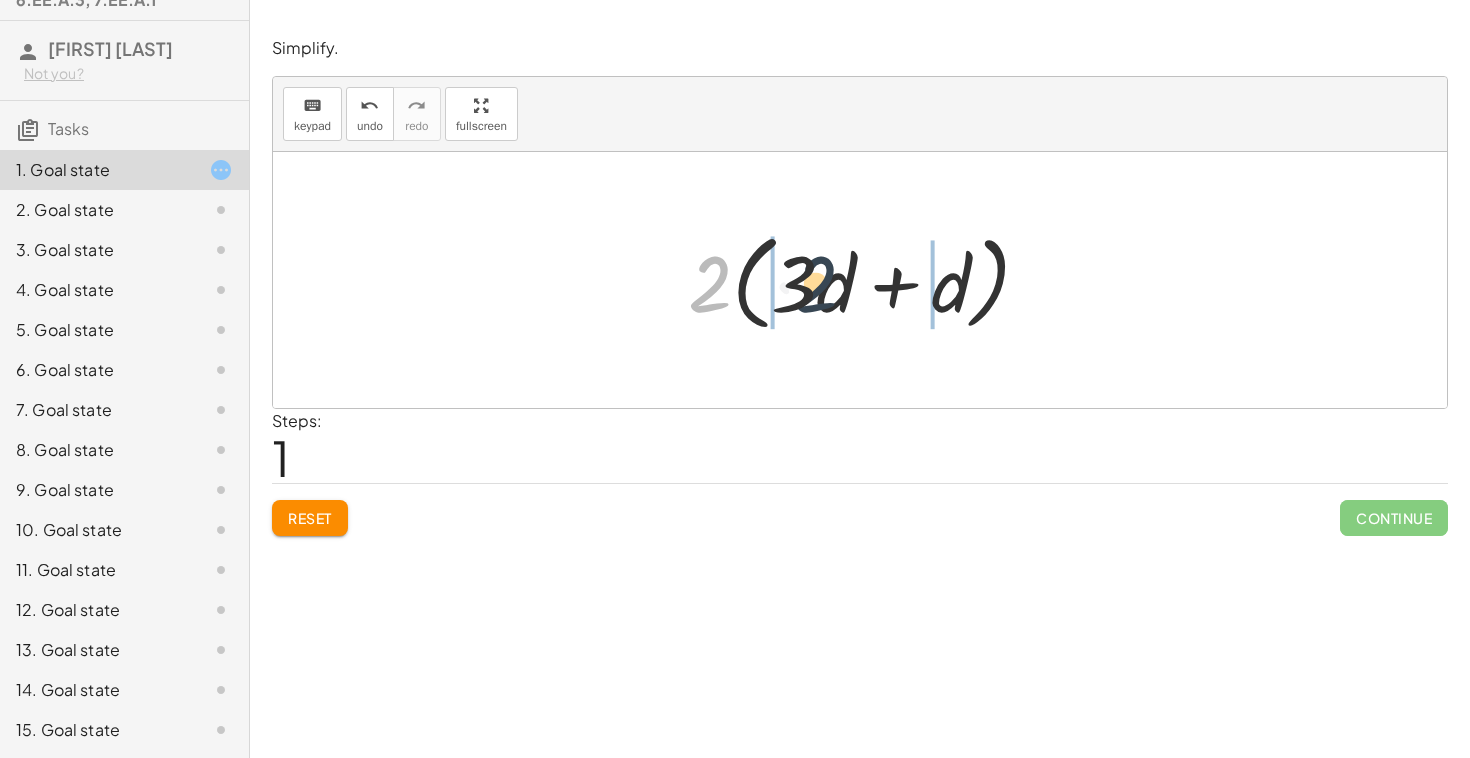 drag, startPoint x: 710, startPoint y: 297, endPoint x: 820, endPoint y: 295, distance: 110.01818 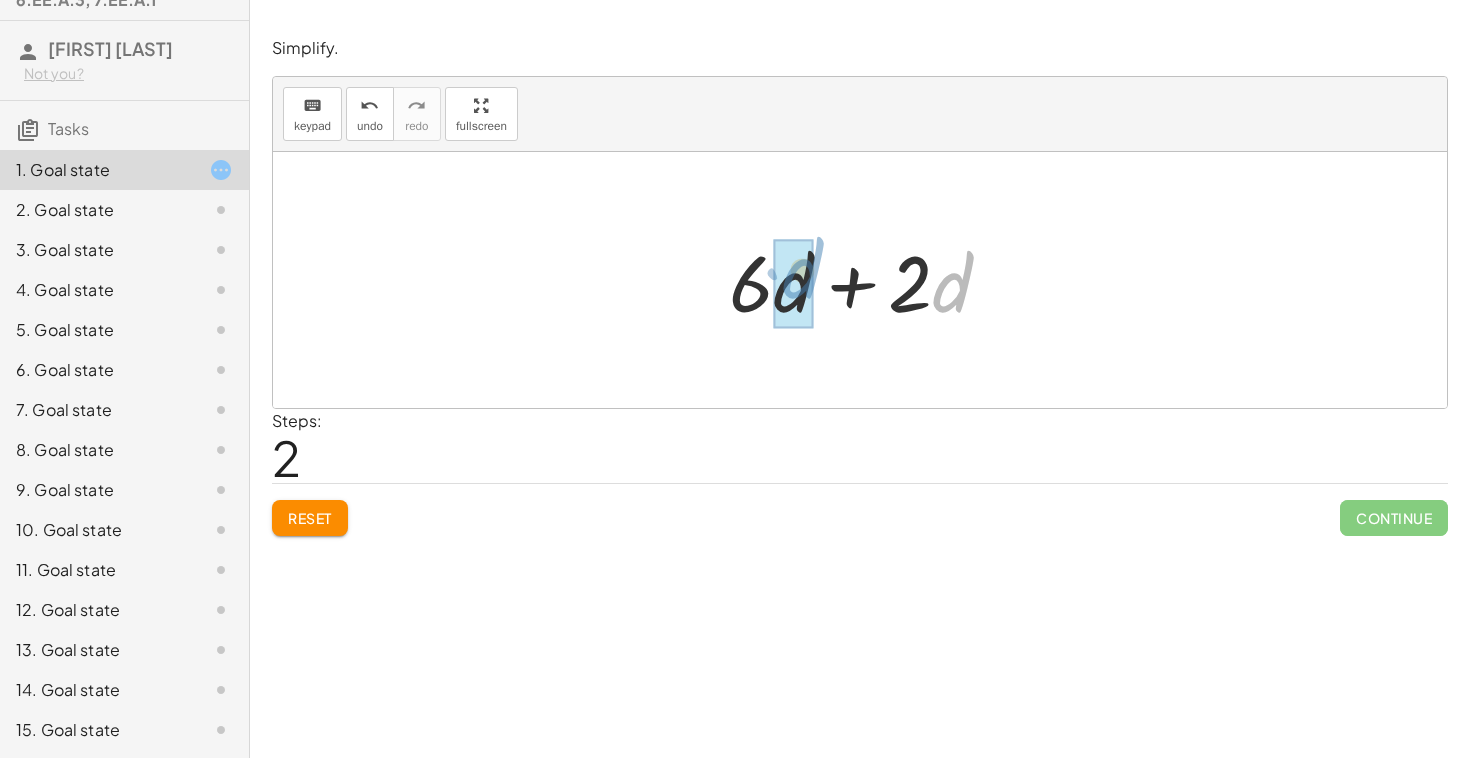 drag, startPoint x: 952, startPoint y: 297, endPoint x: 784, endPoint y: 288, distance: 168.2409 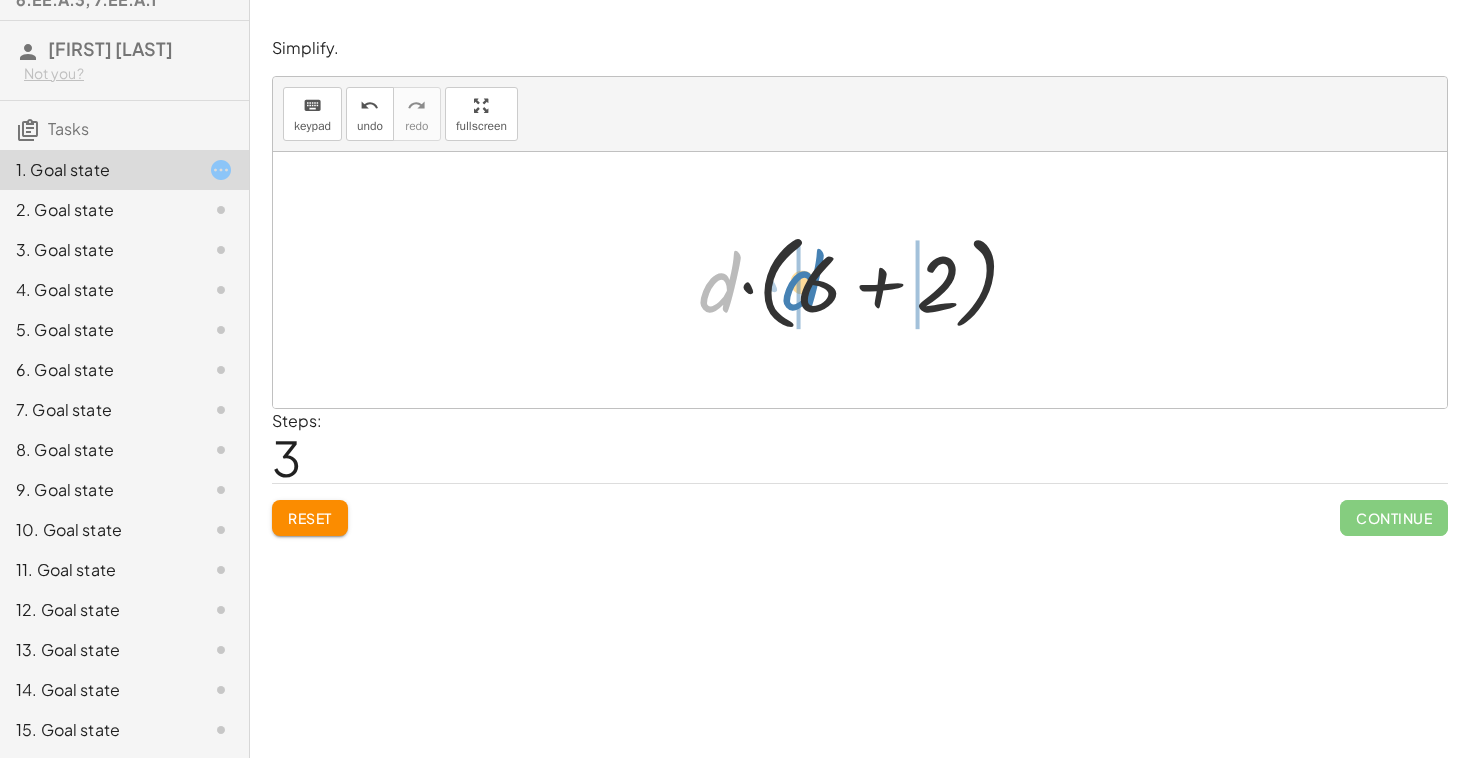 drag, startPoint x: 713, startPoint y: 299, endPoint x: 801, endPoint y: 295, distance: 88.09086 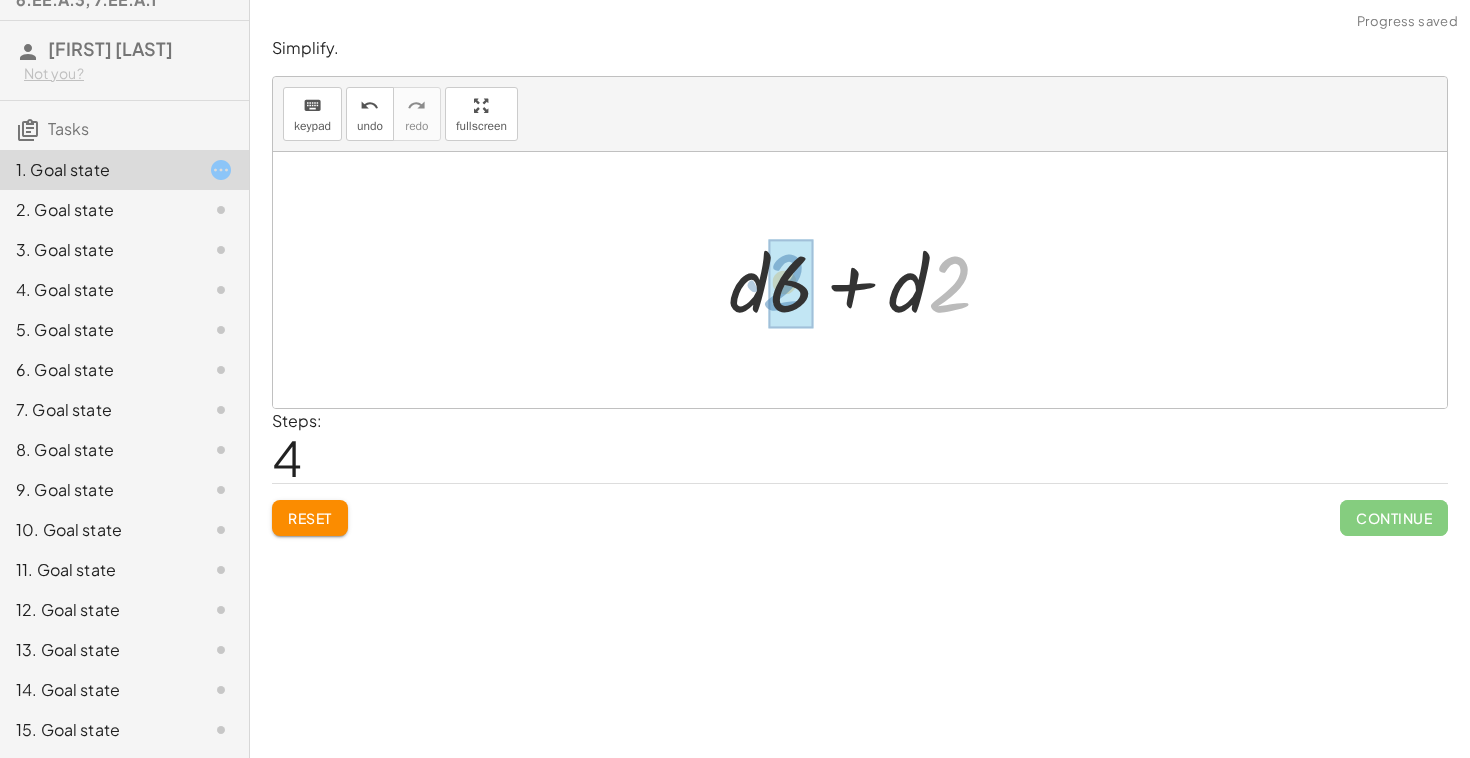drag, startPoint x: 937, startPoint y: 293, endPoint x: 773, endPoint y: 290, distance: 164.02744 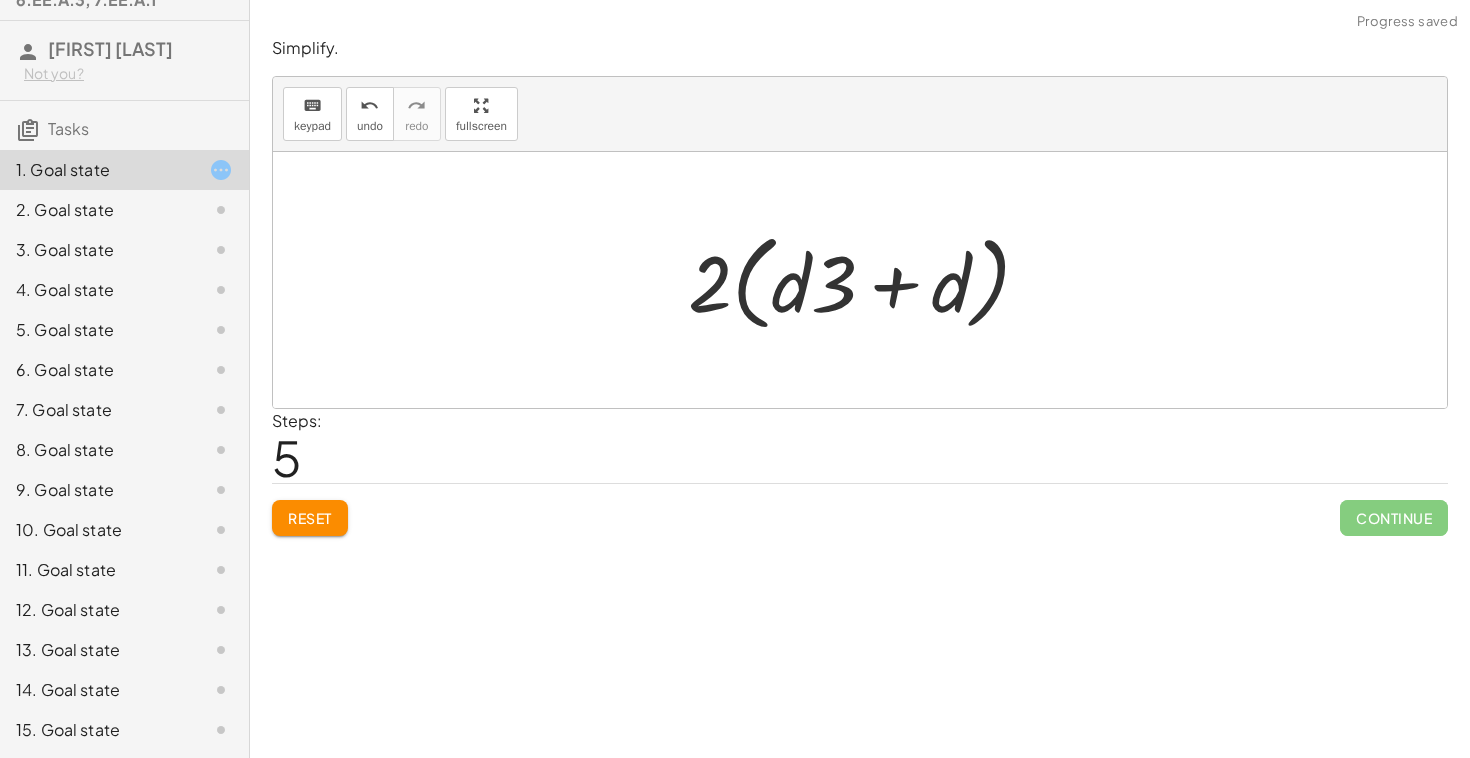 click on "Reset" 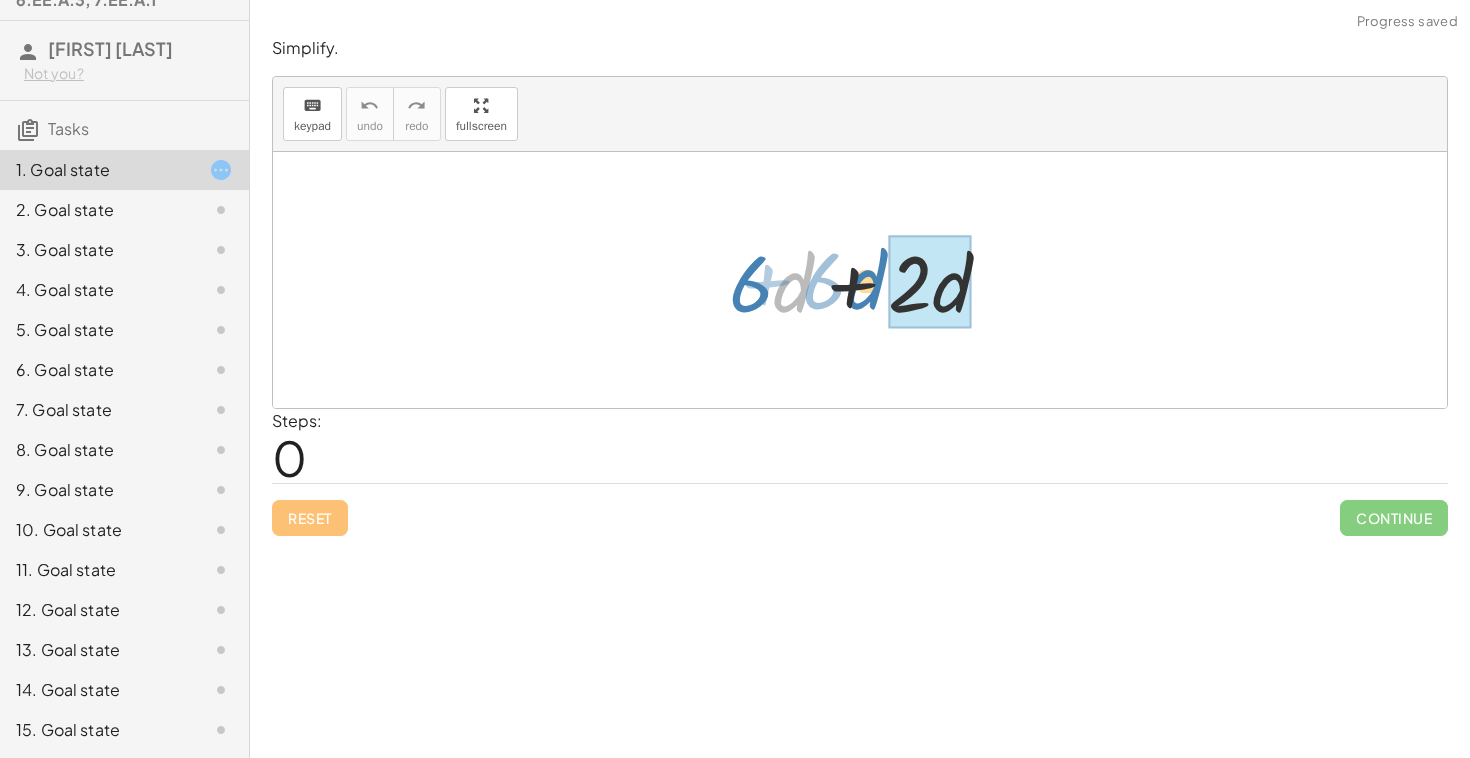 drag, startPoint x: 793, startPoint y: 302, endPoint x: 871, endPoint y: 288, distance: 79.24645 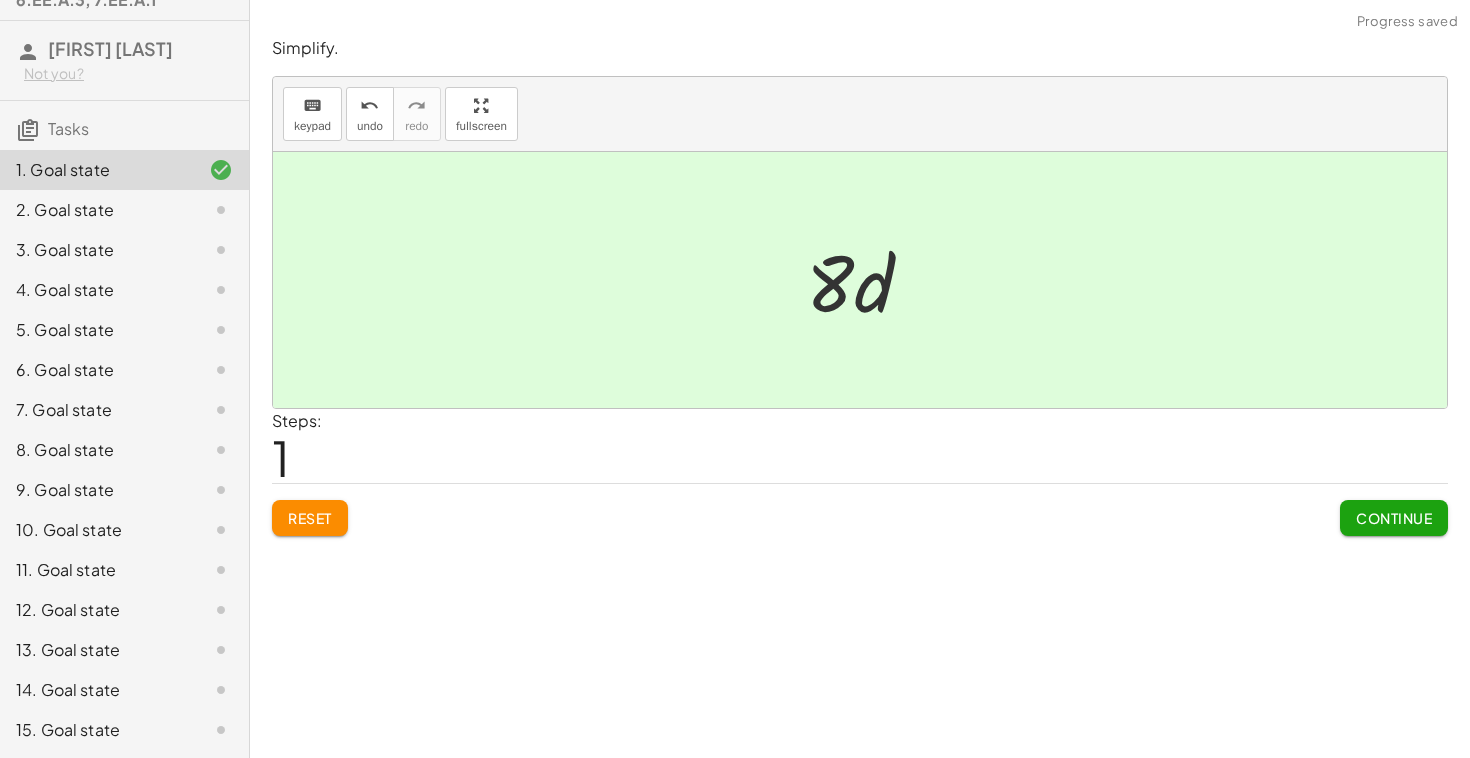 click on "Continue" 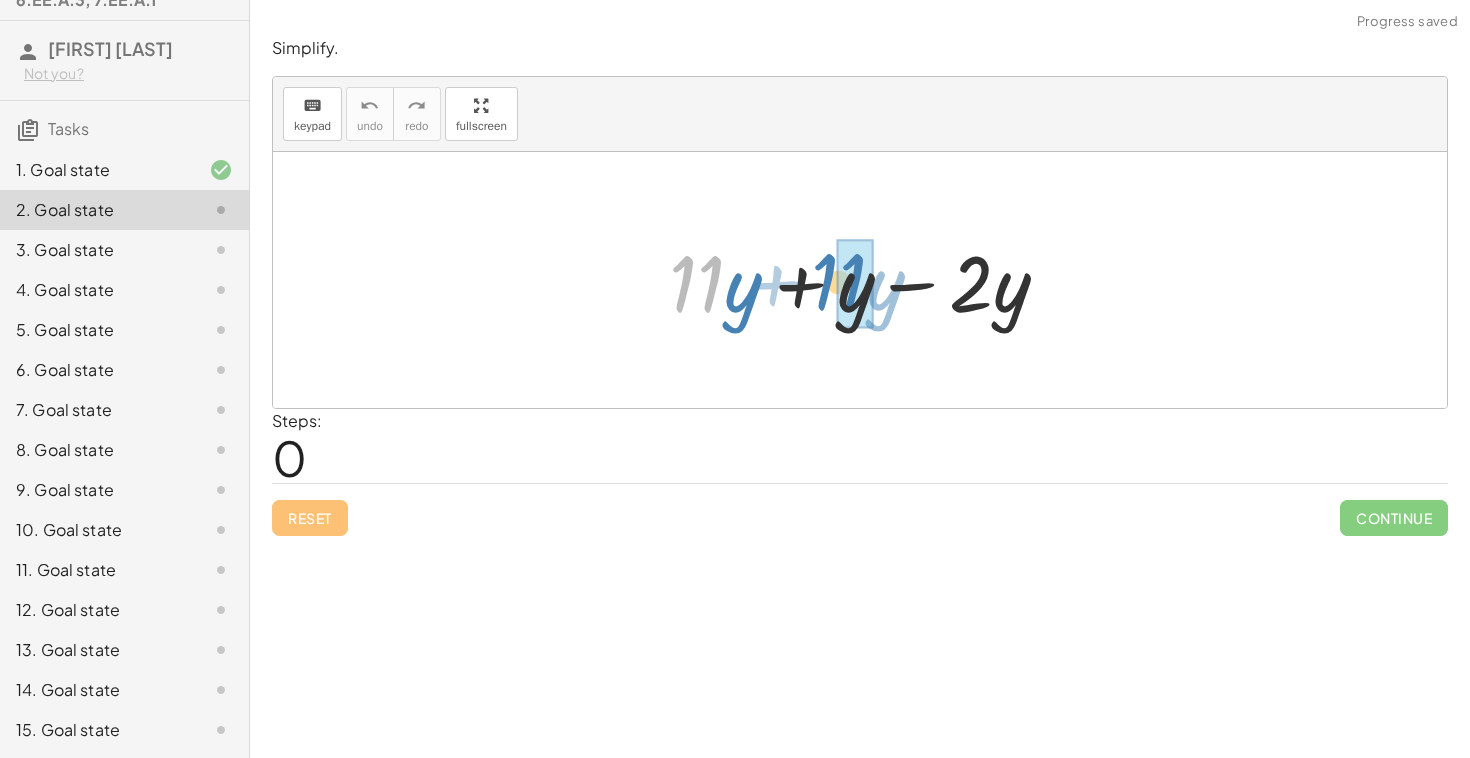 drag, startPoint x: 714, startPoint y: 297, endPoint x: 855, endPoint y: 293, distance: 141.05673 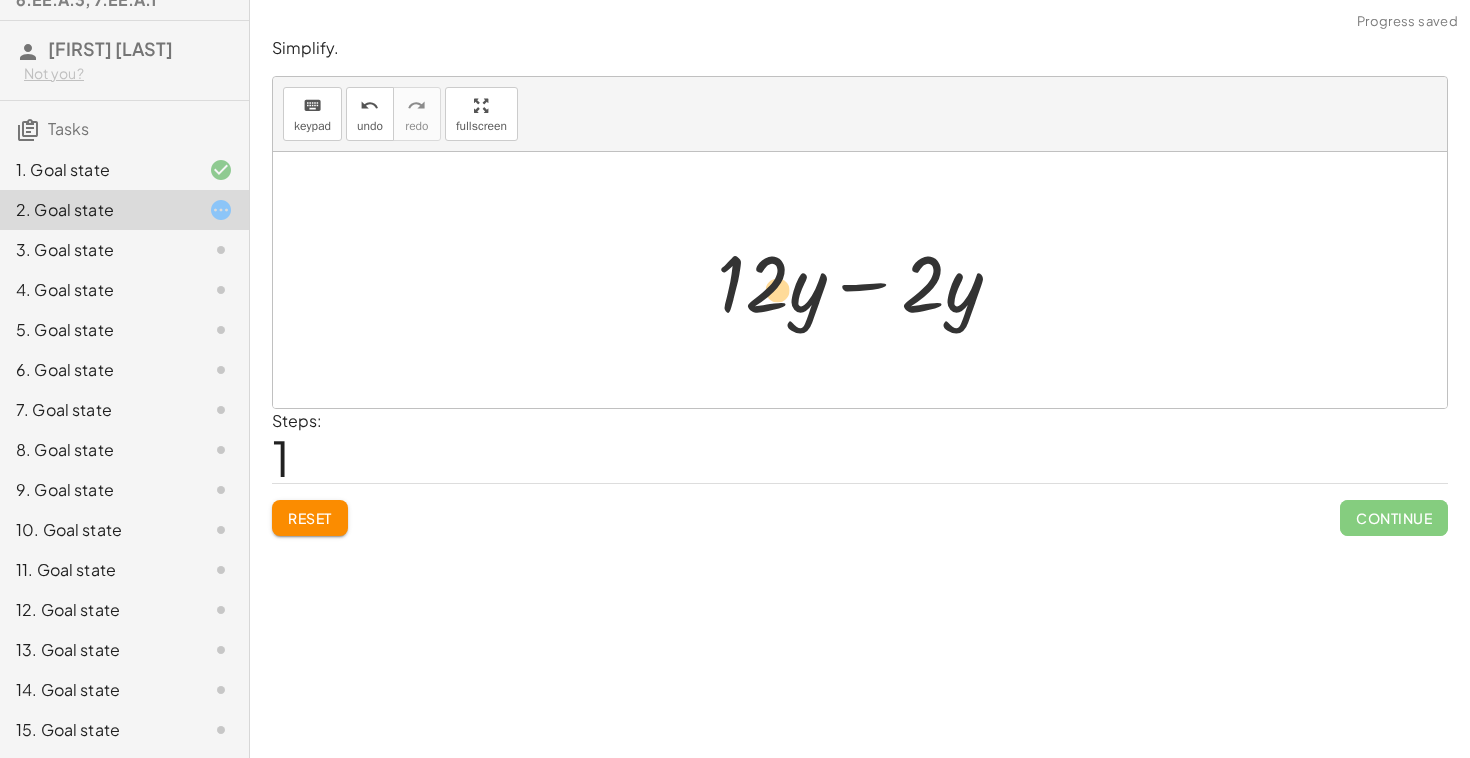 drag, startPoint x: 766, startPoint y: 297, endPoint x: 773, endPoint y: 306, distance: 11.401754 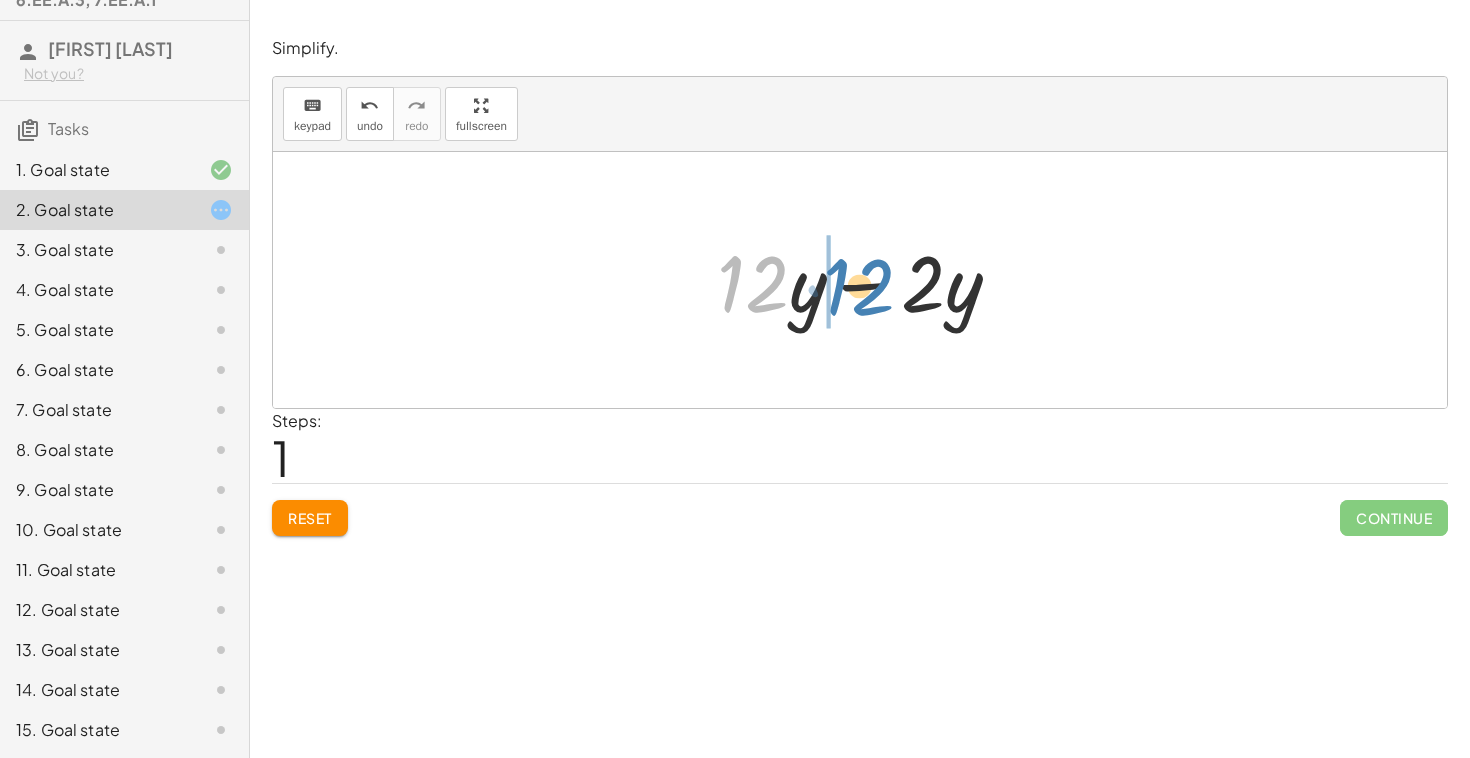 drag, startPoint x: 778, startPoint y: 302, endPoint x: 978, endPoint y: 318, distance: 200.63898 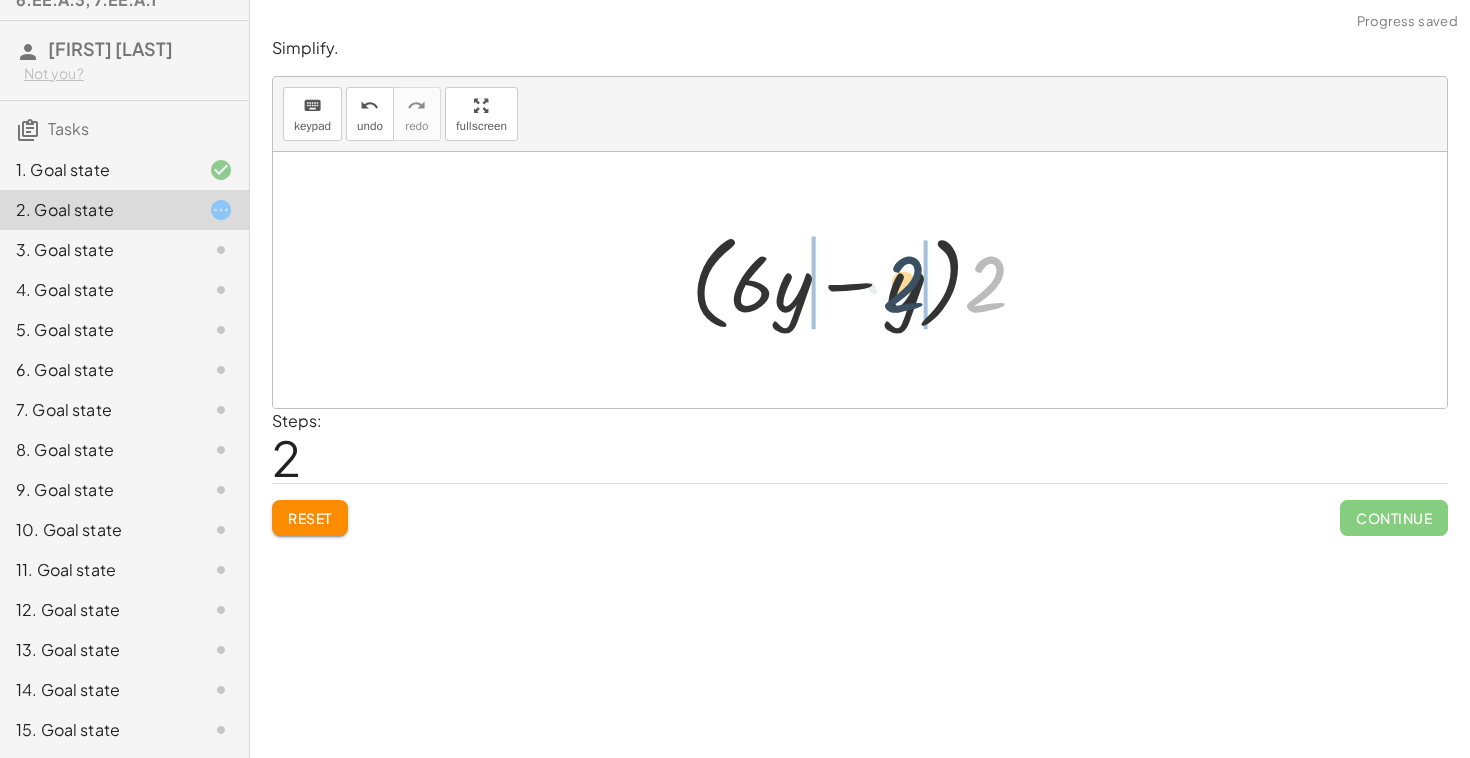drag, startPoint x: 995, startPoint y: 292, endPoint x: 910, endPoint y: 291, distance: 85.00588 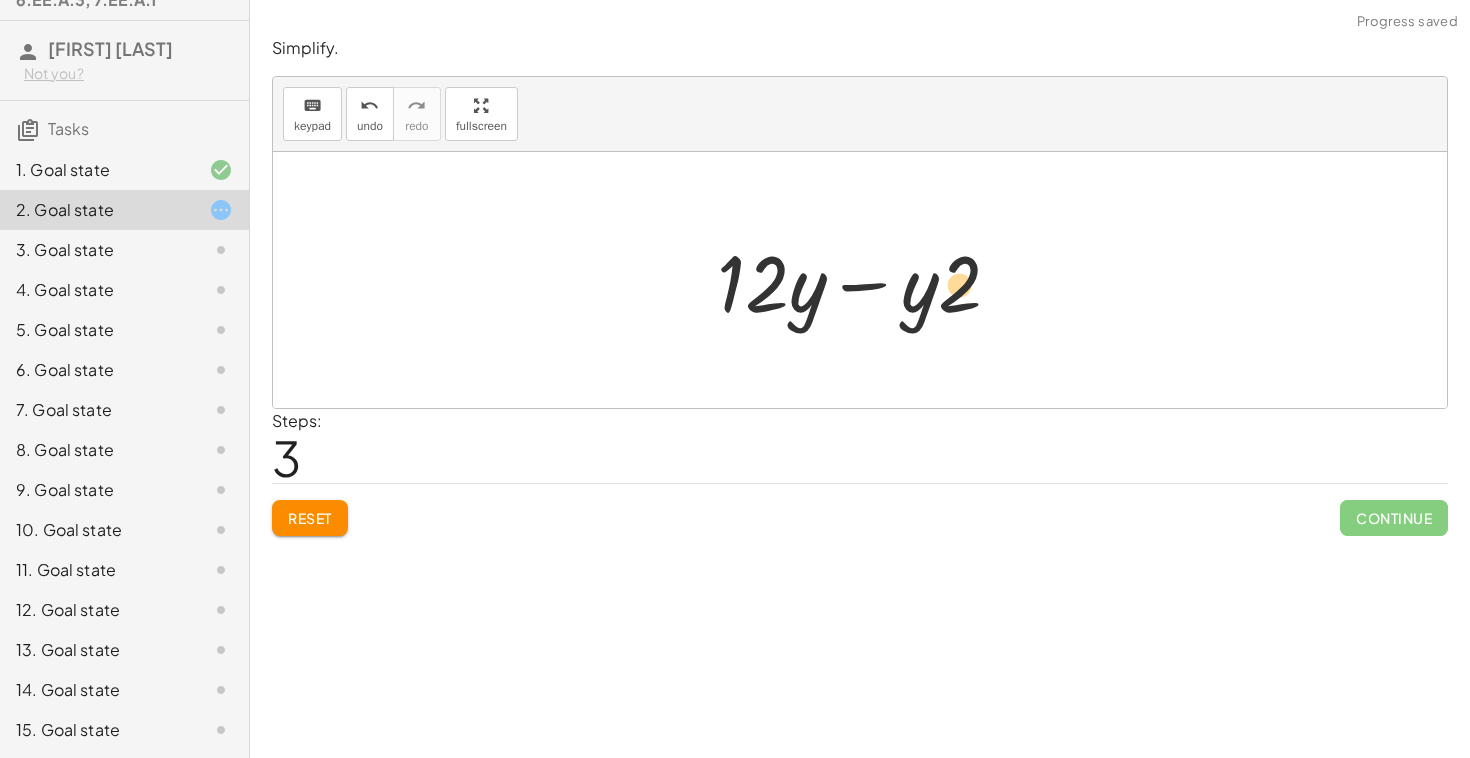 click at bounding box center [867, 280] 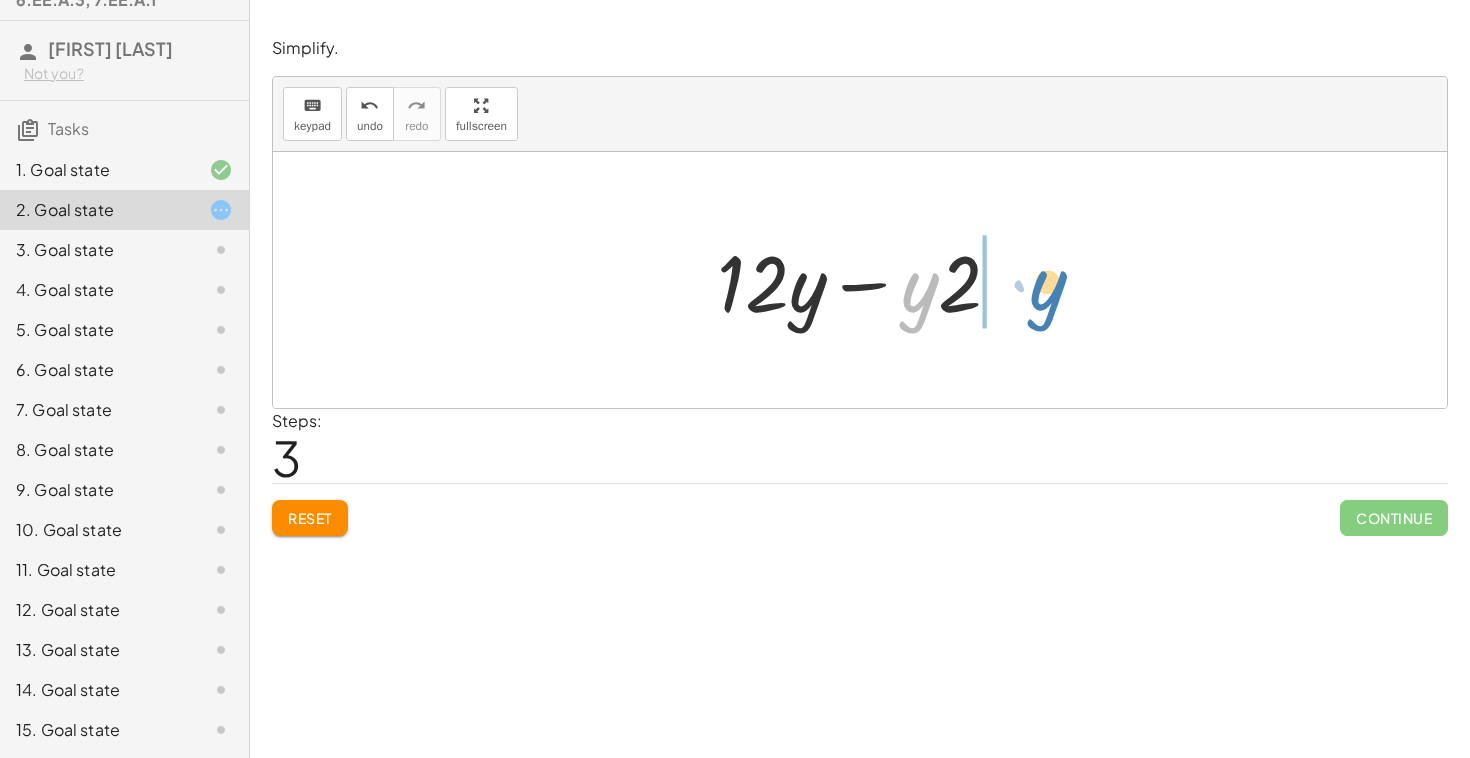 drag, startPoint x: 916, startPoint y: 305, endPoint x: 1047, endPoint y: 302, distance: 131.03435 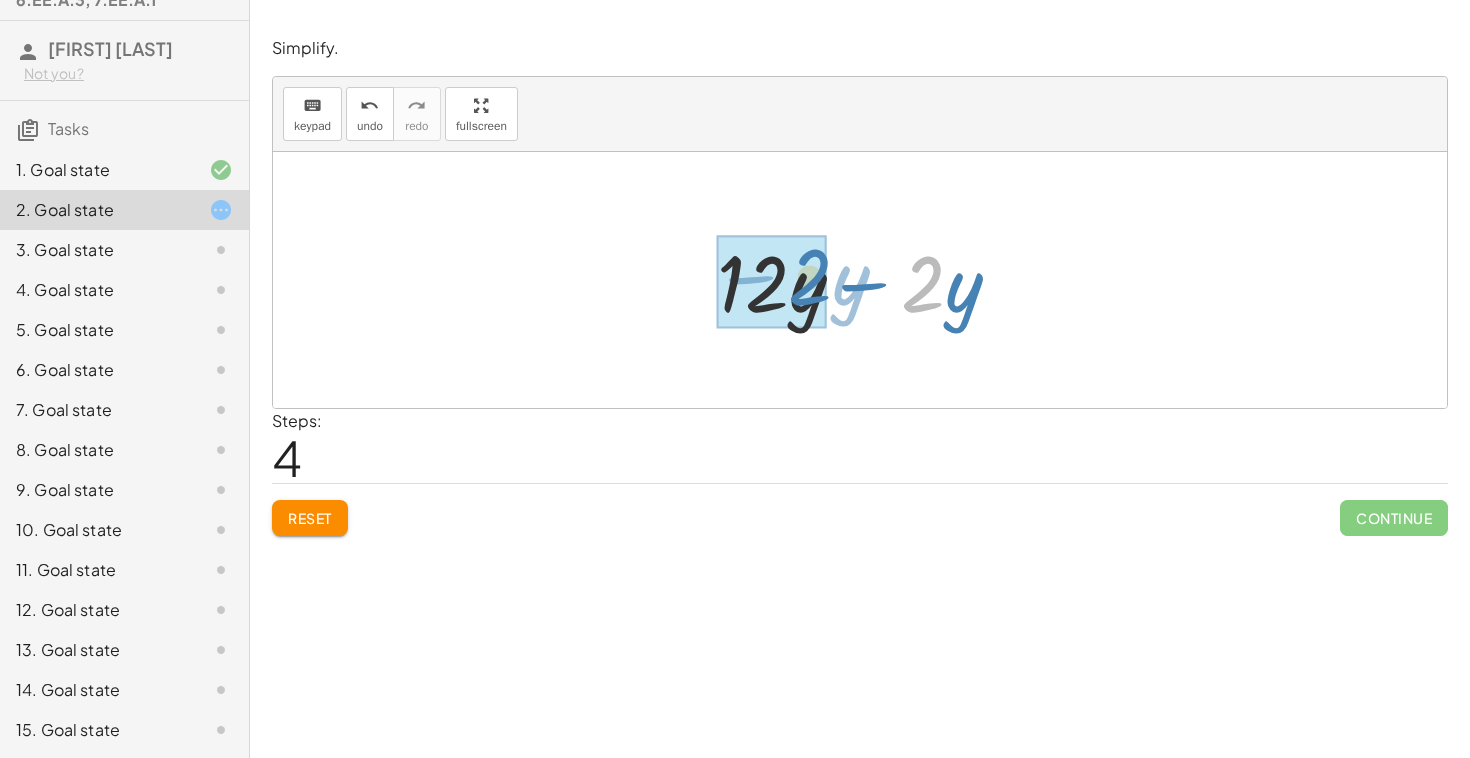 drag, startPoint x: 938, startPoint y: 287, endPoint x: 825, endPoint y: 280, distance: 113.216606 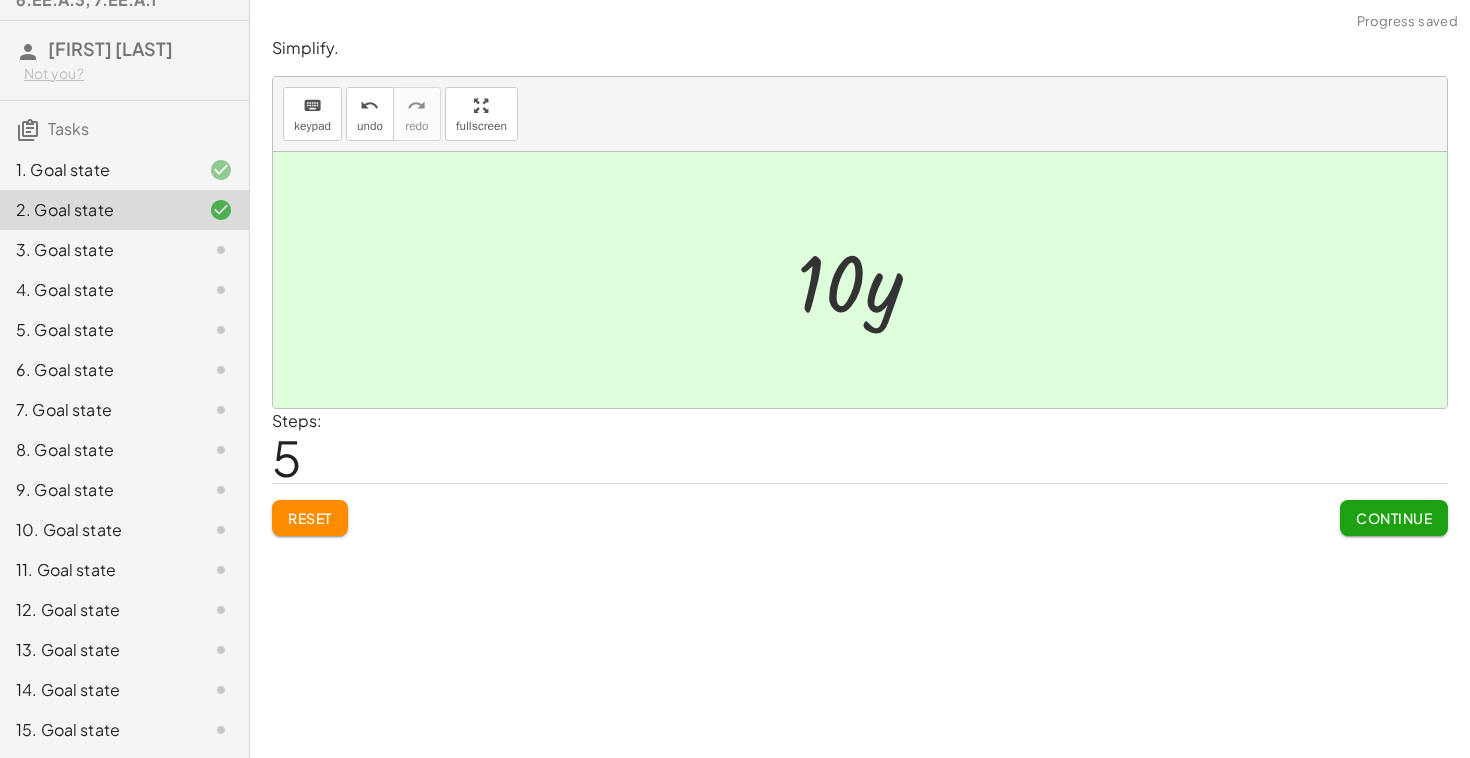 click on "Simplify. keyboard keypad undo undo redo redo fullscreen + · 11 · y + y − · 2 · y + · 12 · y − · 2 · y + · 2 · 6 · y − · 2 · y · ( + · 6 · y − y ) · 2 + · 6 · y · 2 − · y · 2 + · 12 · y − · y · 2 + · 12 · y − · 2 · y · y · 10 × Steps:  5 Reset   Continue" 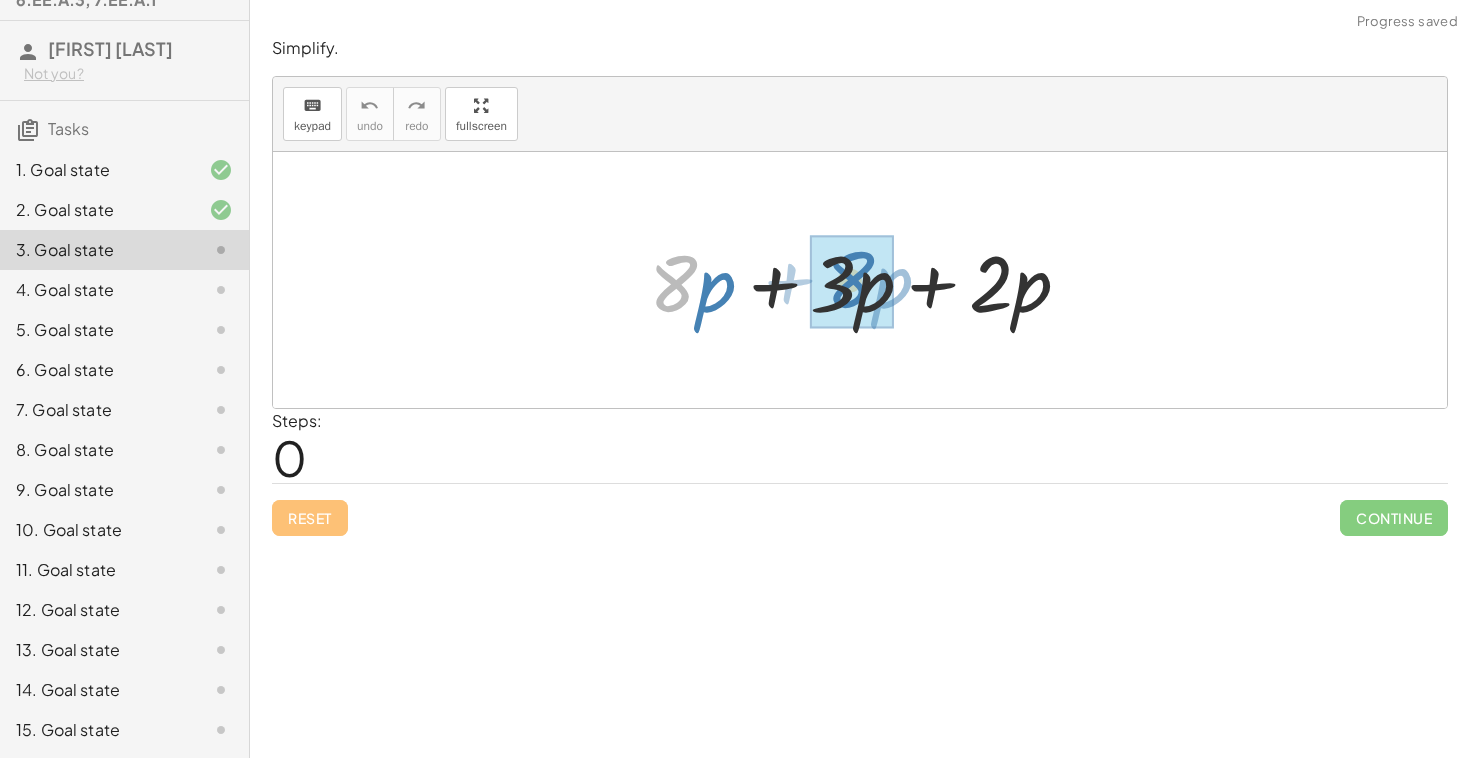 drag, startPoint x: 689, startPoint y: 292, endPoint x: 865, endPoint y: 280, distance: 176.40862 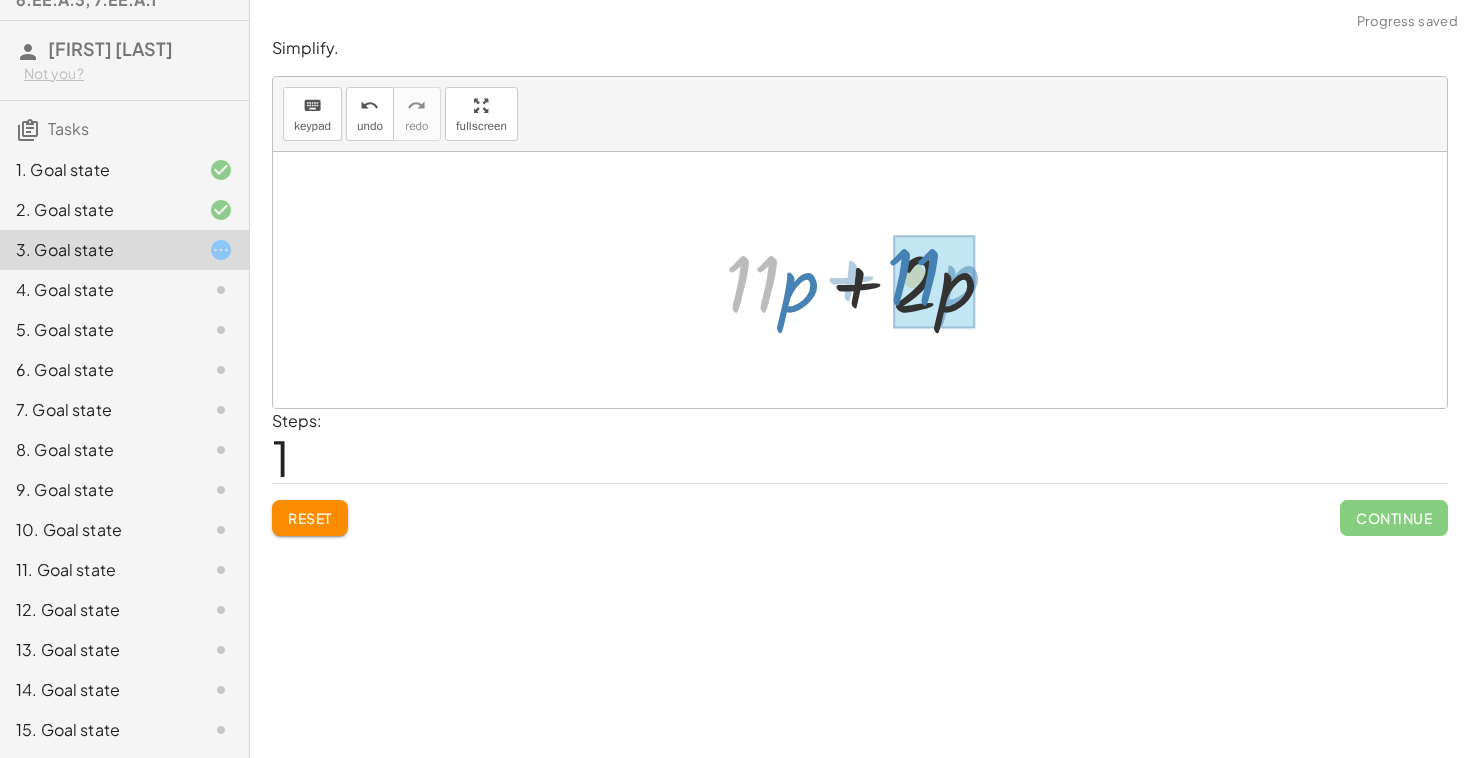 drag, startPoint x: 772, startPoint y: 297, endPoint x: 933, endPoint y: 289, distance: 161.19864 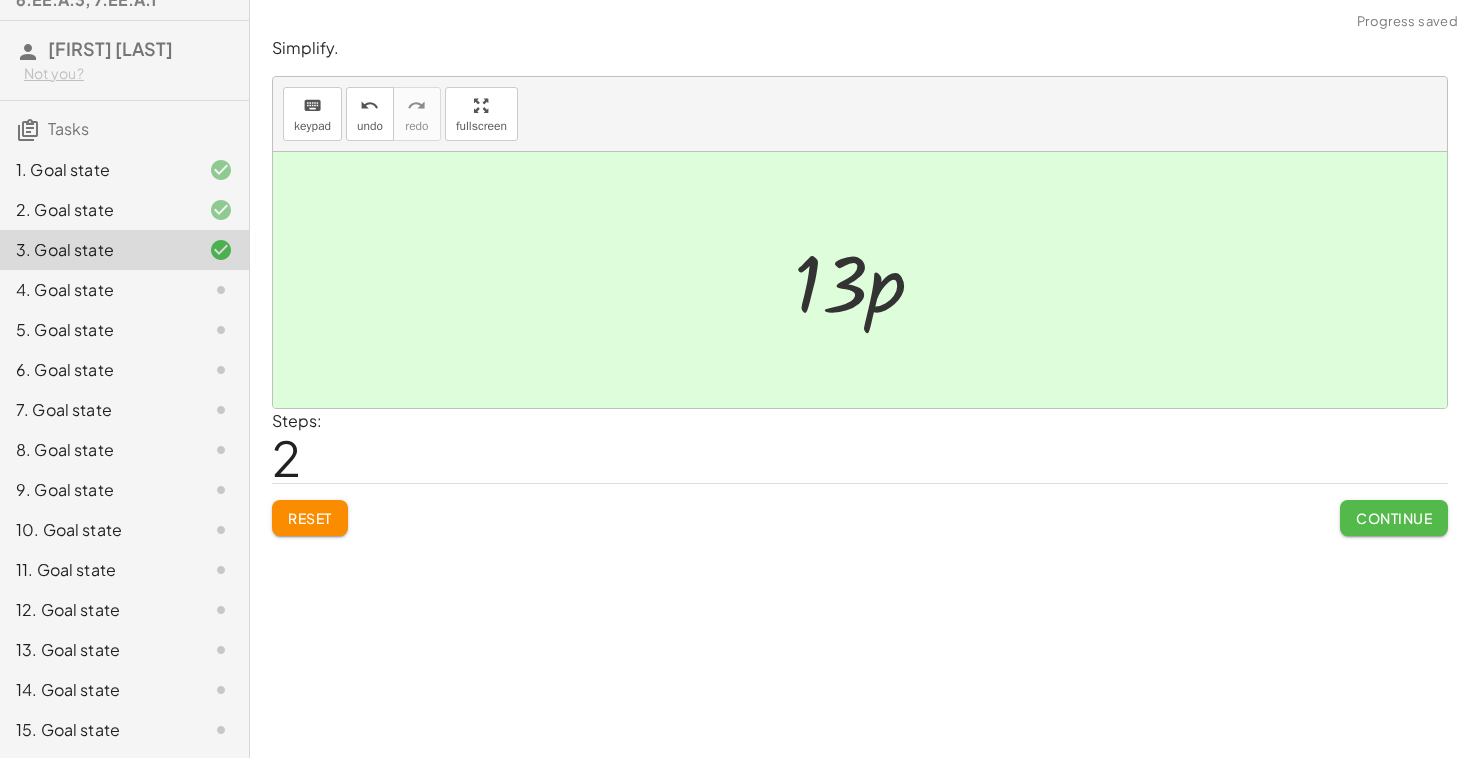 click on "Continue" 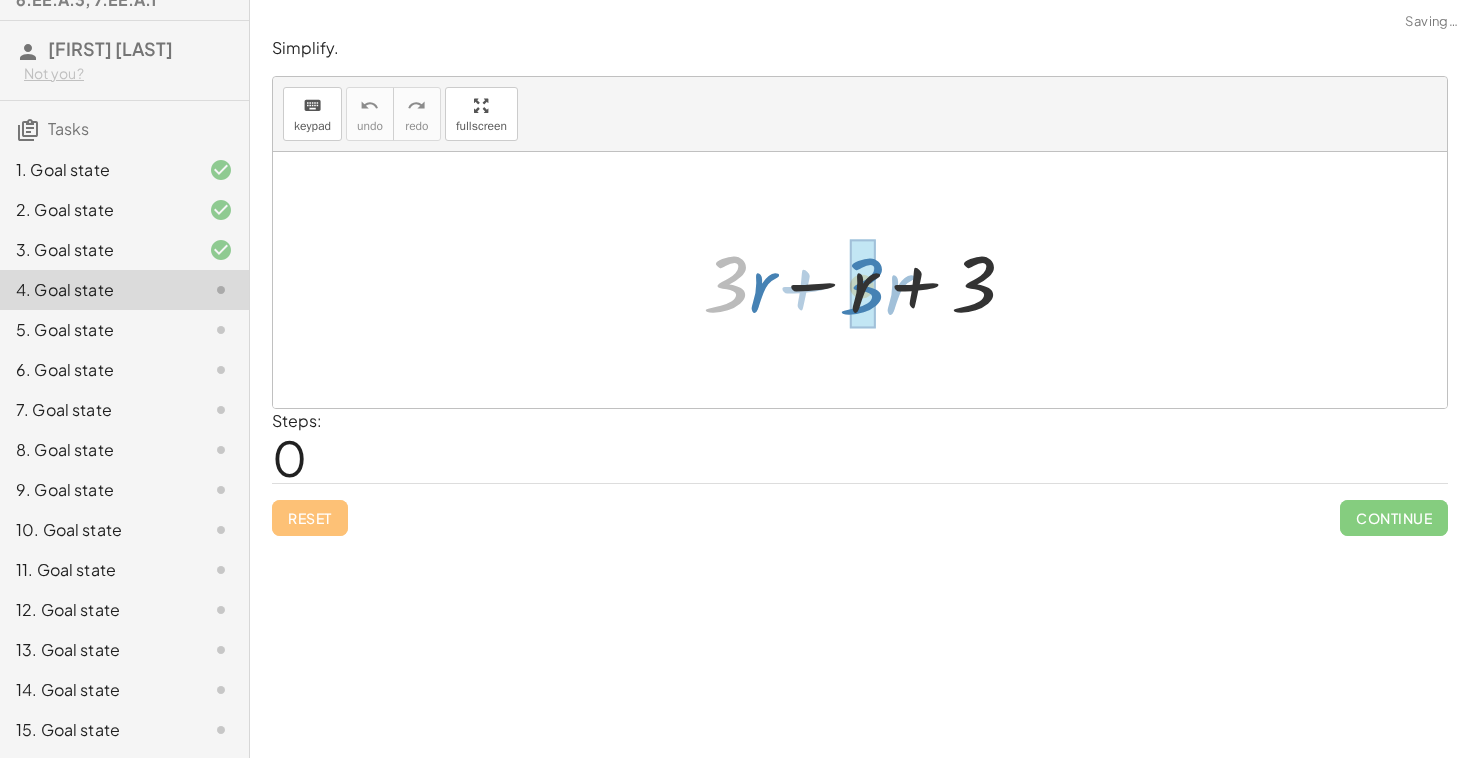 drag, startPoint x: 747, startPoint y: 294, endPoint x: 882, endPoint y: 295, distance: 135.00371 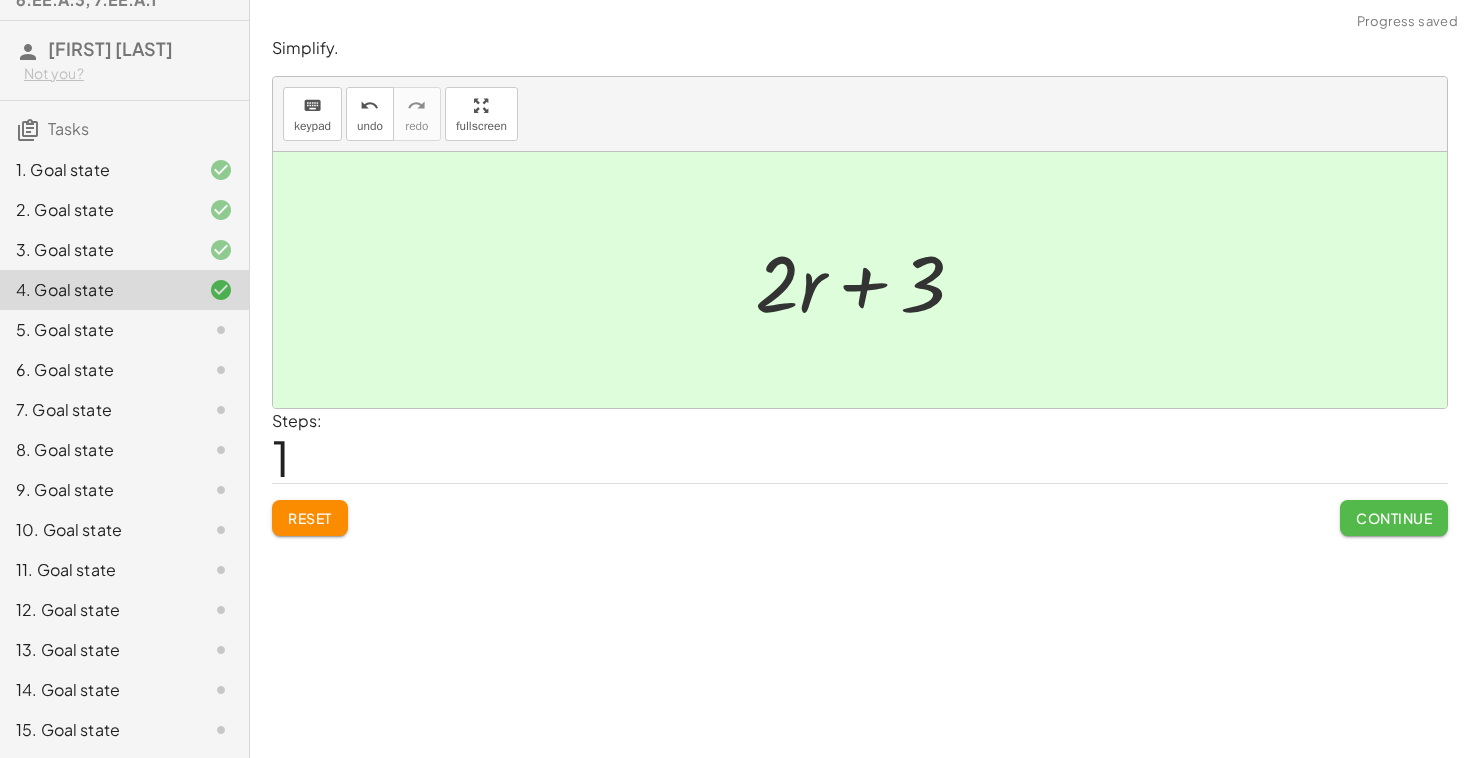 click on "Continue" at bounding box center [1394, 518] 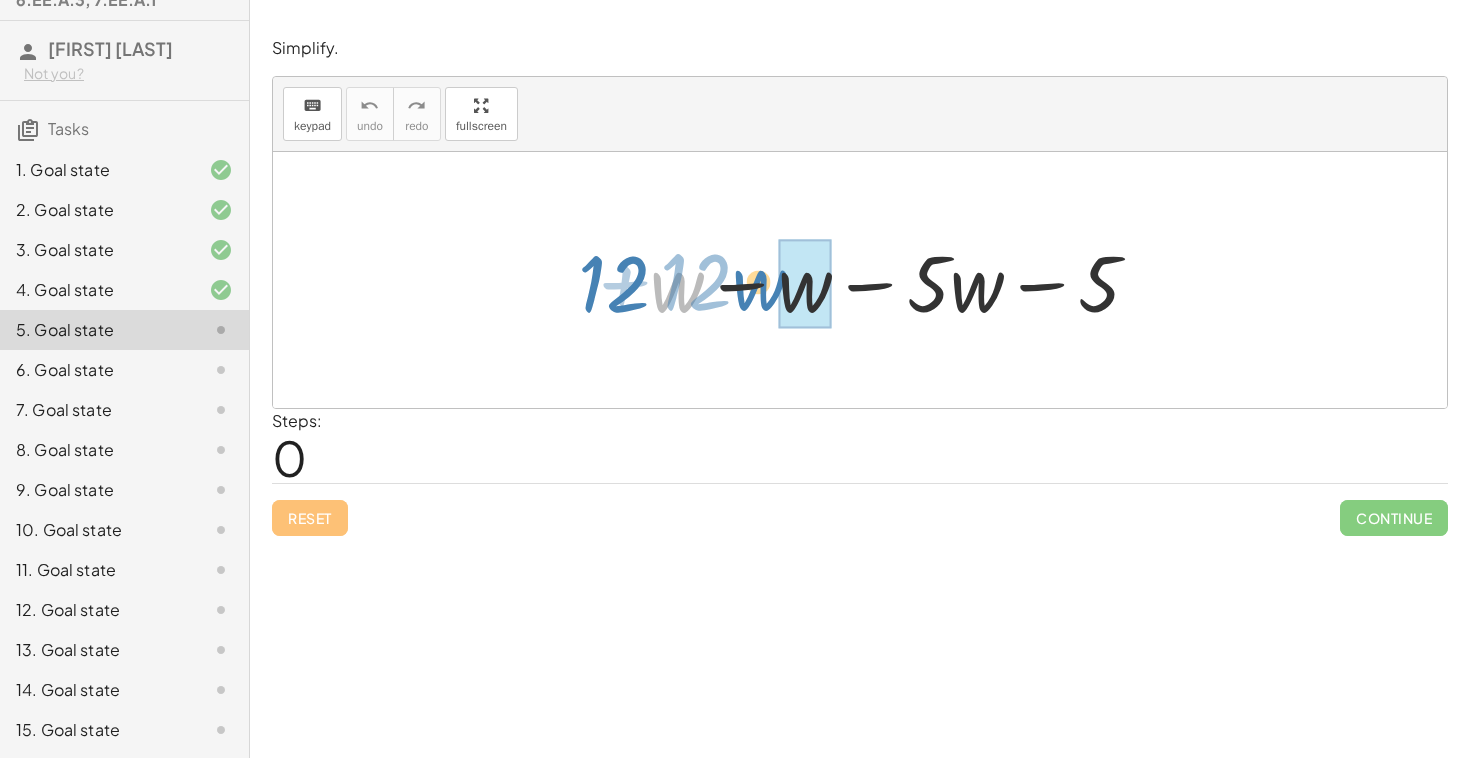 drag, startPoint x: 661, startPoint y: 295, endPoint x: 736, endPoint y: 290, distance: 75.16648 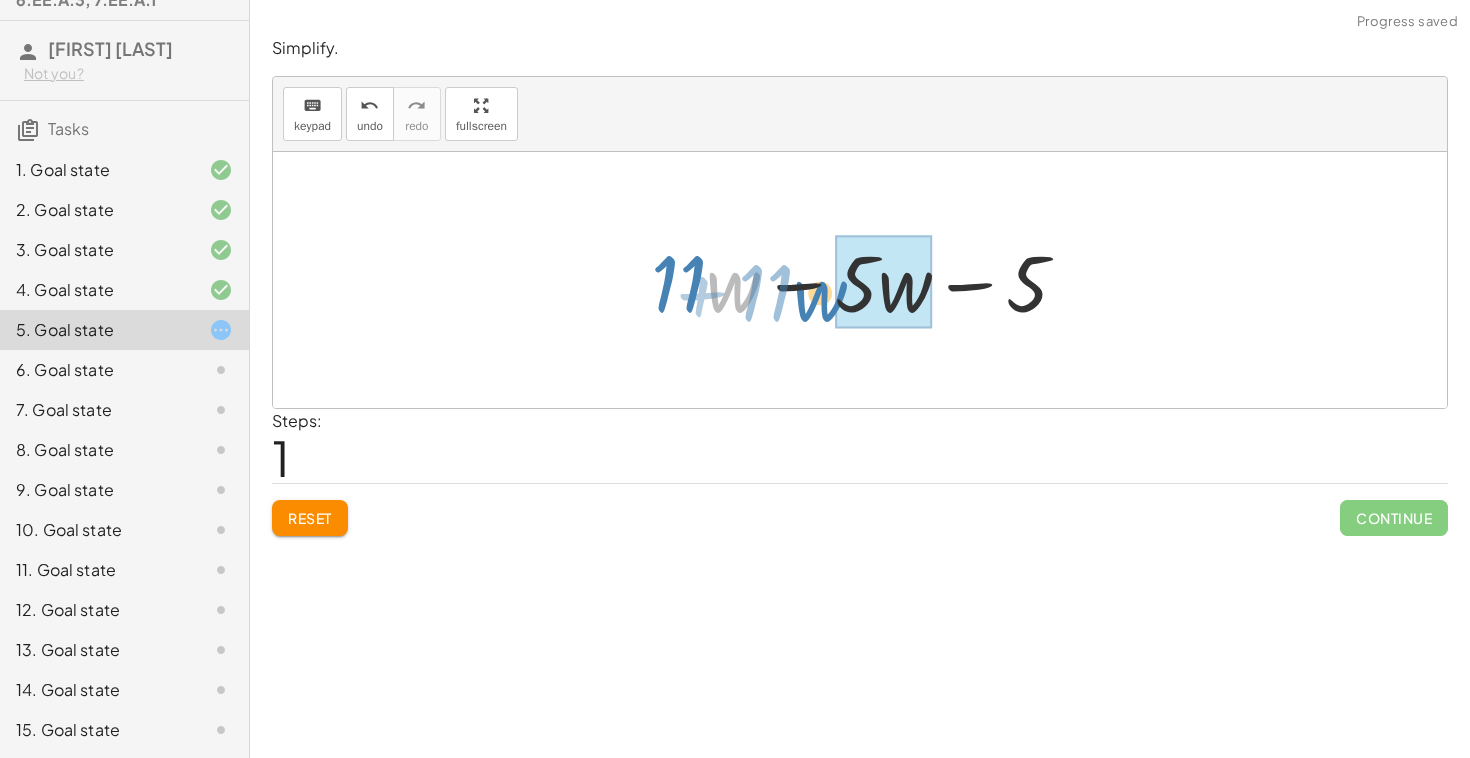drag, startPoint x: 711, startPoint y: 293, endPoint x: 797, endPoint y: 302, distance: 86.46965 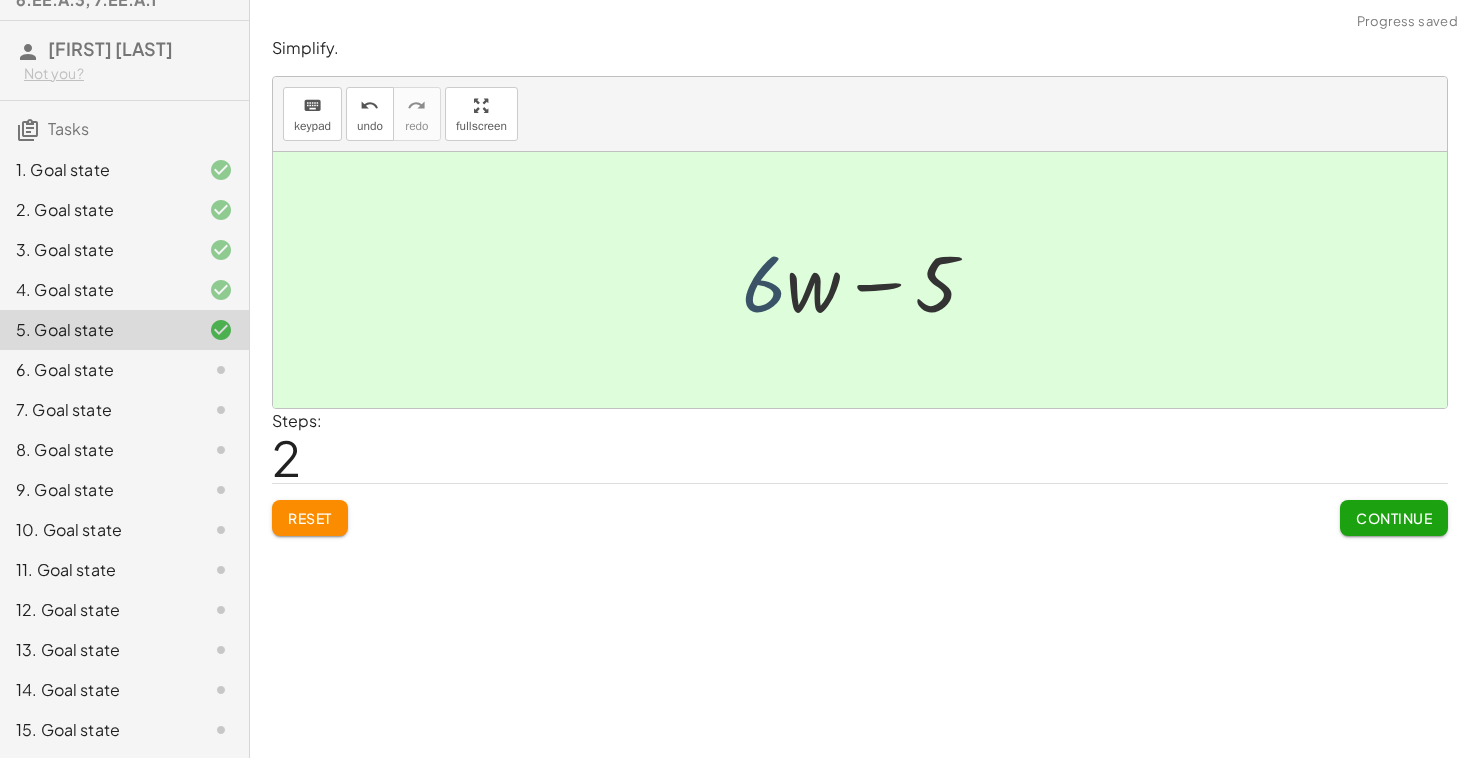 click at bounding box center (867, 280) 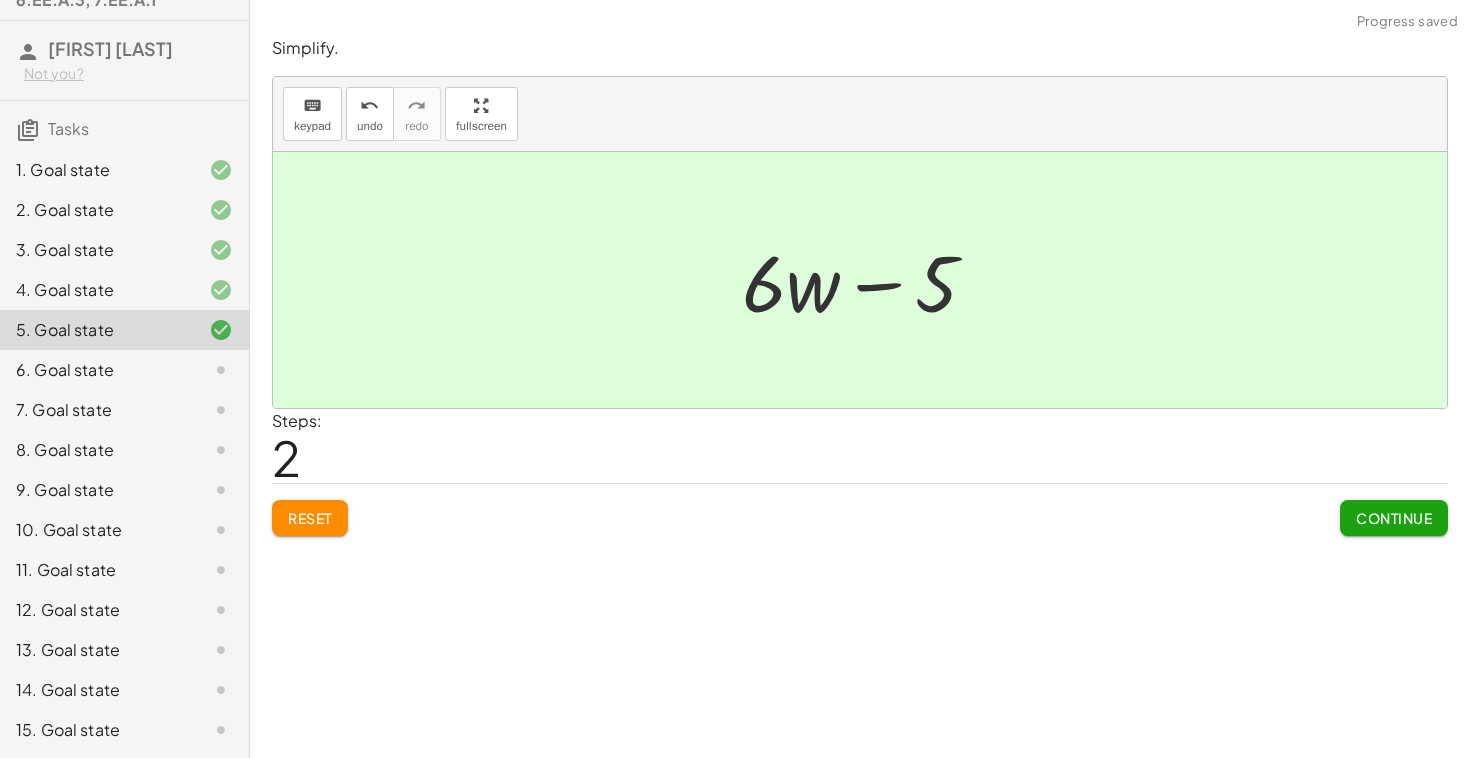 click on "Continue" at bounding box center (1394, 518) 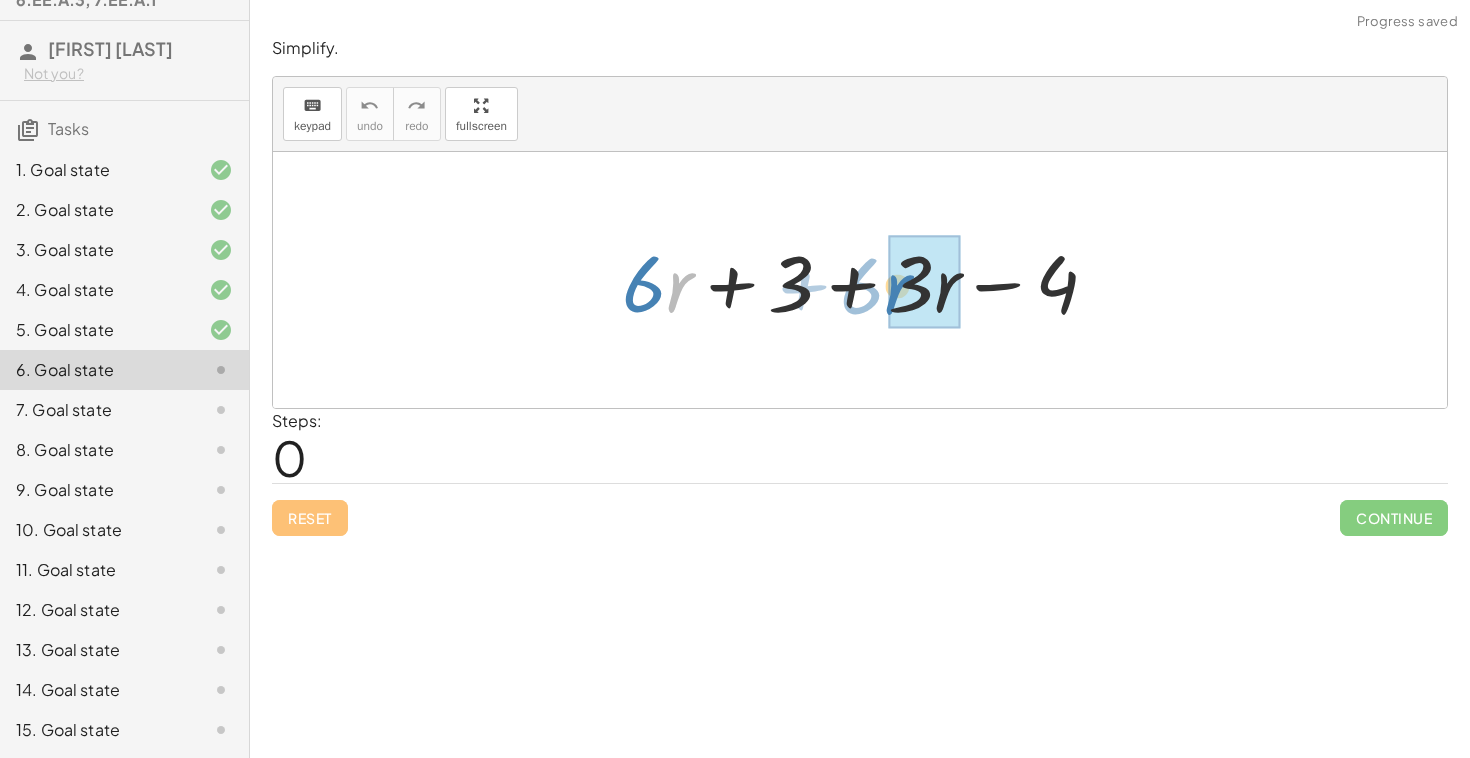drag, startPoint x: 675, startPoint y: 291, endPoint x: 893, endPoint y: 292, distance: 218.00229 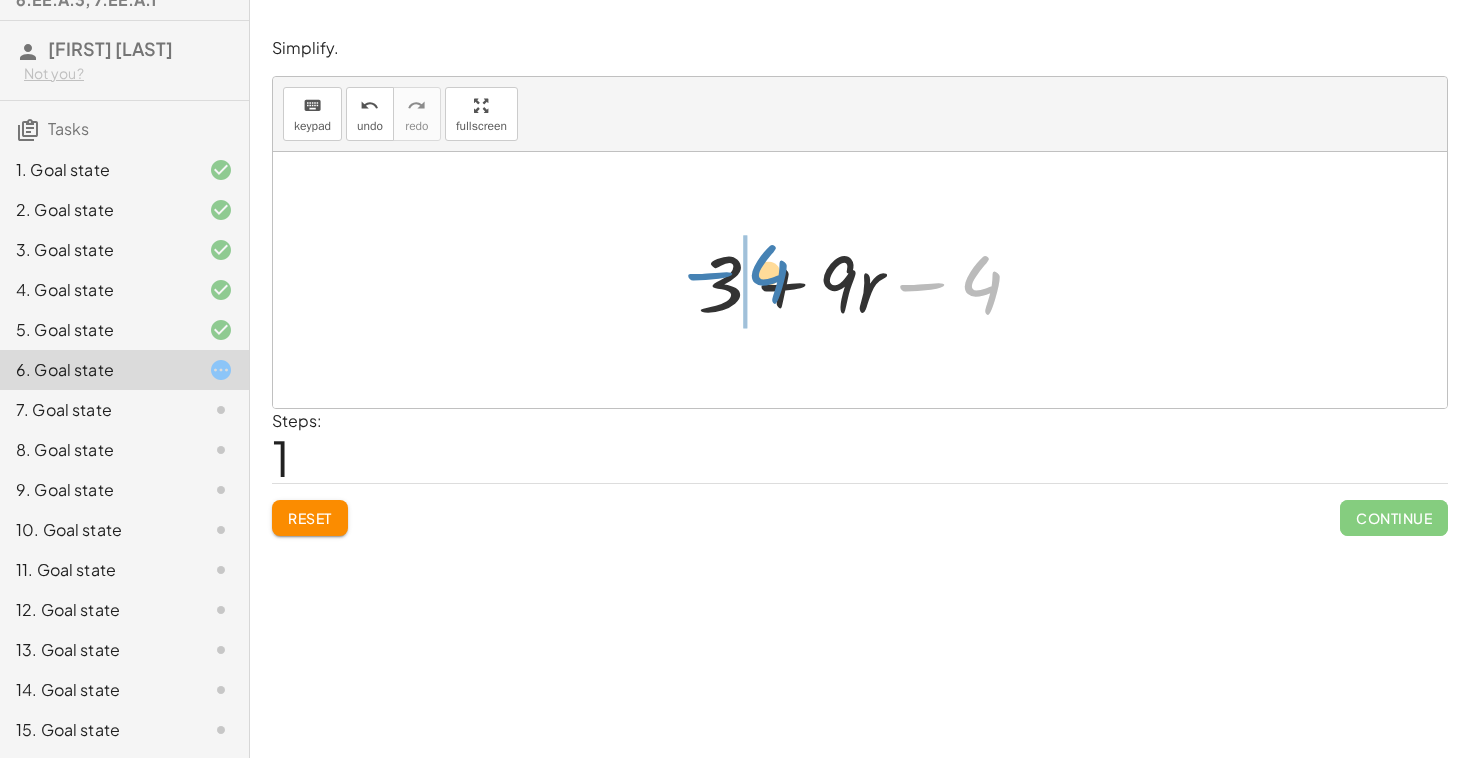 drag, startPoint x: 967, startPoint y: 290, endPoint x: 752, endPoint y: 281, distance: 215.1883 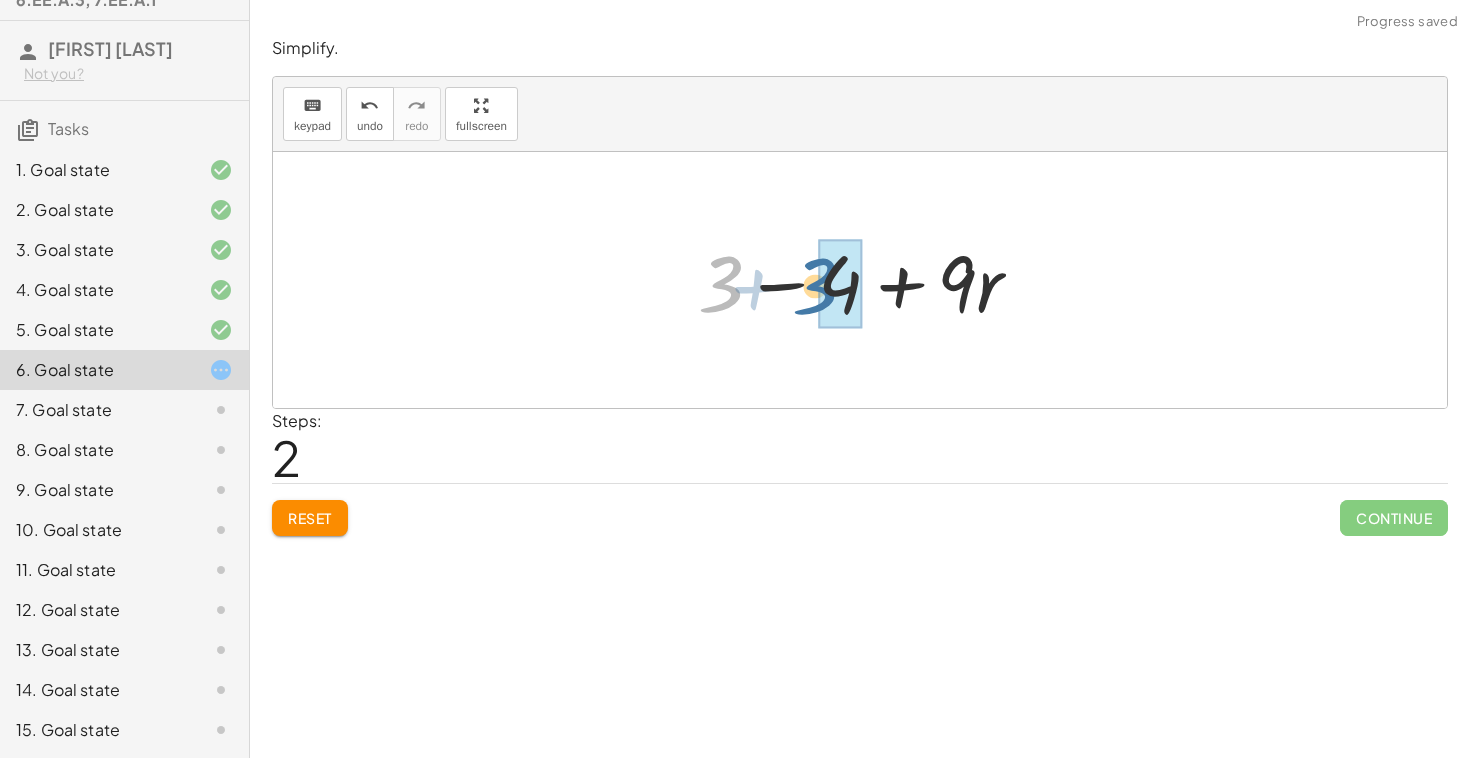 drag, startPoint x: 727, startPoint y: 286, endPoint x: 819, endPoint y: 287, distance: 92.00543 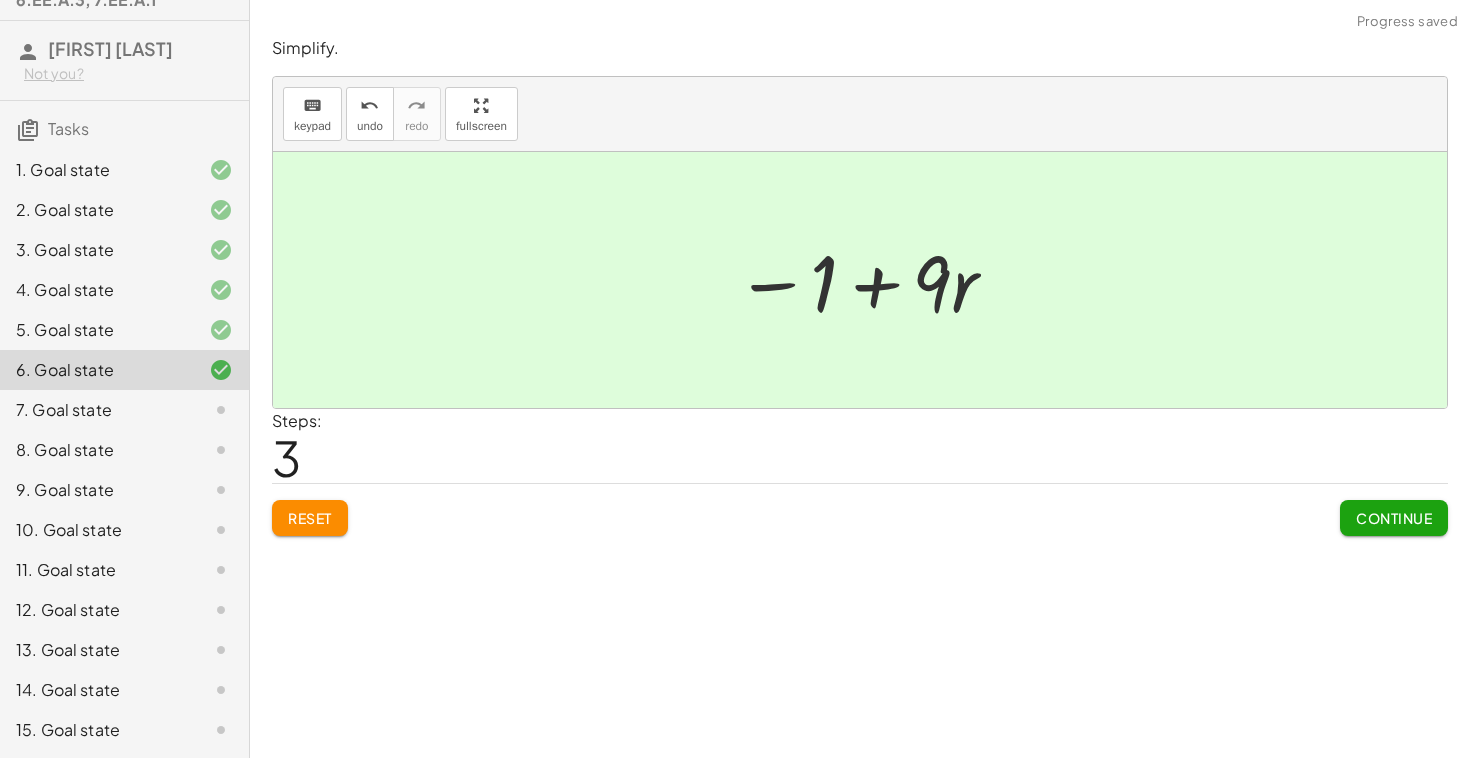 click on "Continue" 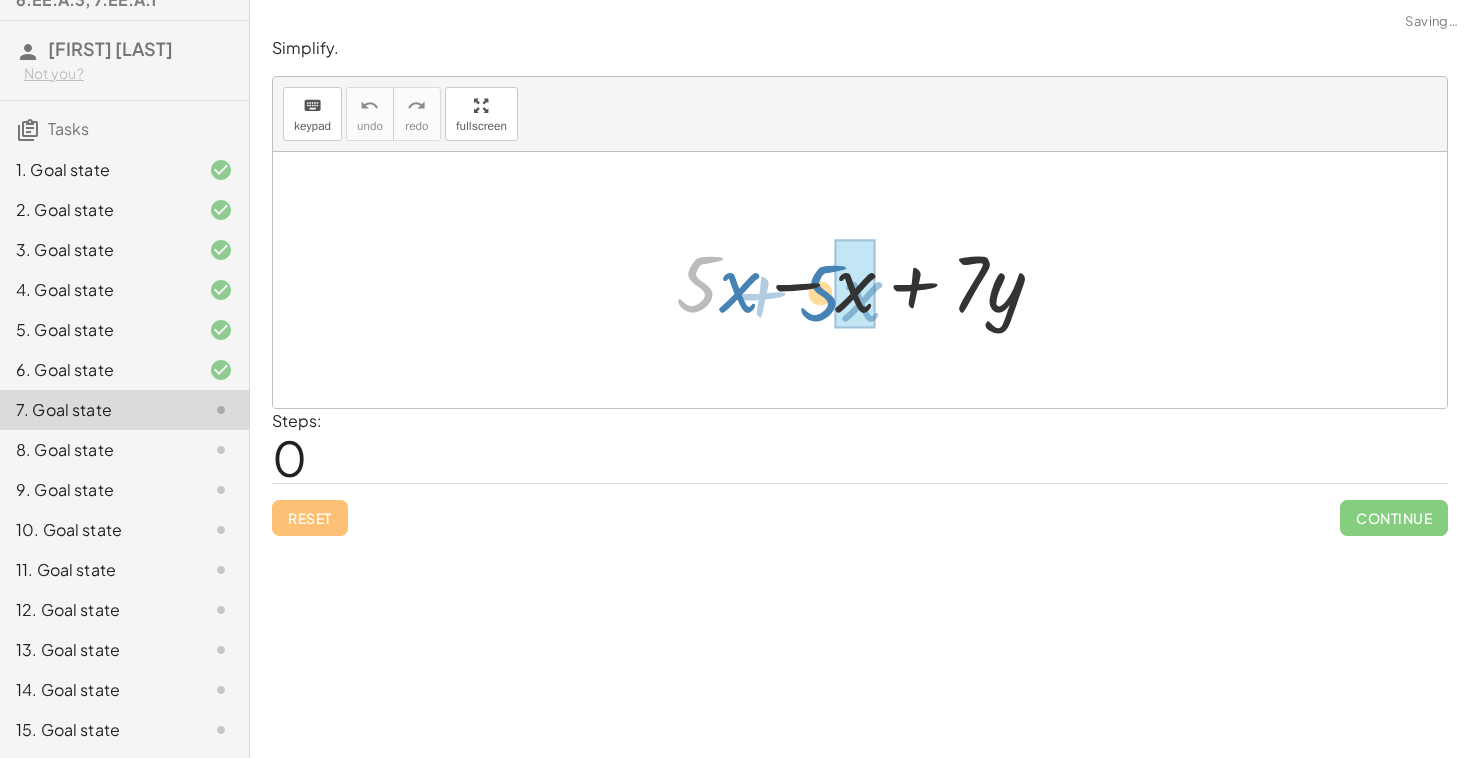 drag, startPoint x: 704, startPoint y: 289, endPoint x: 825, endPoint y: 299, distance: 121.41252 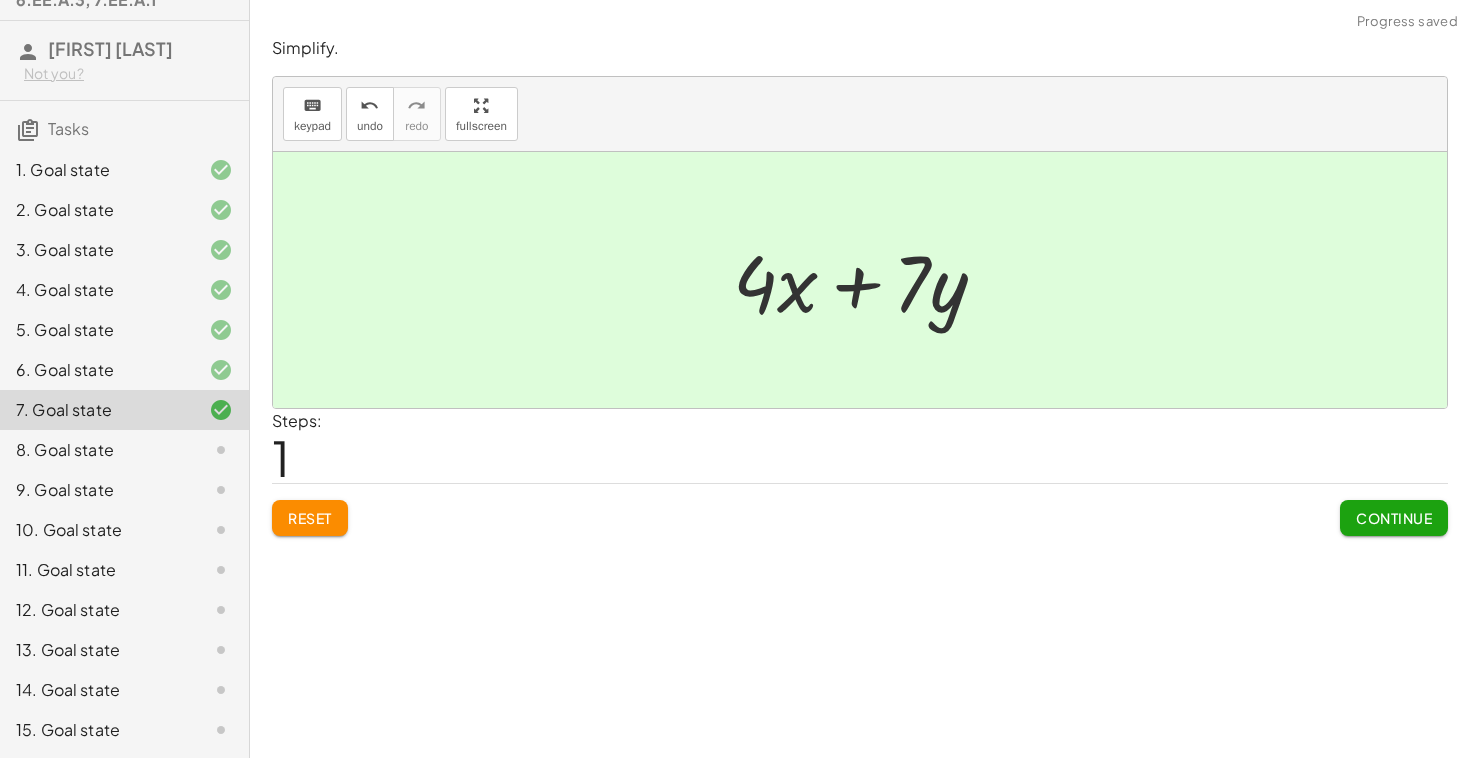 click on "Continue" 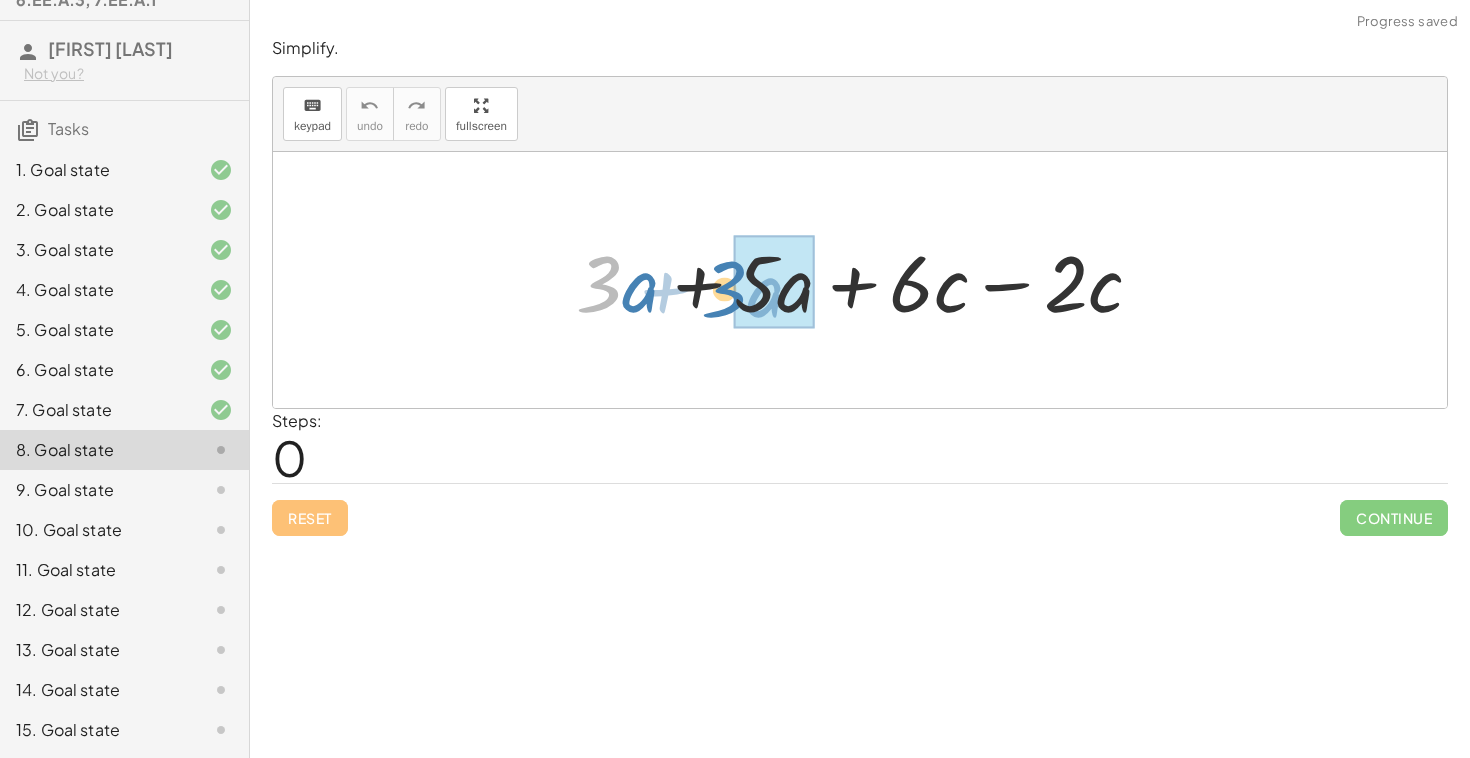 drag, startPoint x: 604, startPoint y: 291, endPoint x: 730, endPoint y: 296, distance: 126.09917 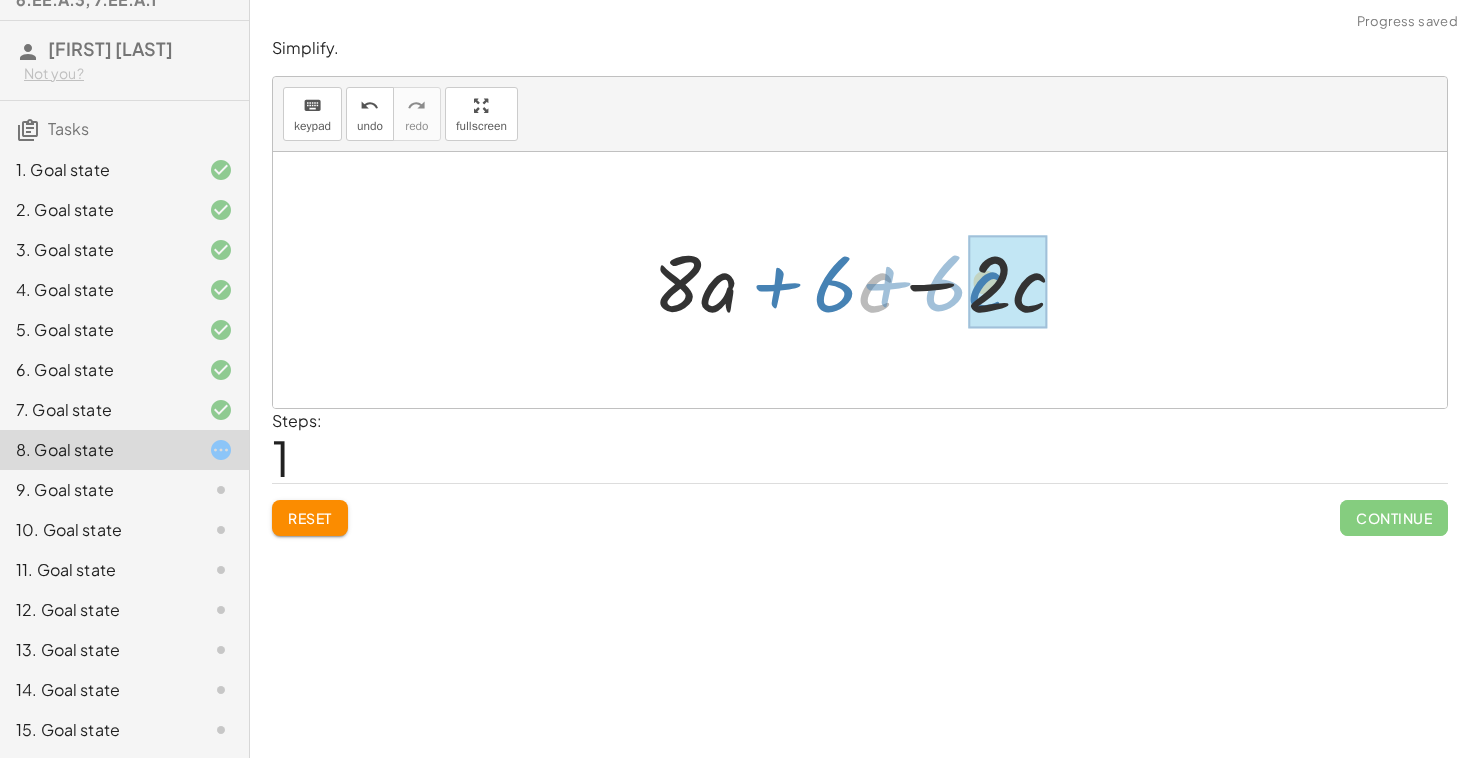 drag, startPoint x: 863, startPoint y: 295, endPoint x: 982, endPoint y: 290, distance: 119.104996 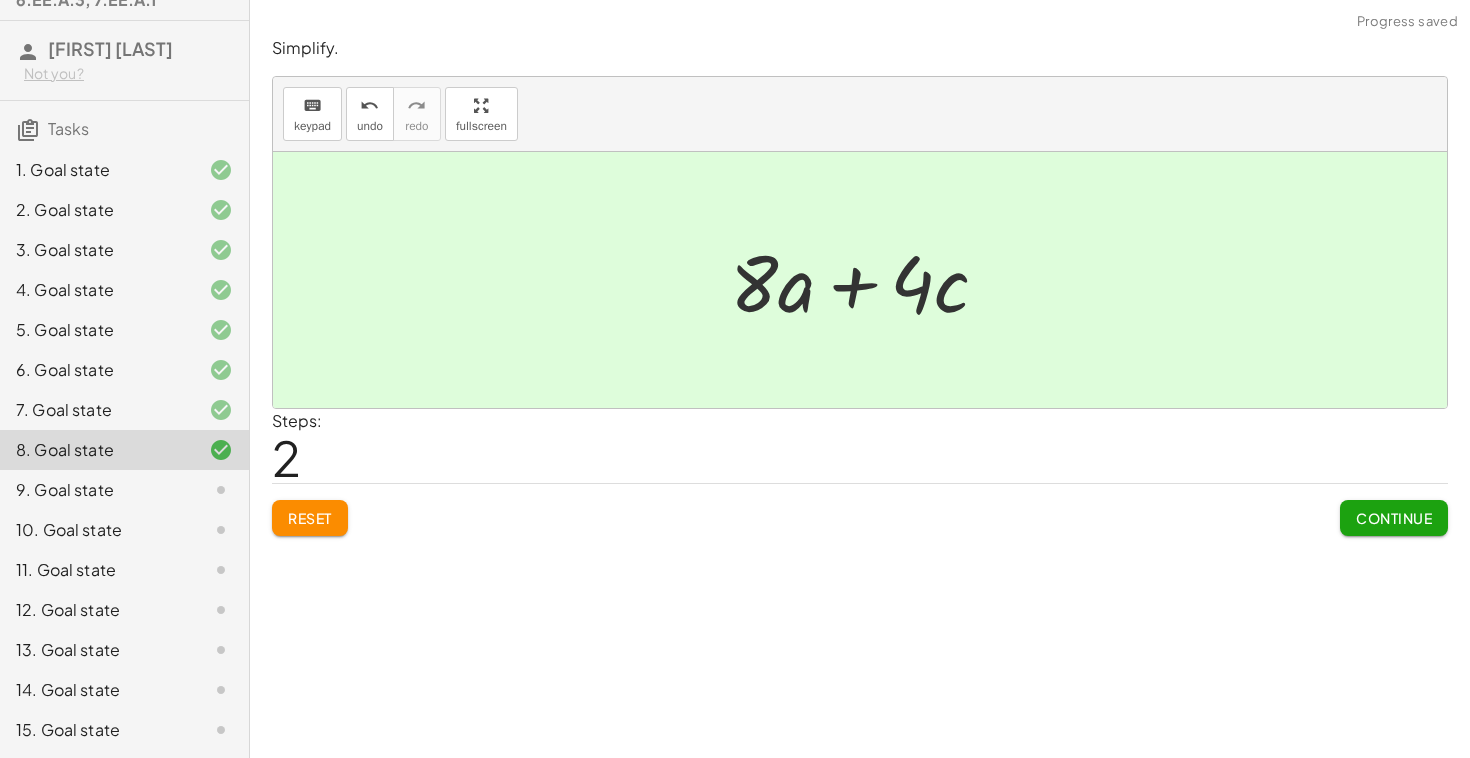 click on "Continue" 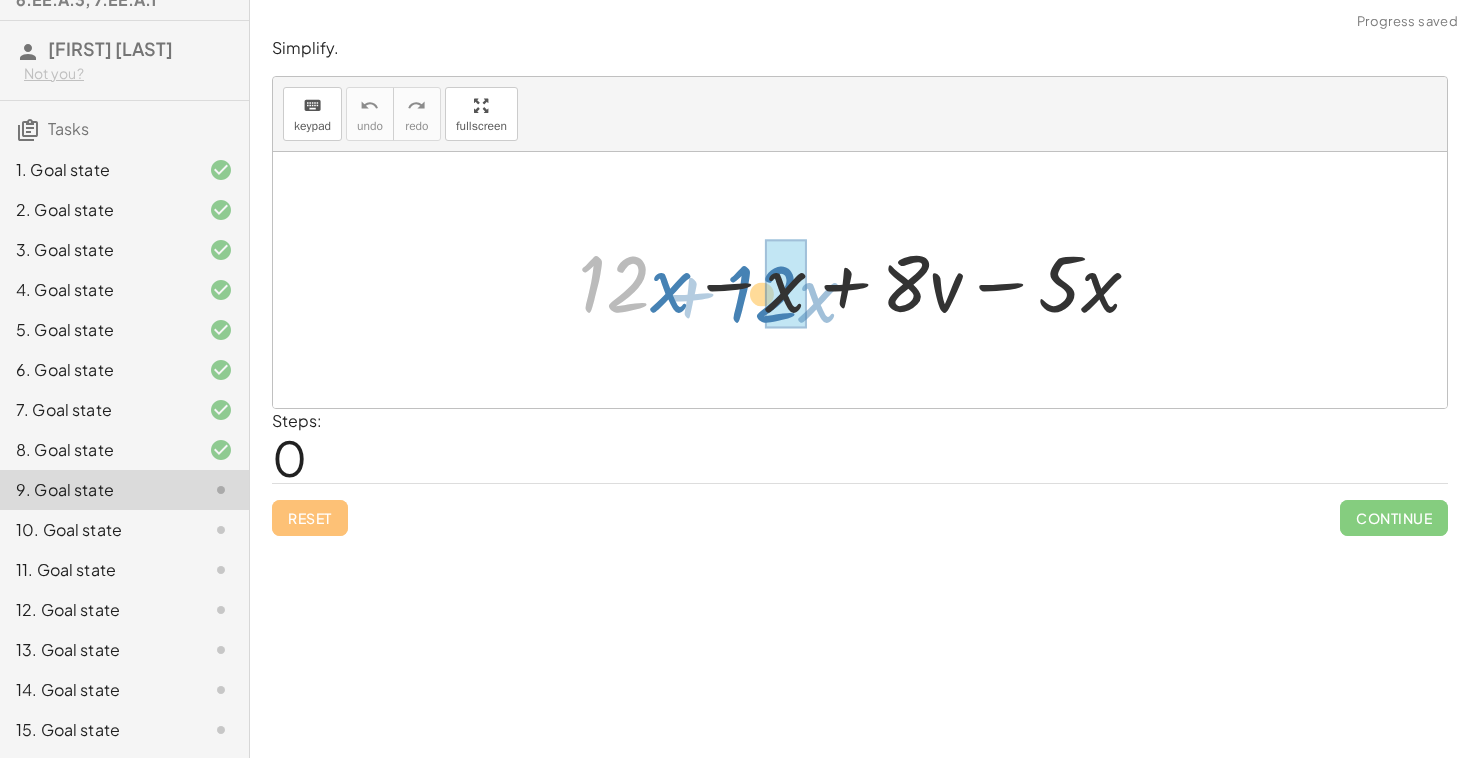 drag, startPoint x: 640, startPoint y: 279, endPoint x: 789, endPoint y: 289, distance: 149.33519 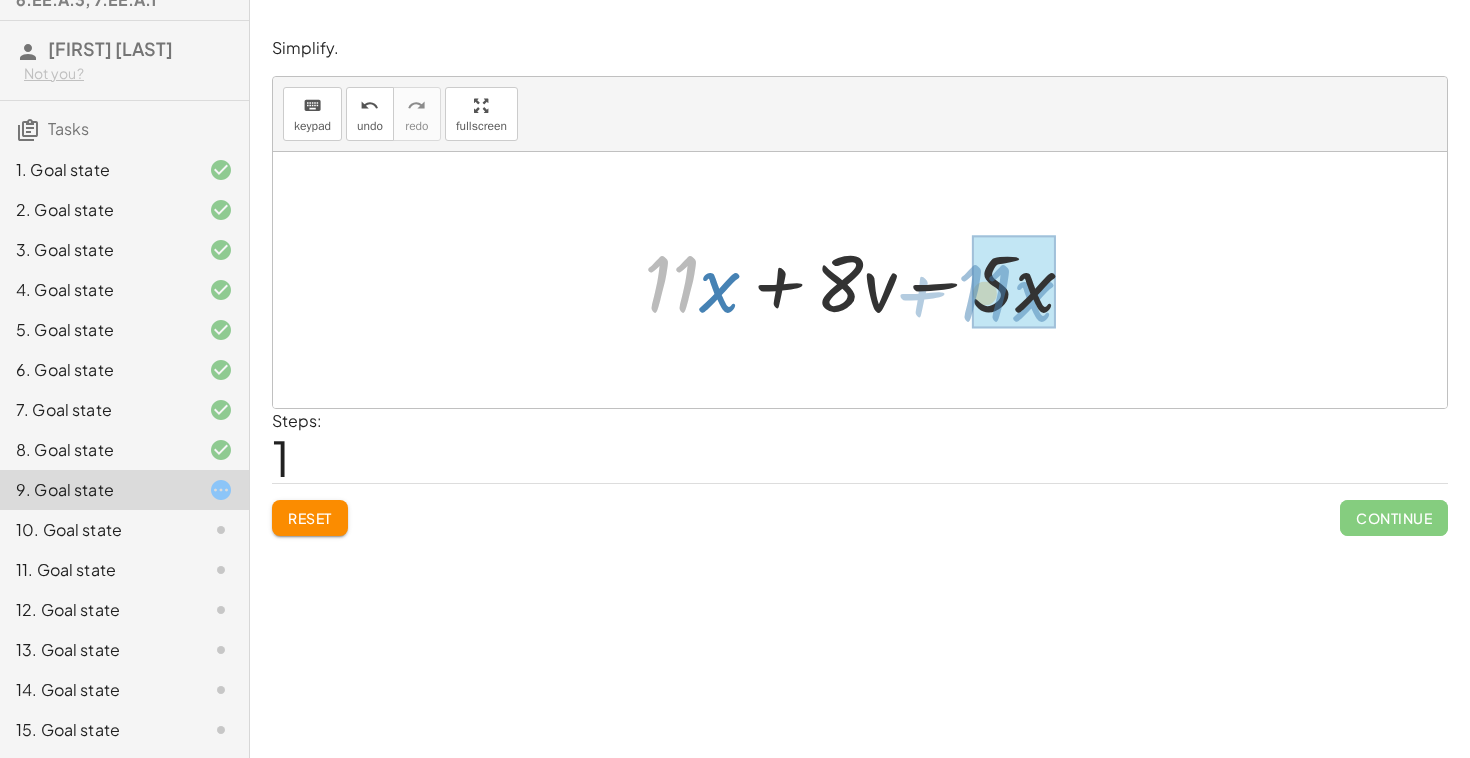 drag, startPoint x: 689, startPoint y: 294, endPoint x: 1006, endPoint y: 302, distance: 317.10092 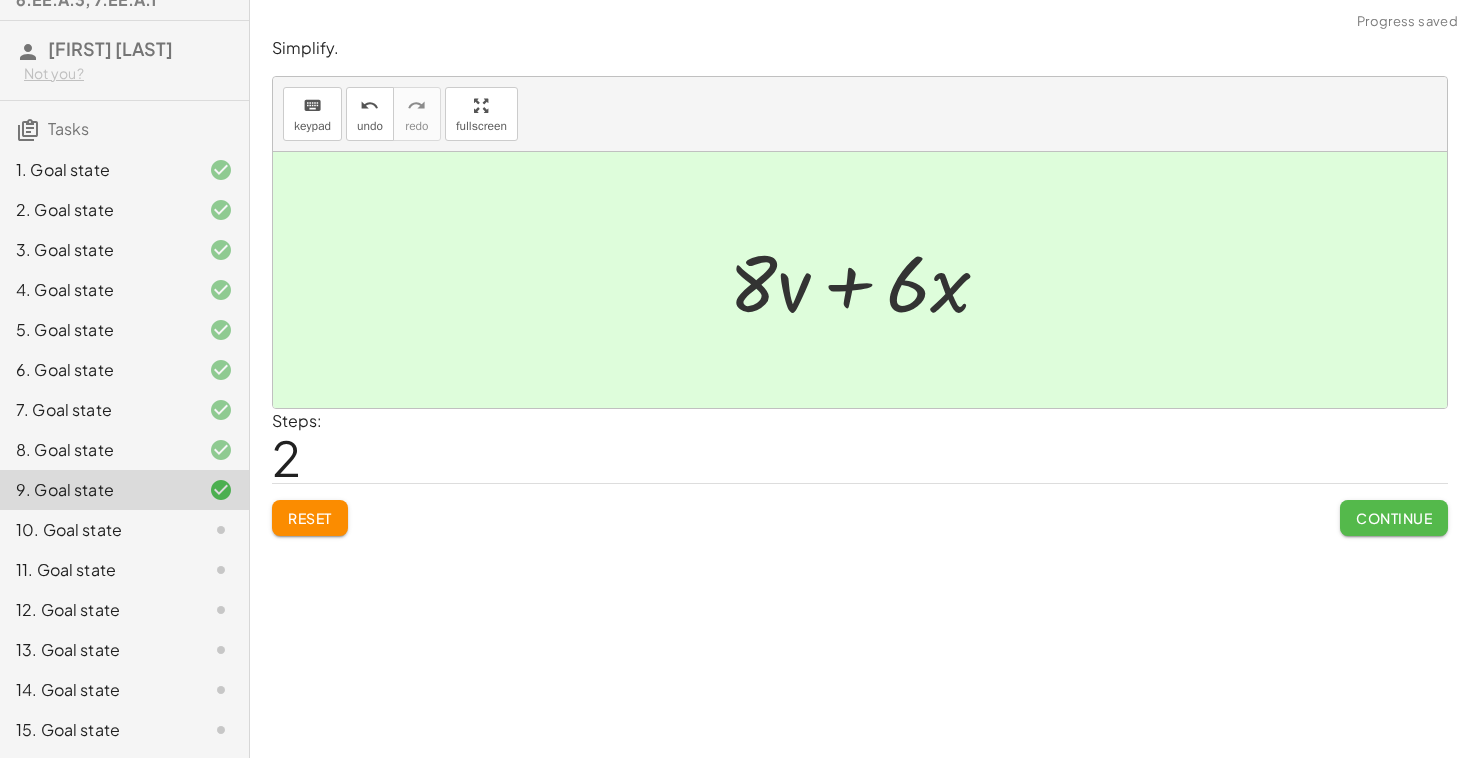 click on "Continue" 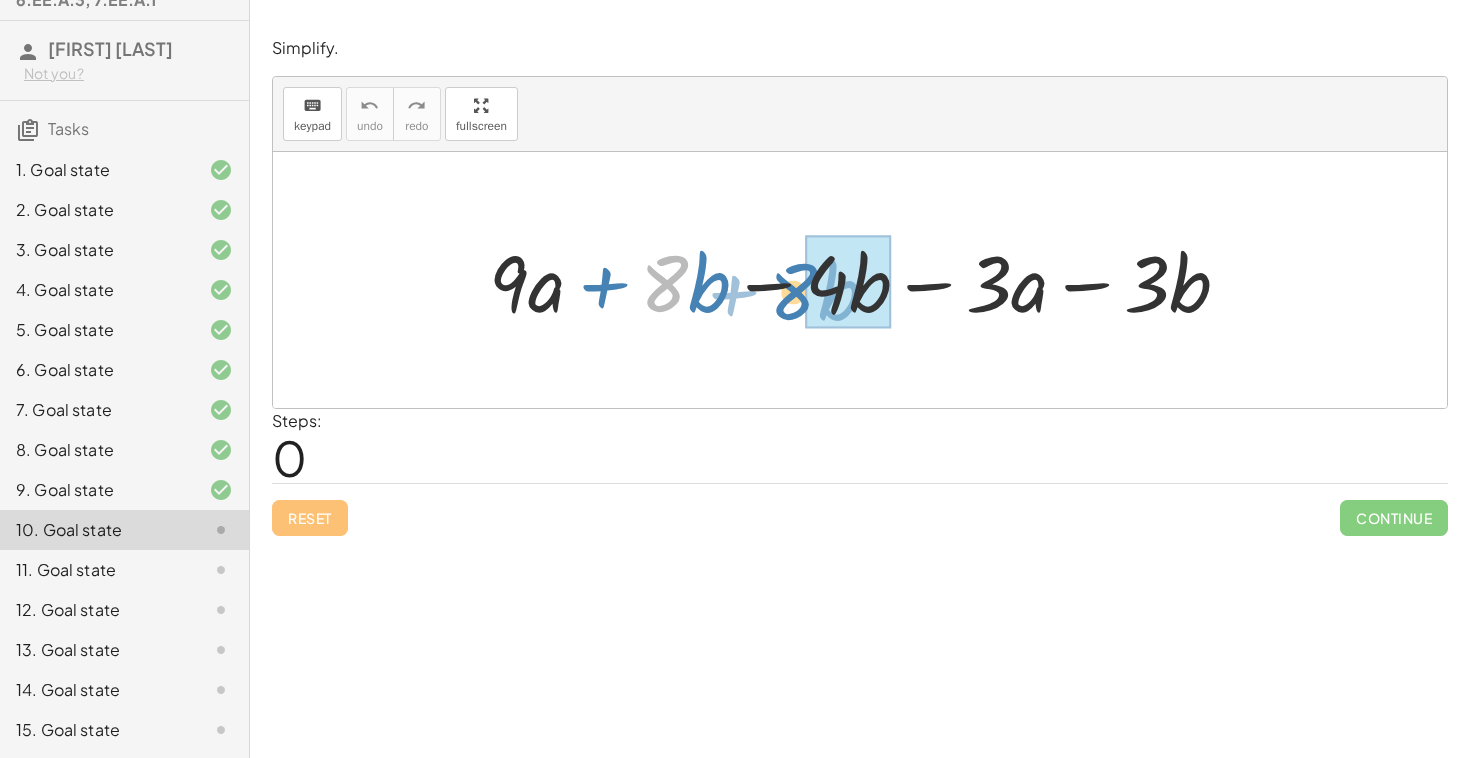 drag, startPoint x: 673, startPoint y: 293, endPoint x: 817, endPoint y: 291, distance: 144.01389 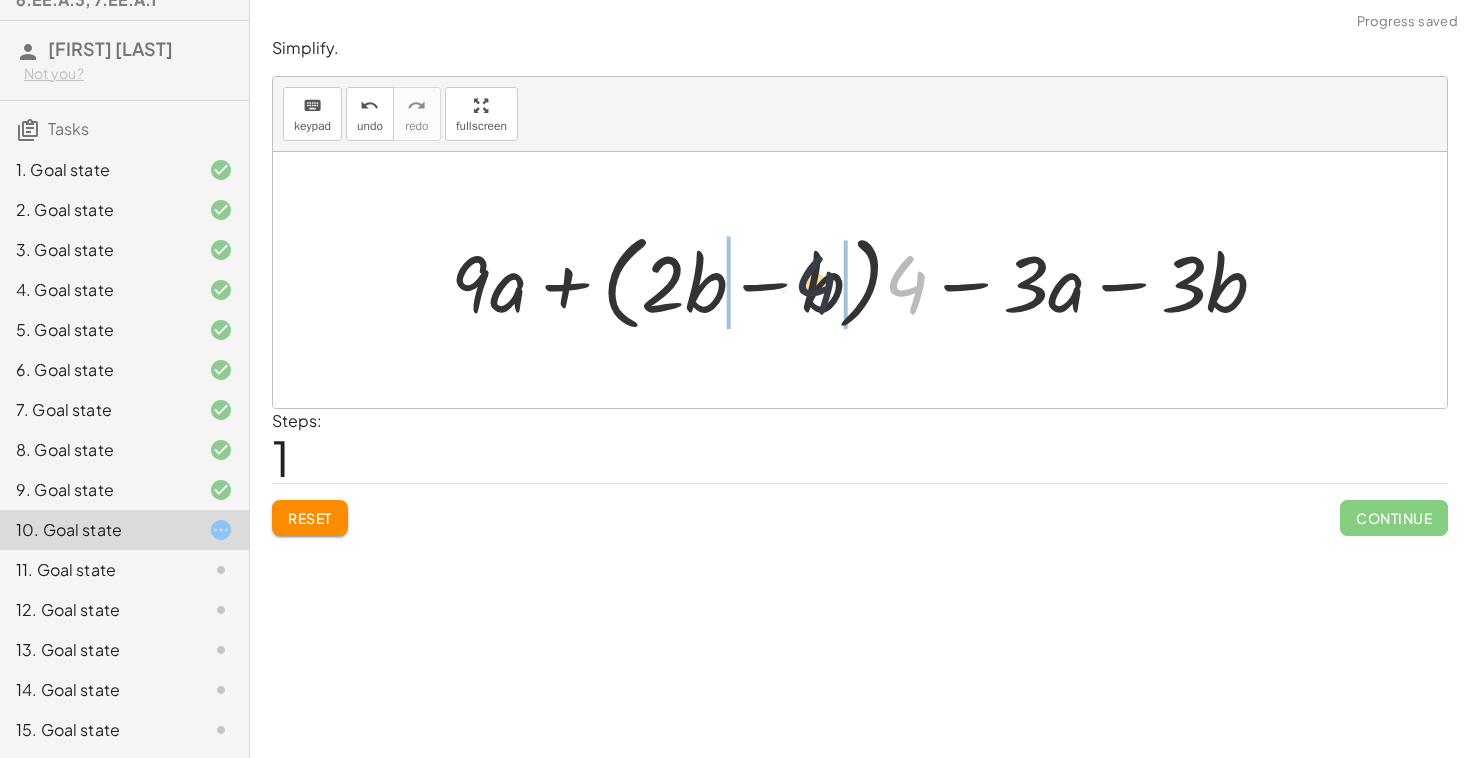 drag, startPoint x: 912, startPoint y: 293, endPoint x: 804, endPoint y: 293, distance: 108 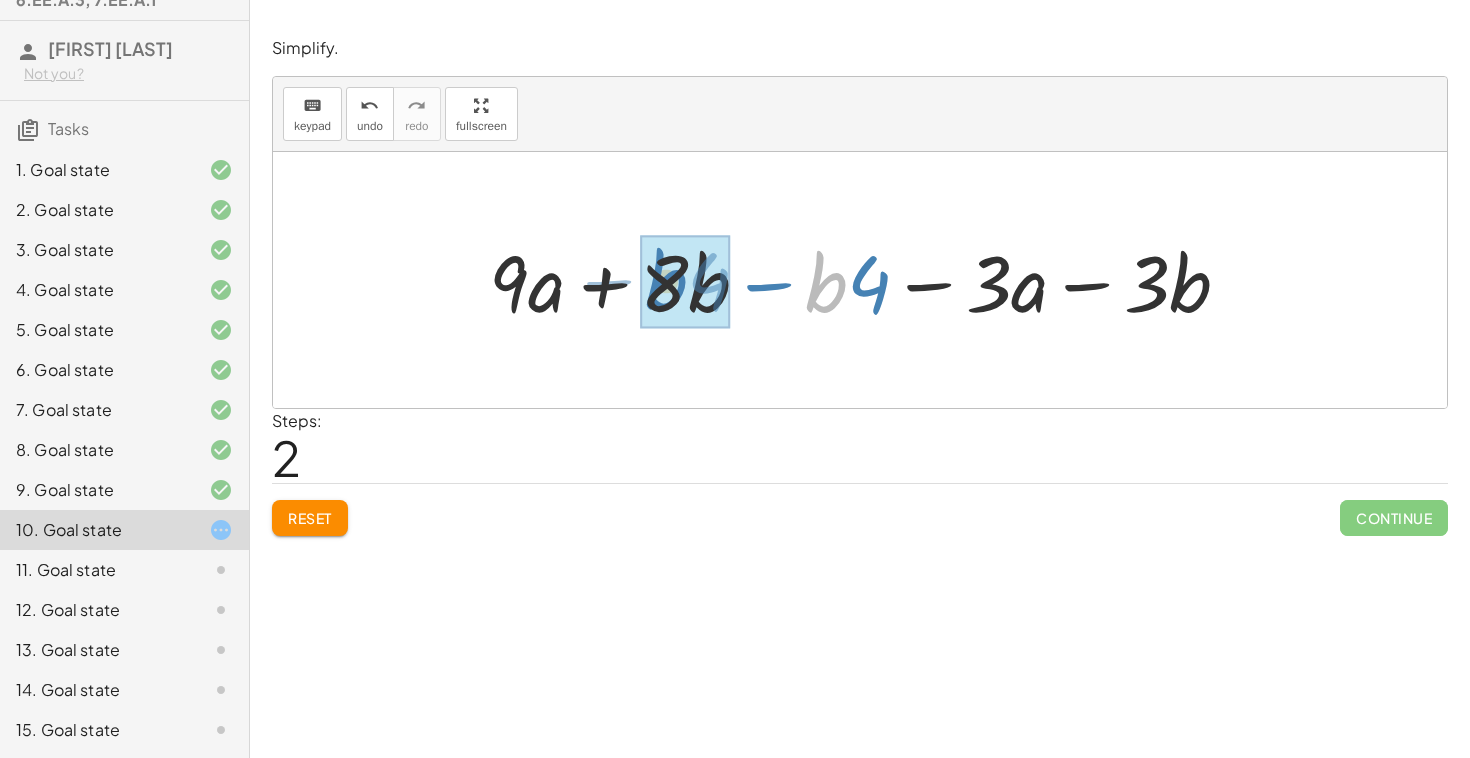 drag, startPoint x: 837, startPoint y: 297, endPoint x: 678, endPoint y: 294, distance: 159.0283 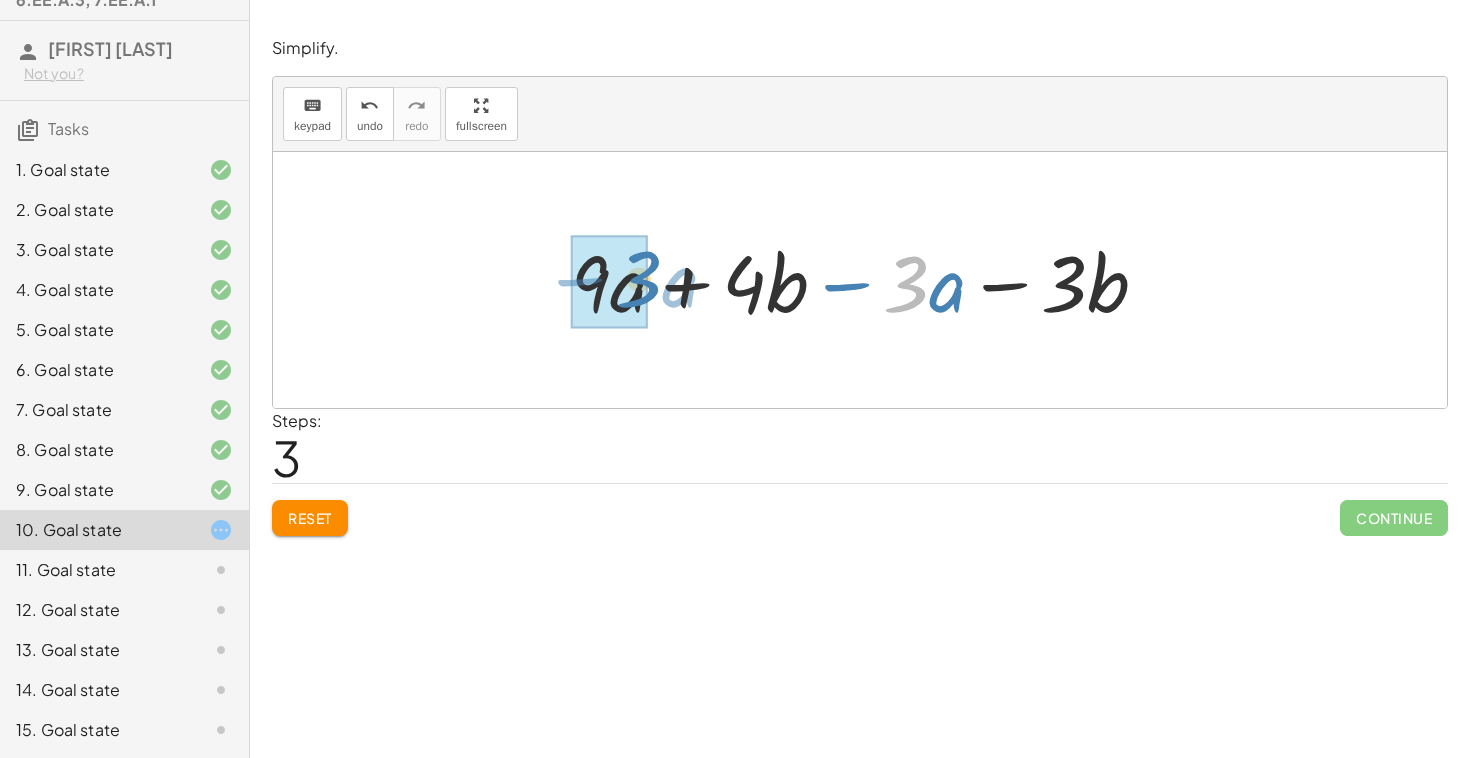 drag, startPoint x: 926, startPoint y: 297, endPoint x: 659, endPoint y: 291, distance: 267.0674 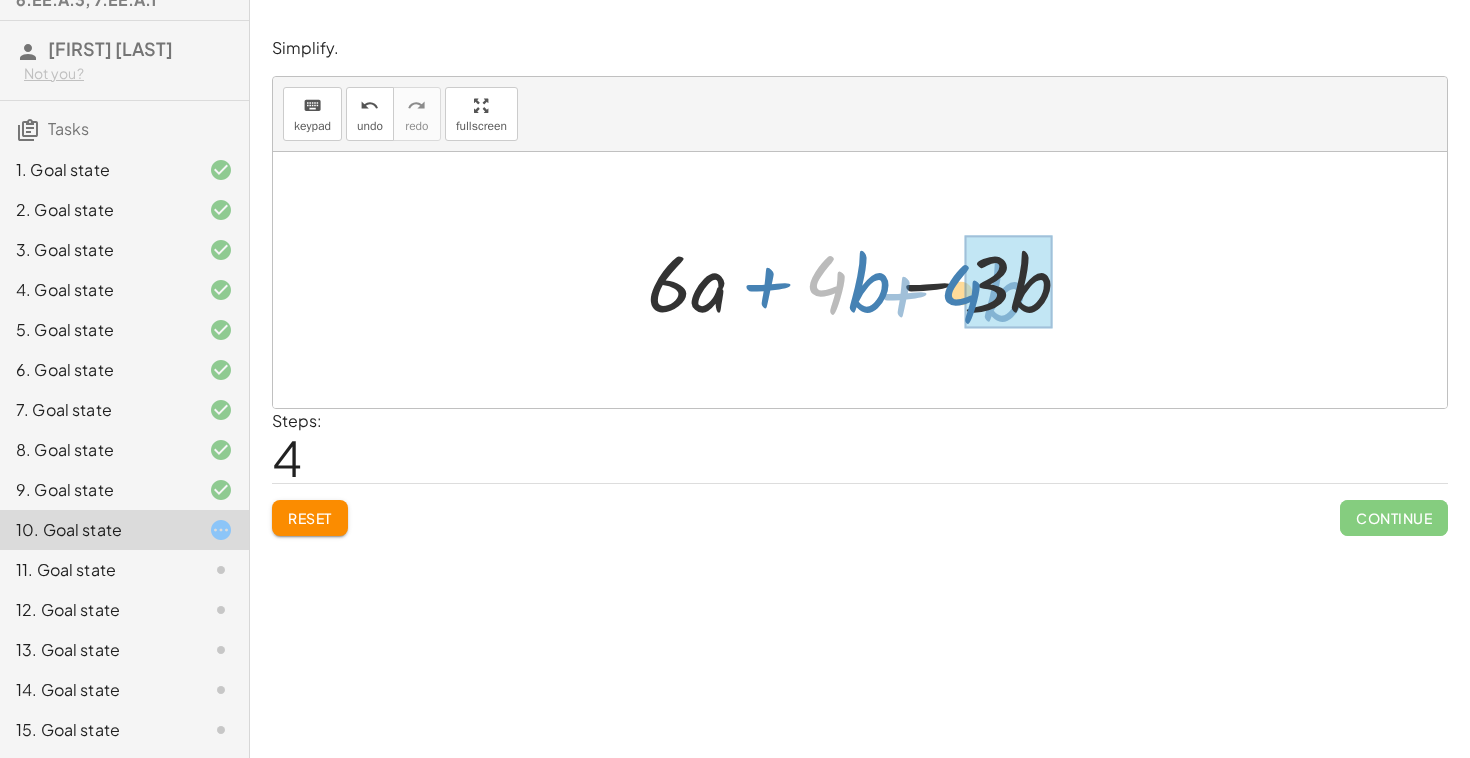 drag, startPoint x: 844, startPoint y: 298, endPoint x: 980, endPoint y: 307, distance: 136.29747 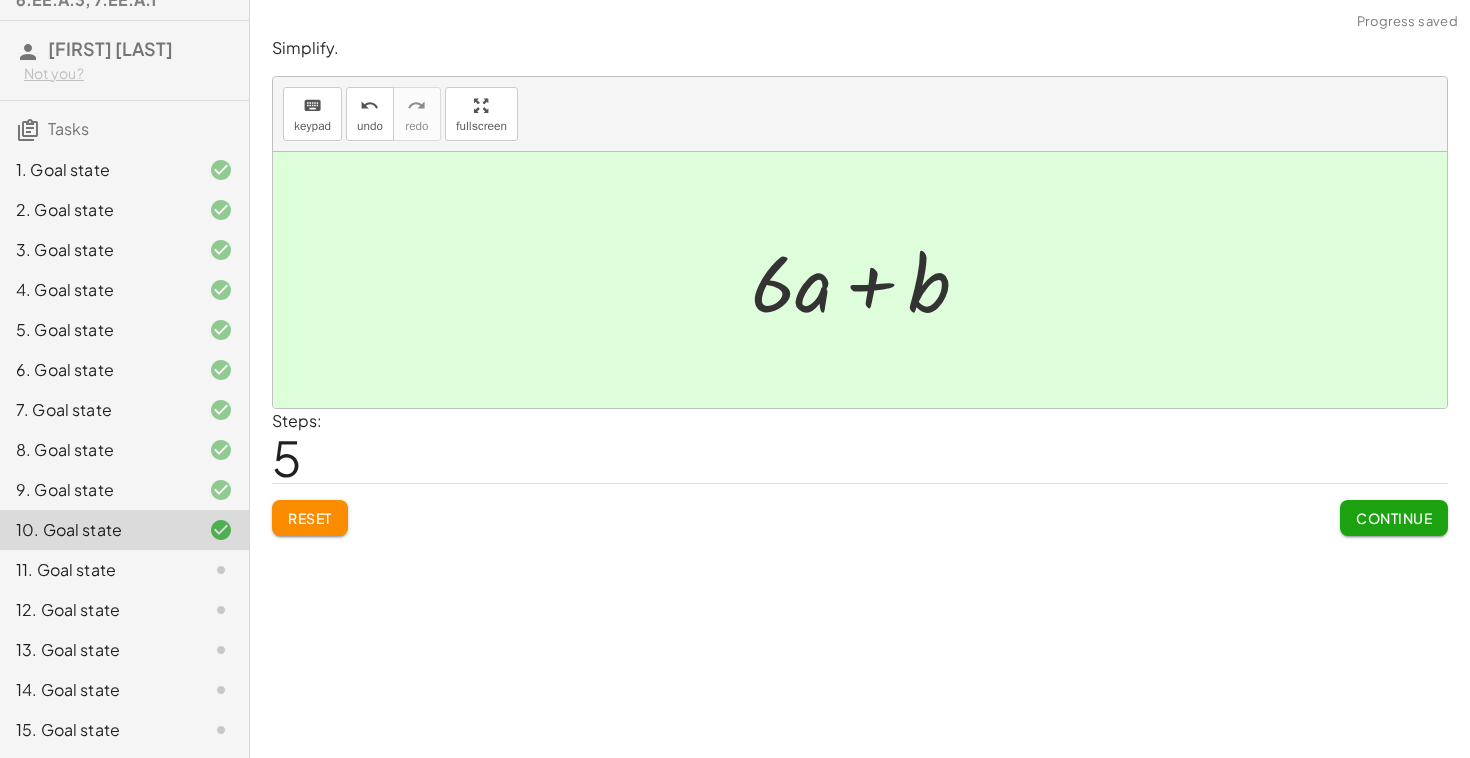 click on "Continue" 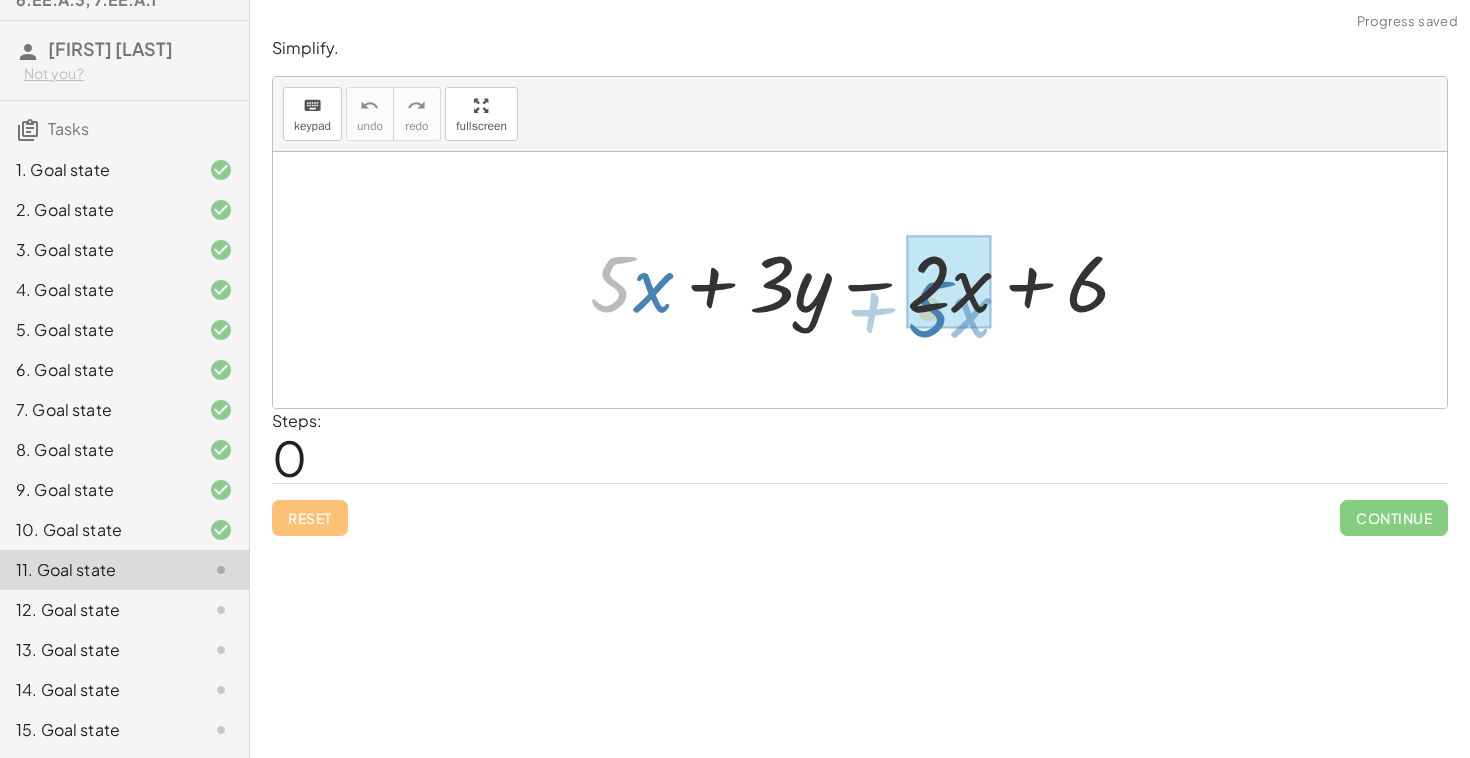 drag, startPoint x: 629, startPoint y: 301, endPoint x: 946, endPoint y: 323, distance: 317.76248 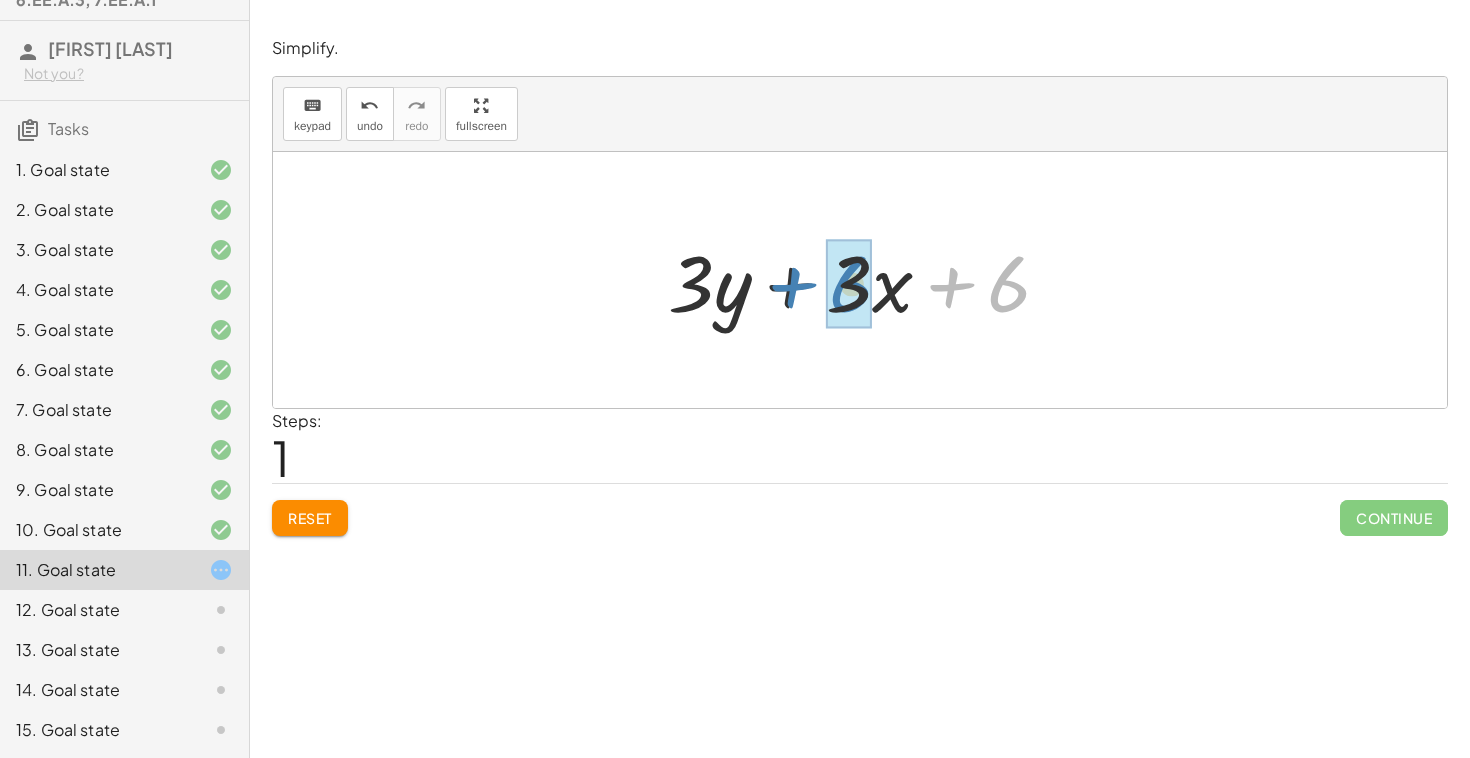 drag, startPoint x: 994, startPoint y: 297, endPoint x: 838, endPoint y: 298, distance: 156.0032 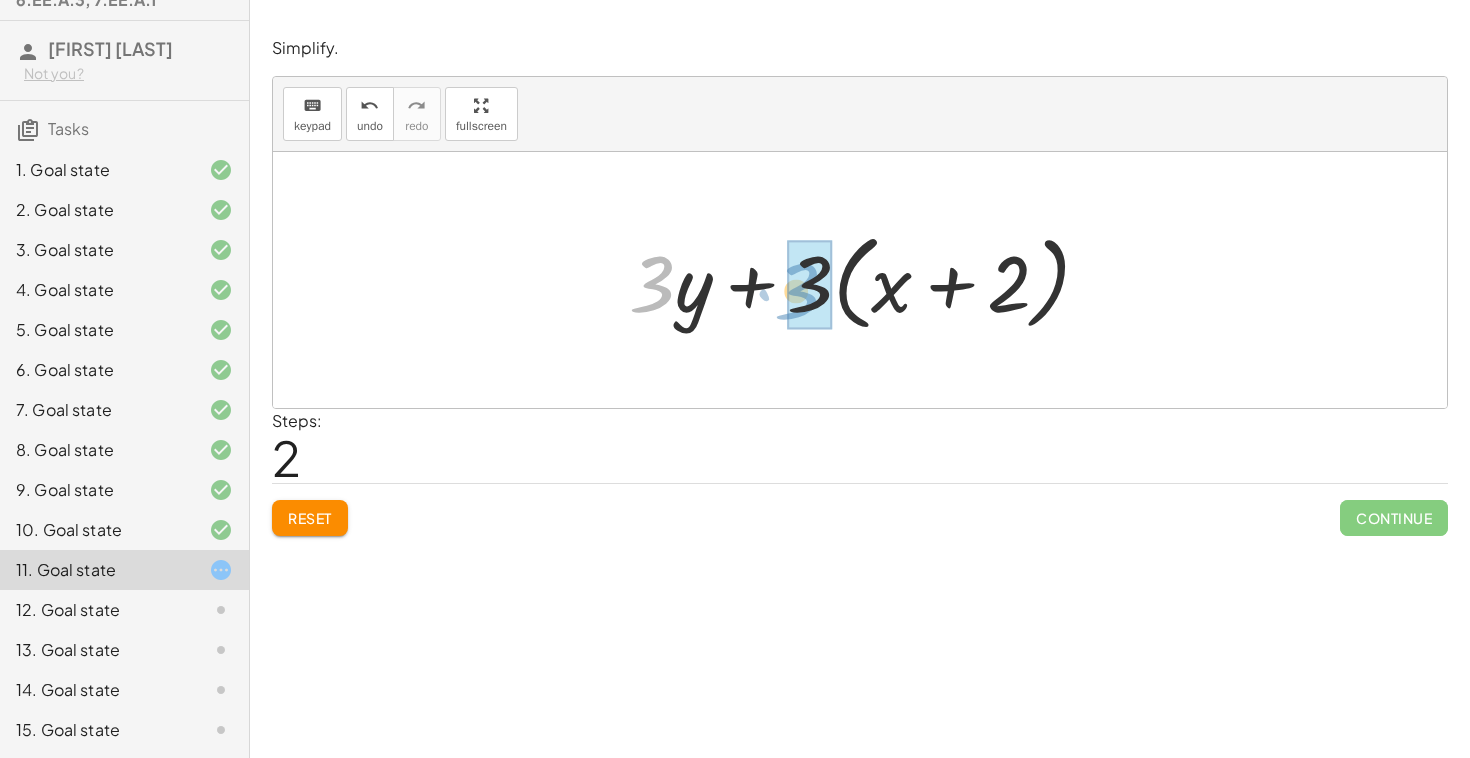 drag, startPoint x: 663, startPoint y: 294, endPoint x: 806, endPoint y: 301, distance: 143.17122 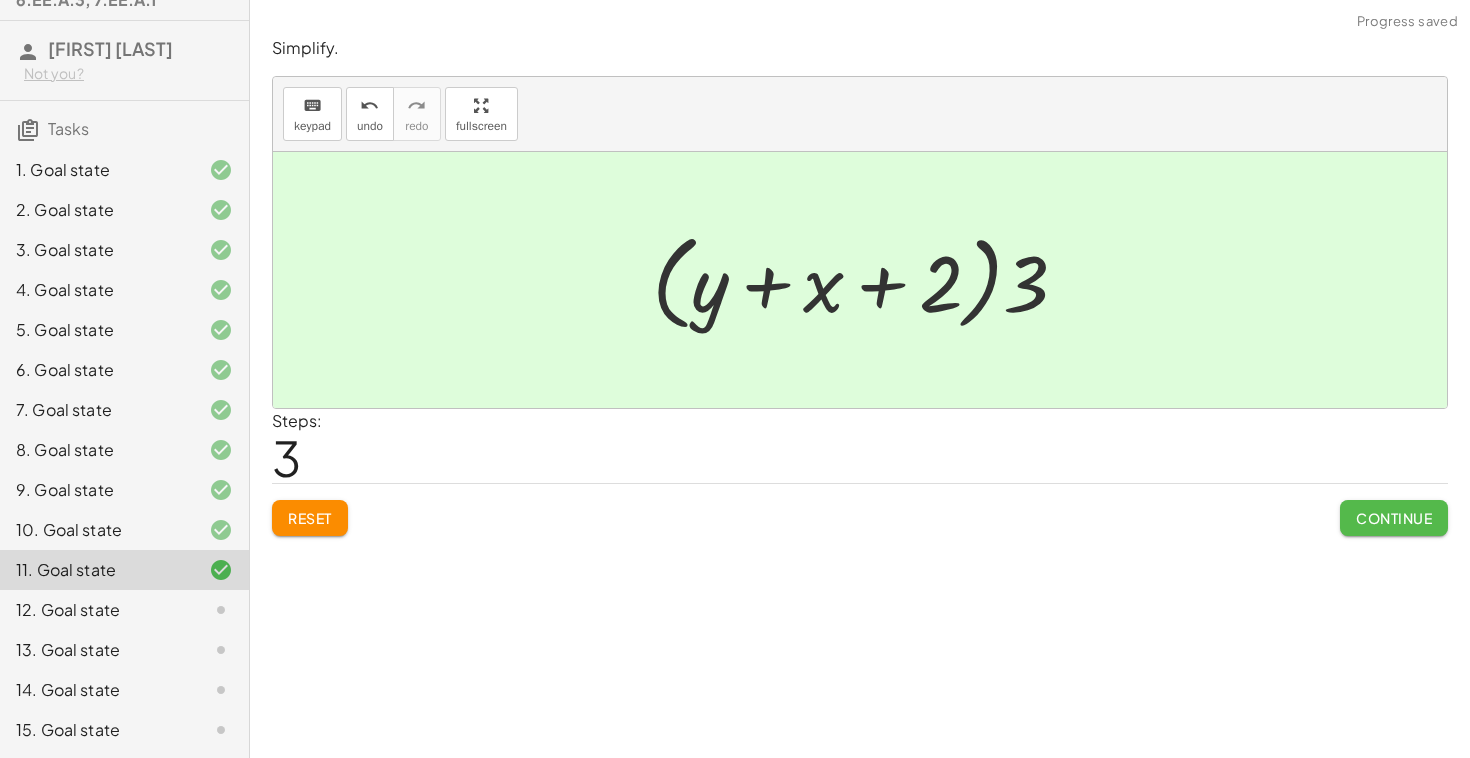 click on "Continue" 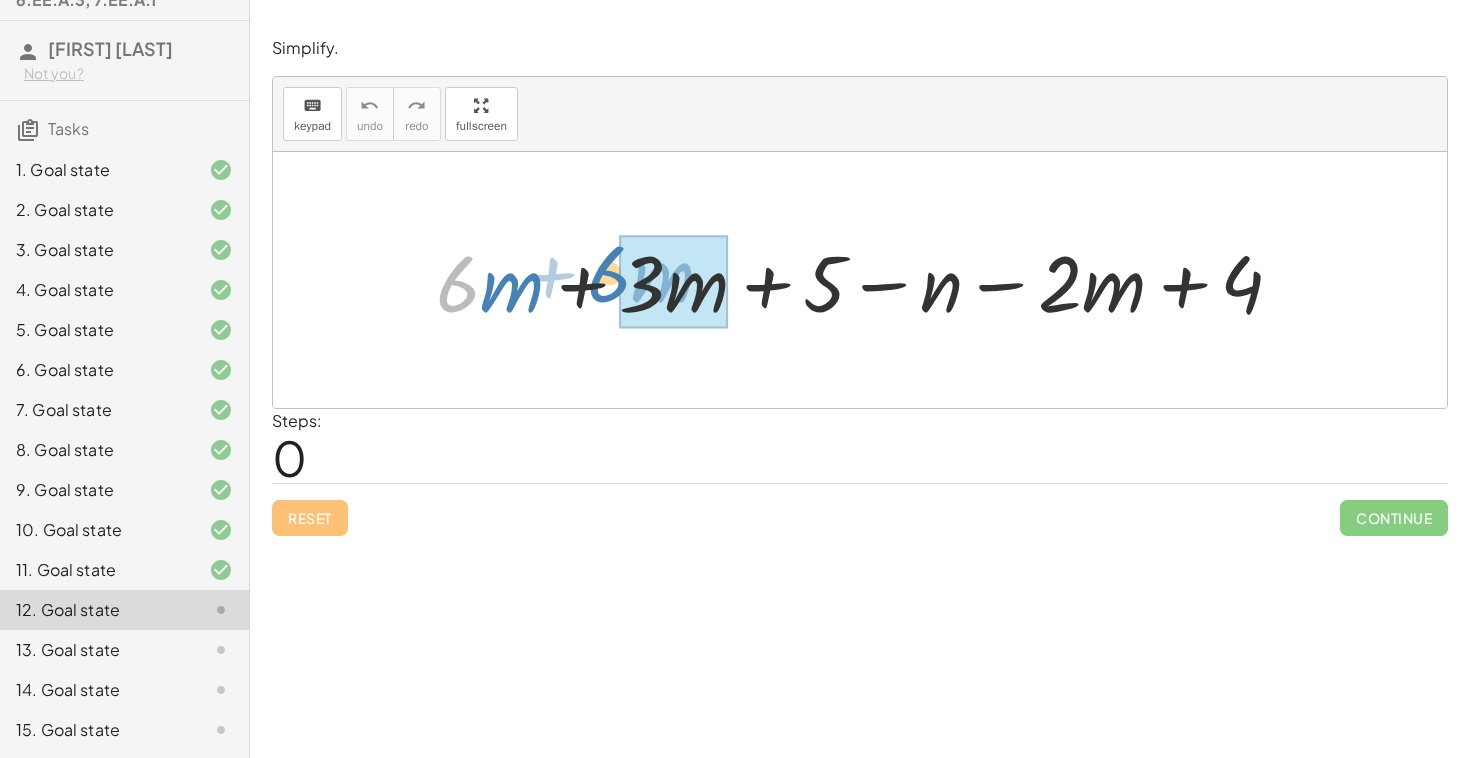 drag, startPoint x: 471, startPoint y: 297, endPoint x: 622, endPoint y: 284, distance: 151.55856 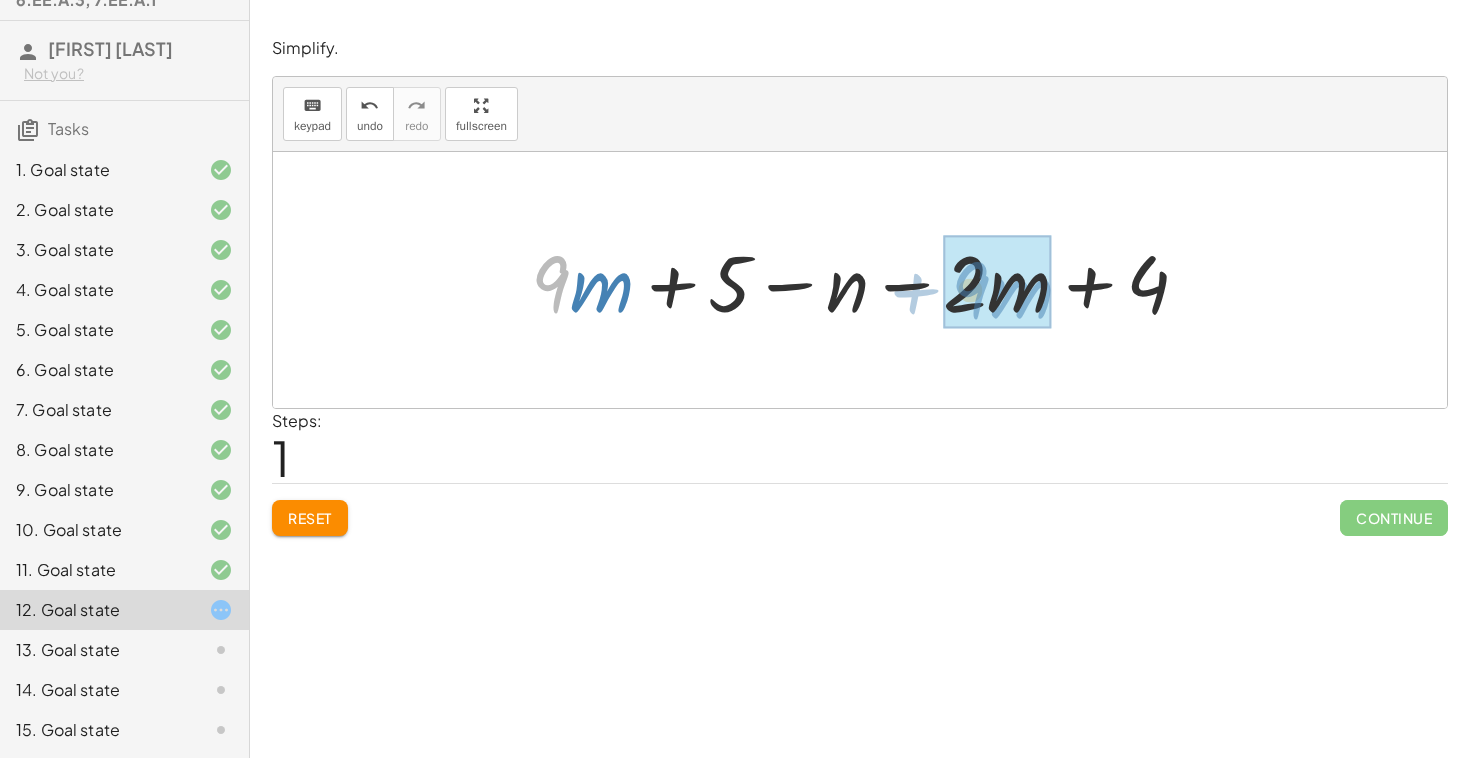 drag, startPoint x: 565, startPoint y: 296, endPoint x: 982, endPoint y: 303, distance: 417.05875 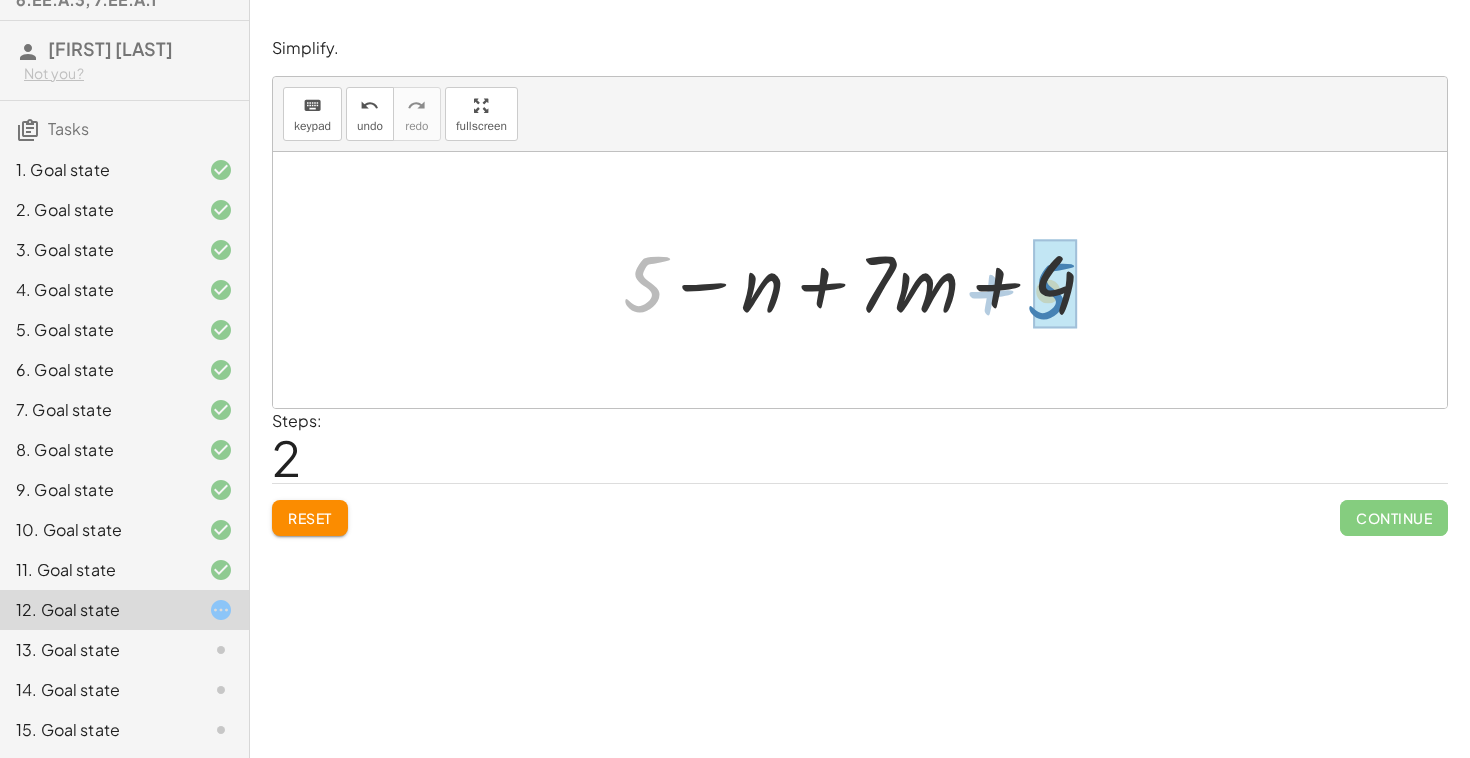 drag, startPoint x: 658, startPoint y: 293, endPoint x: 1062, endPoint y: 300, distance: 404.06064 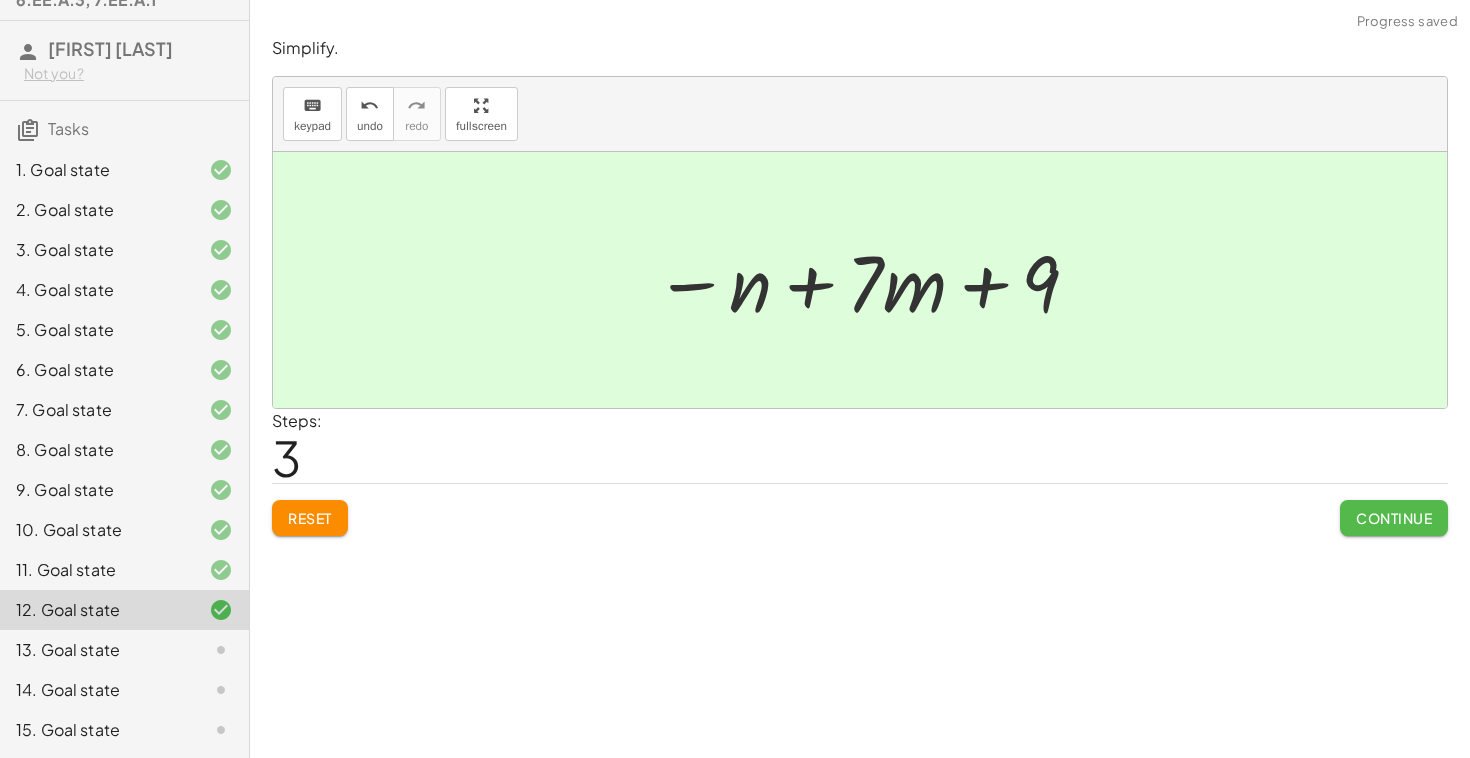 click on "Continue" 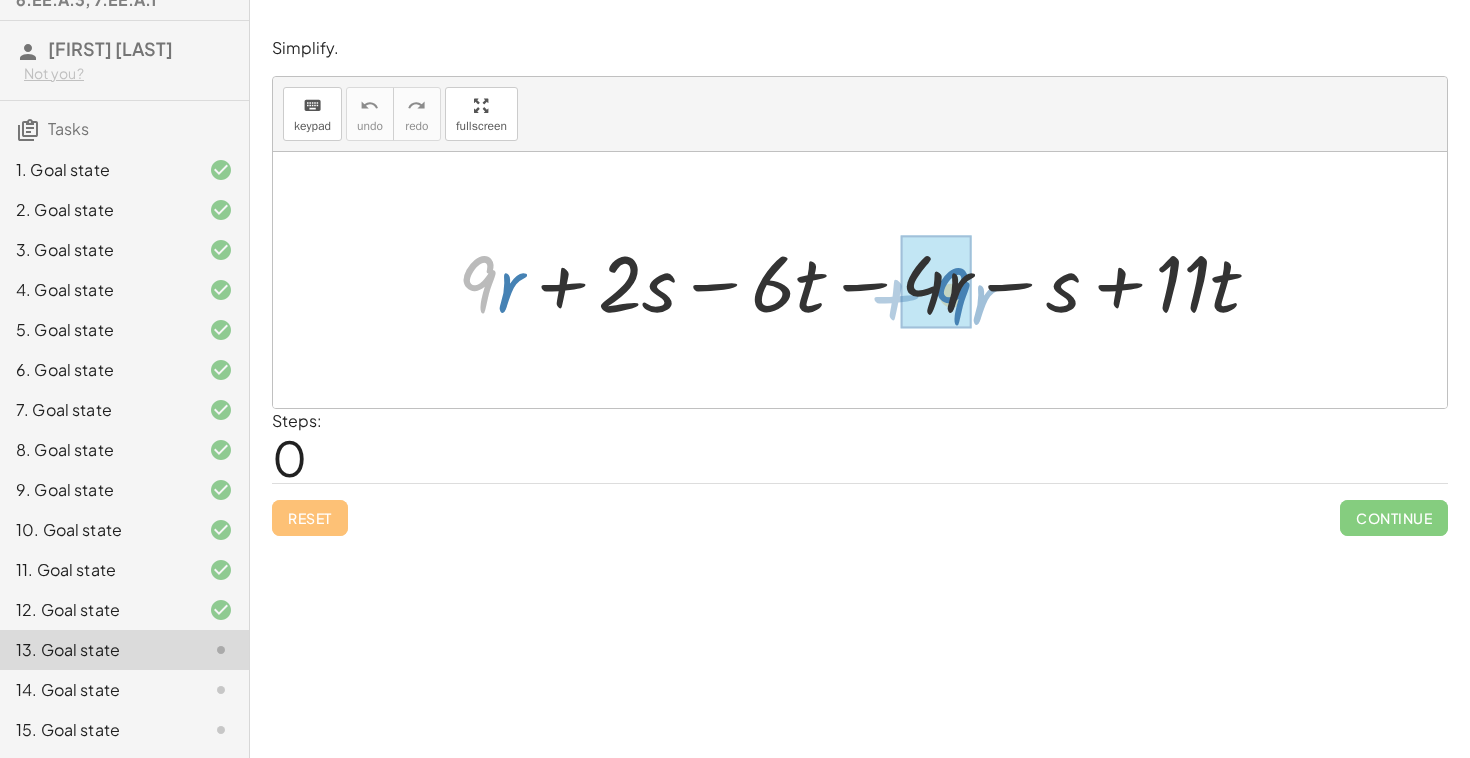 drag, startPoint x: 480, startPoint y: 307, endPoint x: 944, endPoint y: 319, distance: 464.15515 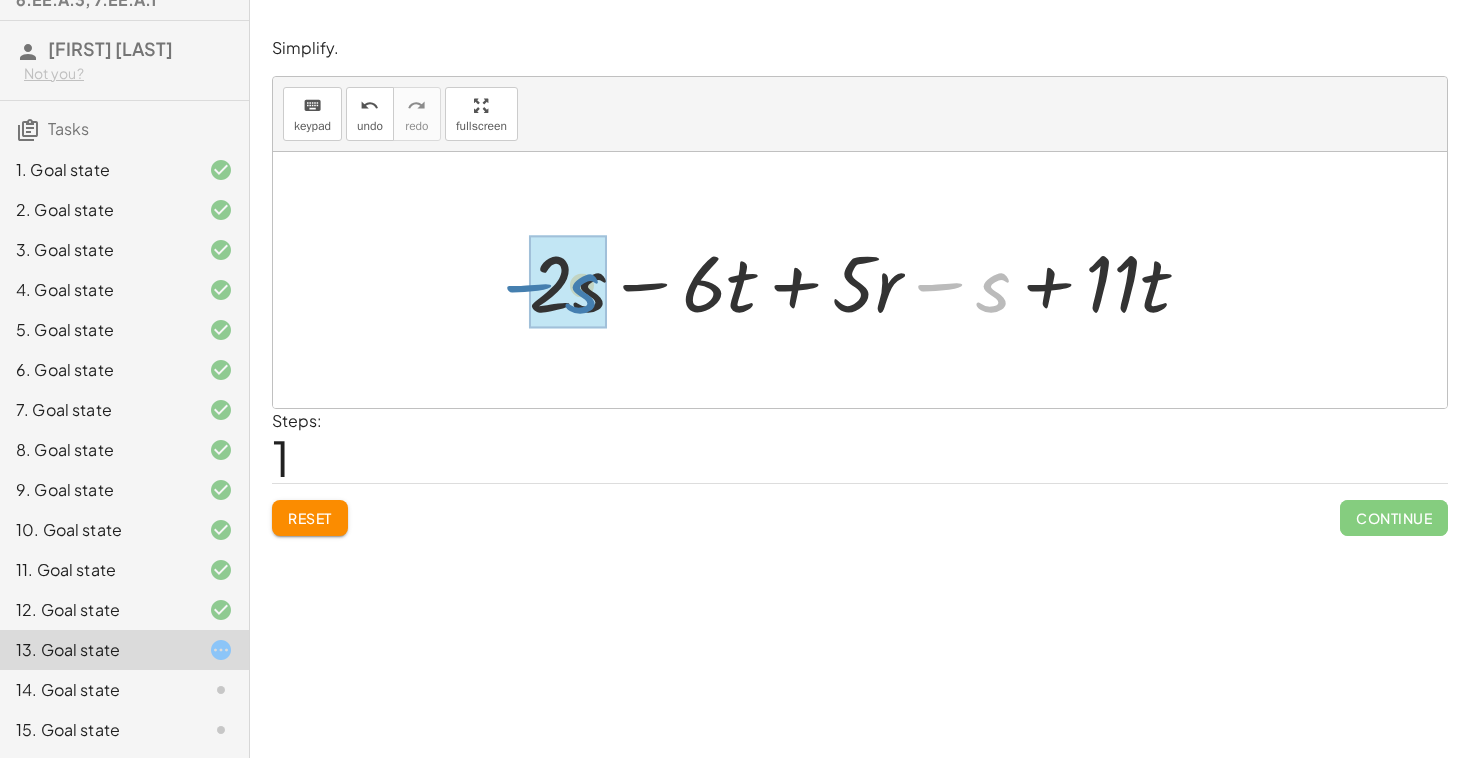 drag, startPoint x: 991, startPoint y: 301, endPoint x: 571, endPoint y: 304, distance: 420.0107 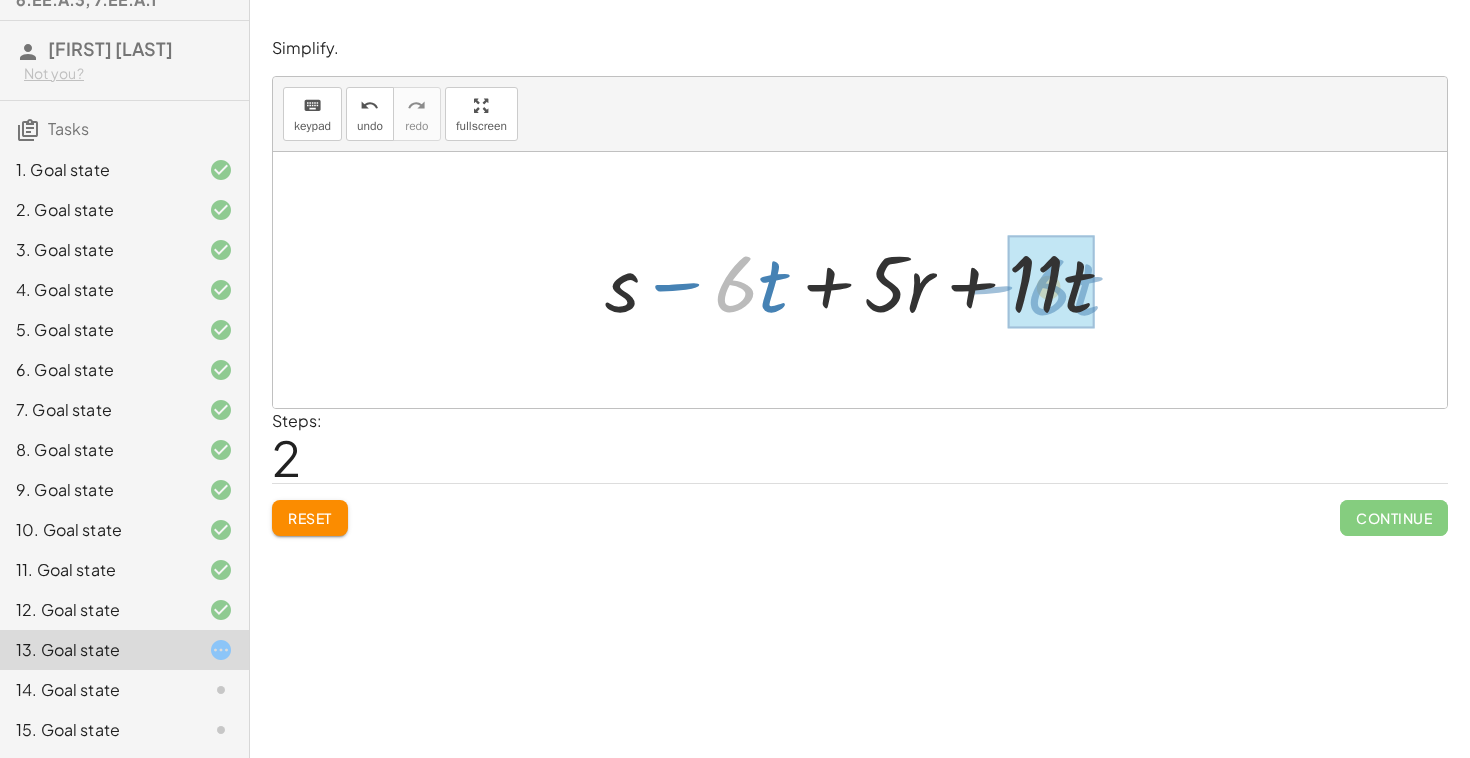 drag, startPoint x: 739, startPoint y: 303, endPoint x: 1055, endPoint y: 307, distance: 316.02533 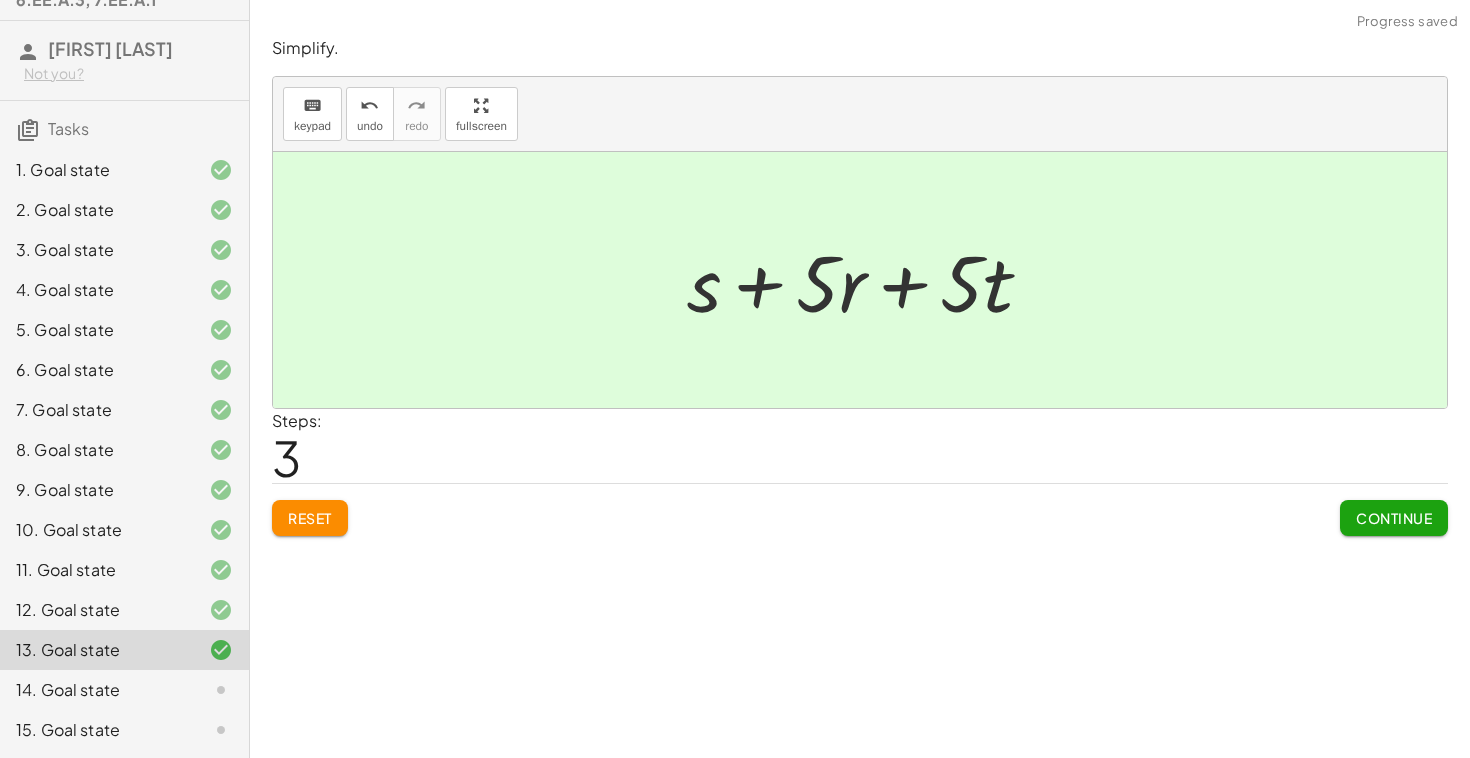 click on "Continue" 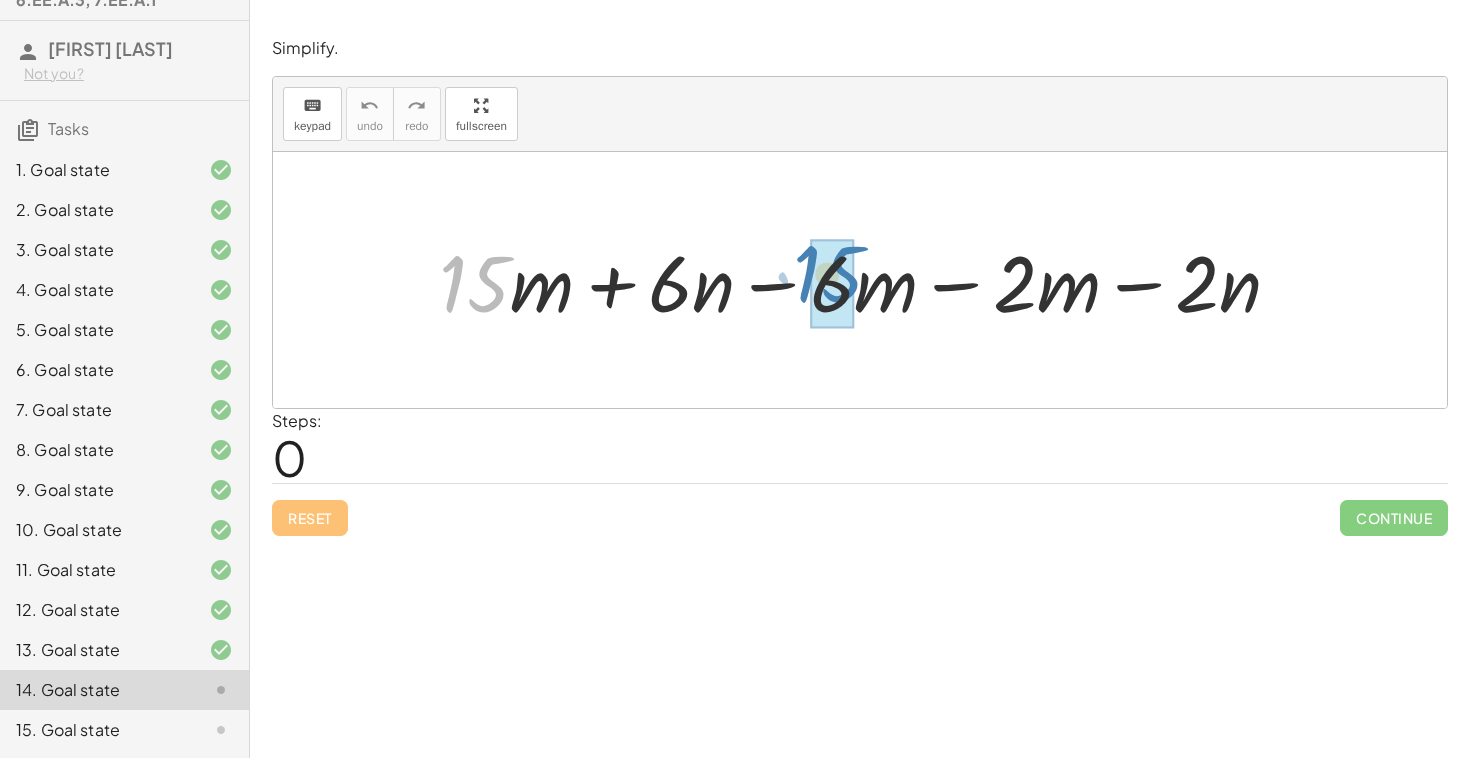 drag, startPoint x: 495, startPoint y: 308, endPoint x: 853, endPoint y: 297, distance: 358.16895 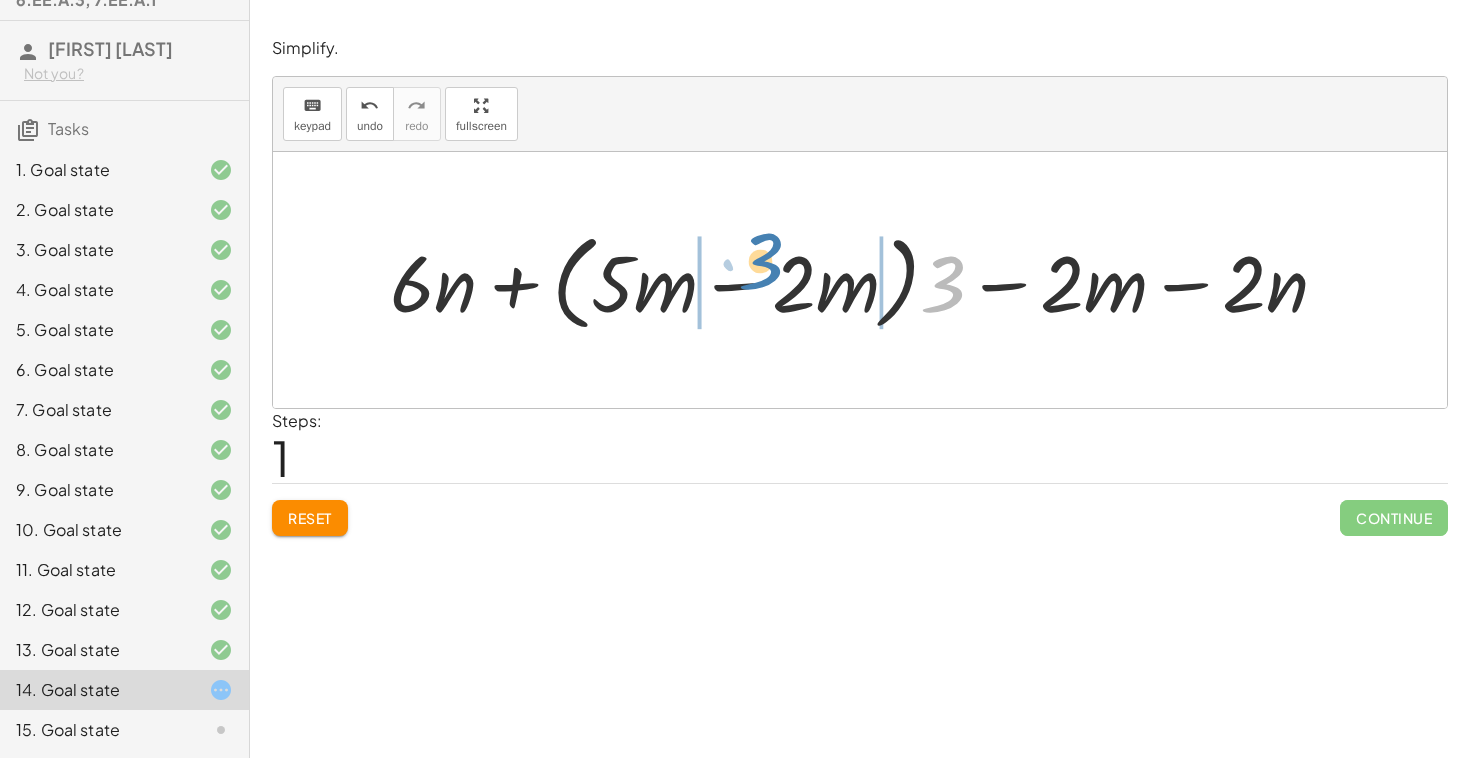 drag, startPoint x: 955, startPoint y: 292, endPoint x: 779, endPoint y: 269, distance: 177.49648 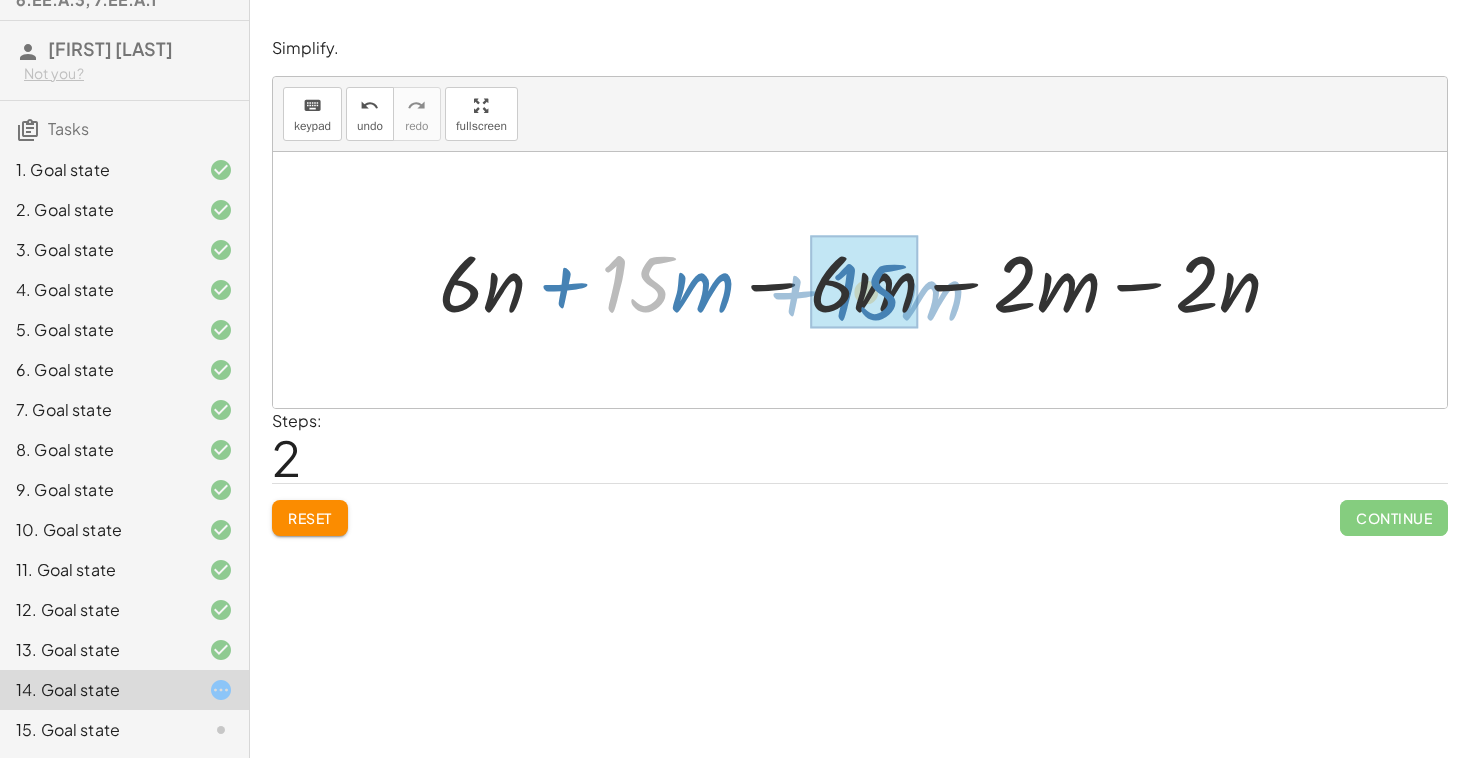 drag, startPoint x: 654, startPoint y: 302, endPoint x: 883, endPoint y: 309, distance: 229.10696 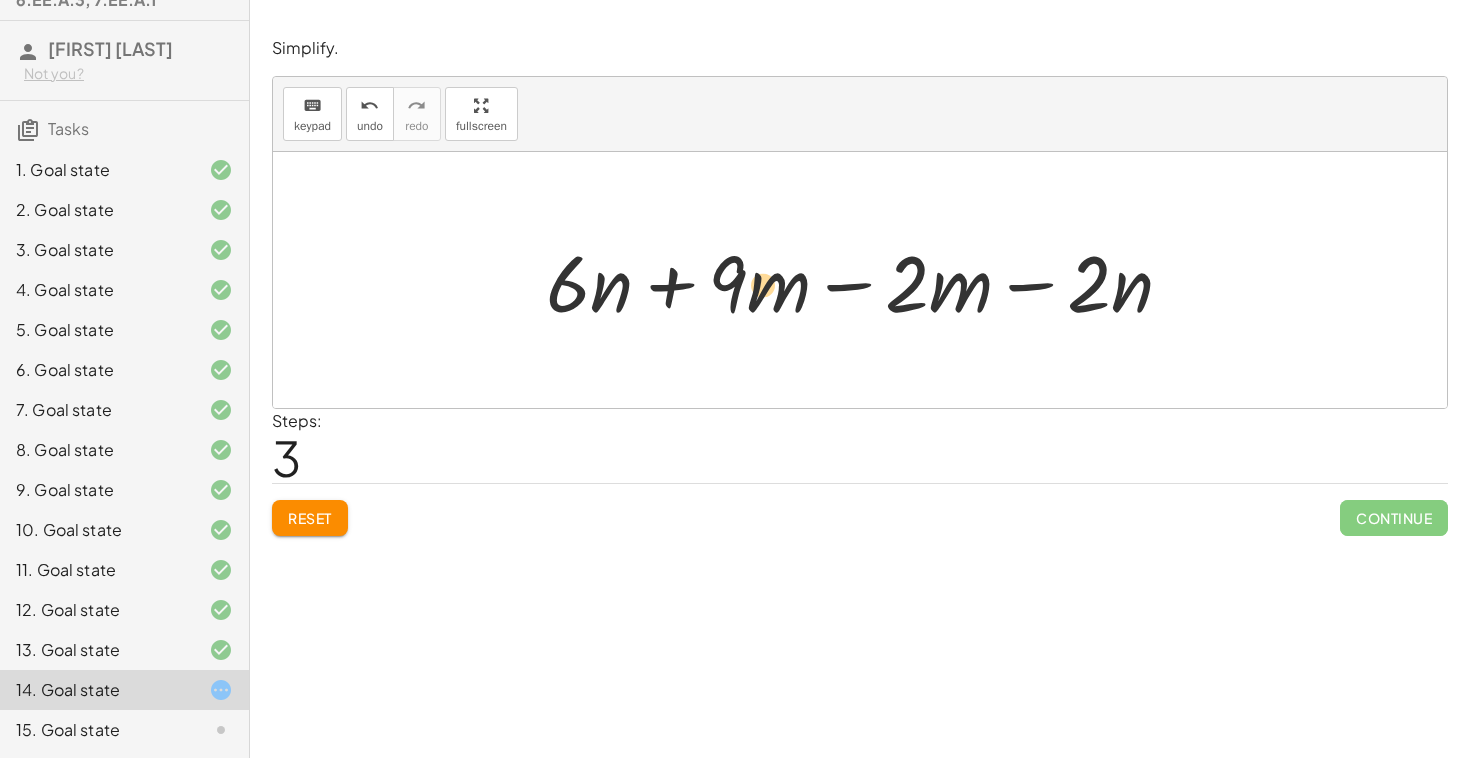 drag, startPoint x: 751, startPoint y: 294, endPoint x: 737, endPoint y: 296, distance: 14.142136 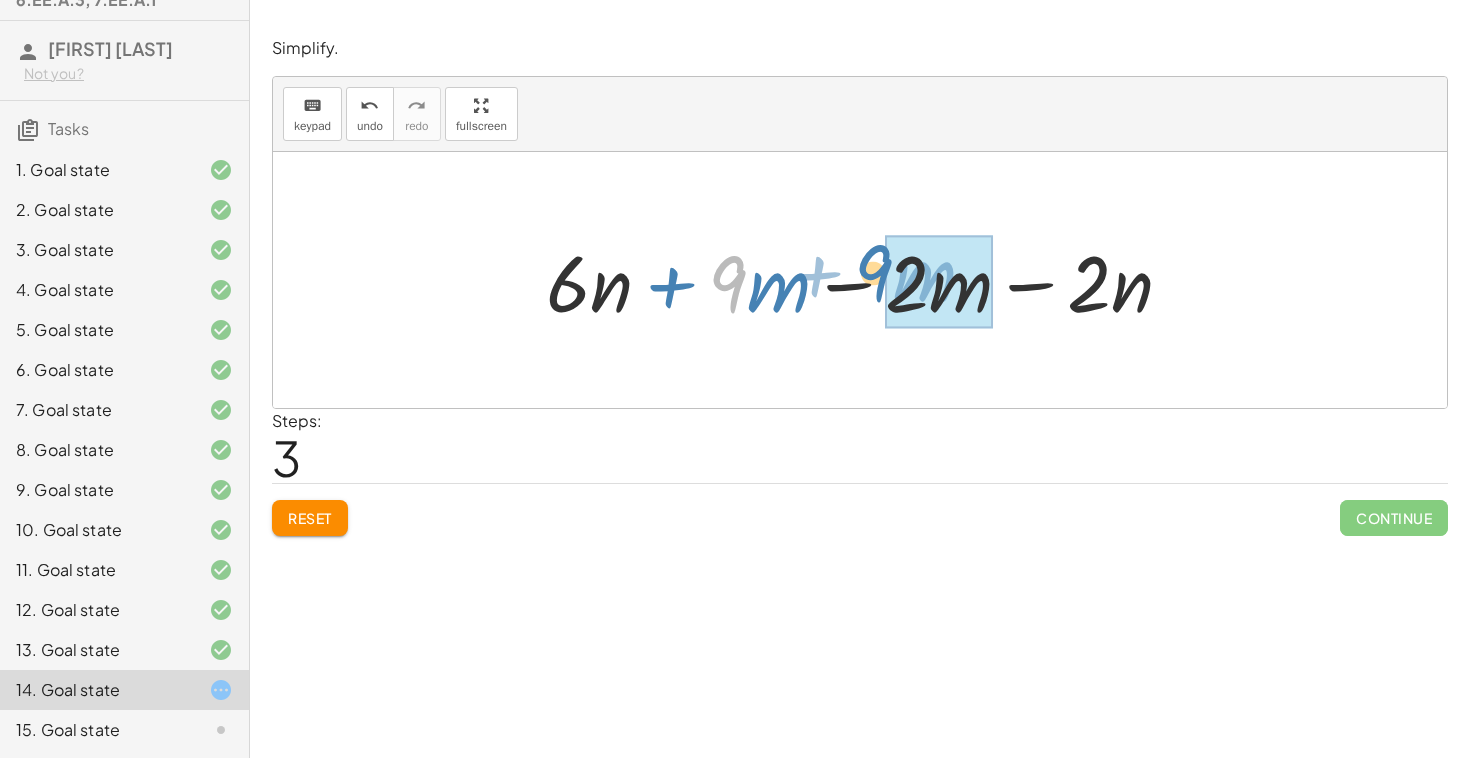 drag, startPoint x: 734, startPoint y: 296, endPoint x: 884, endPoint y: 283, distance: 150.56229 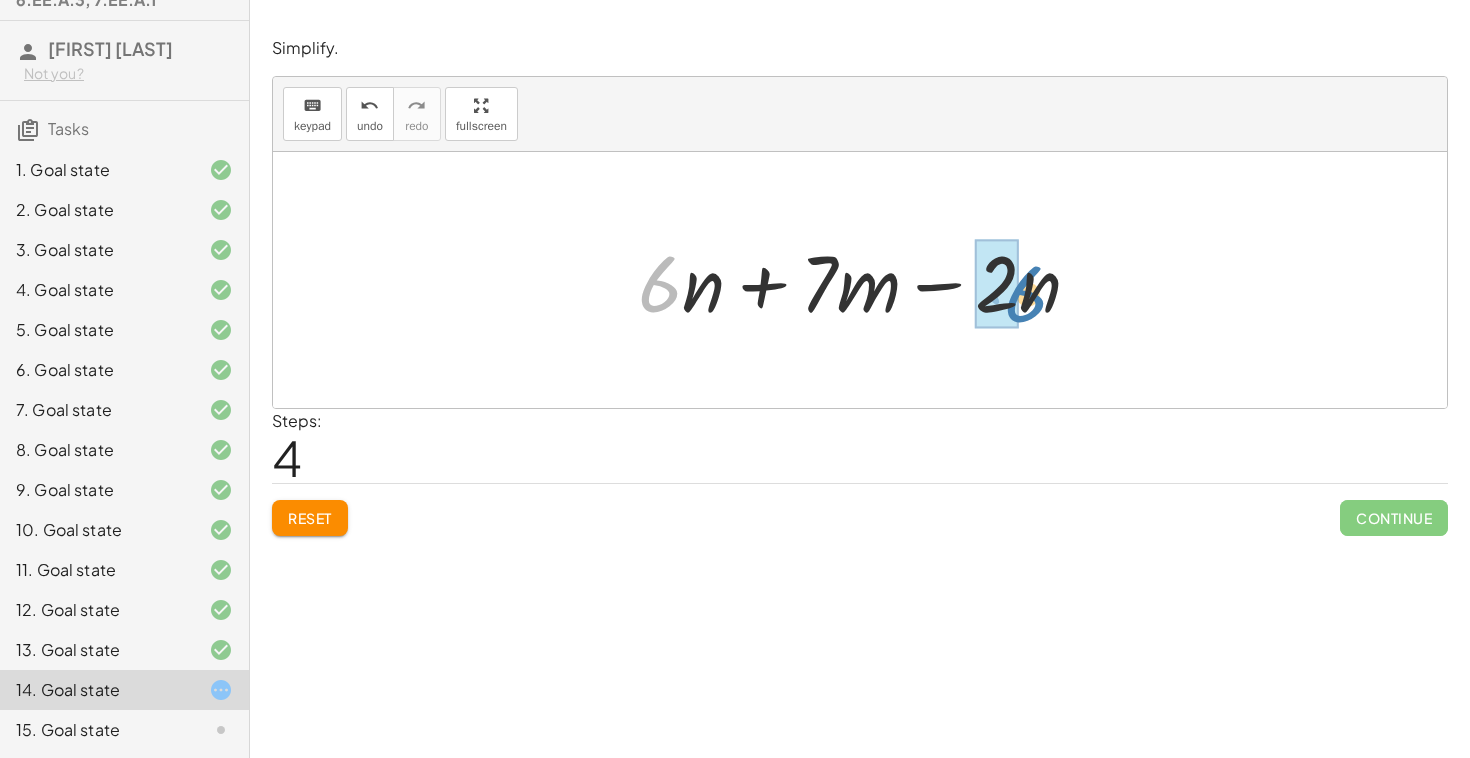 drag, startPoint x: 675, startPoint y: 299, endPoint x: 1040, endPoint y: 309, distance: 365.13696 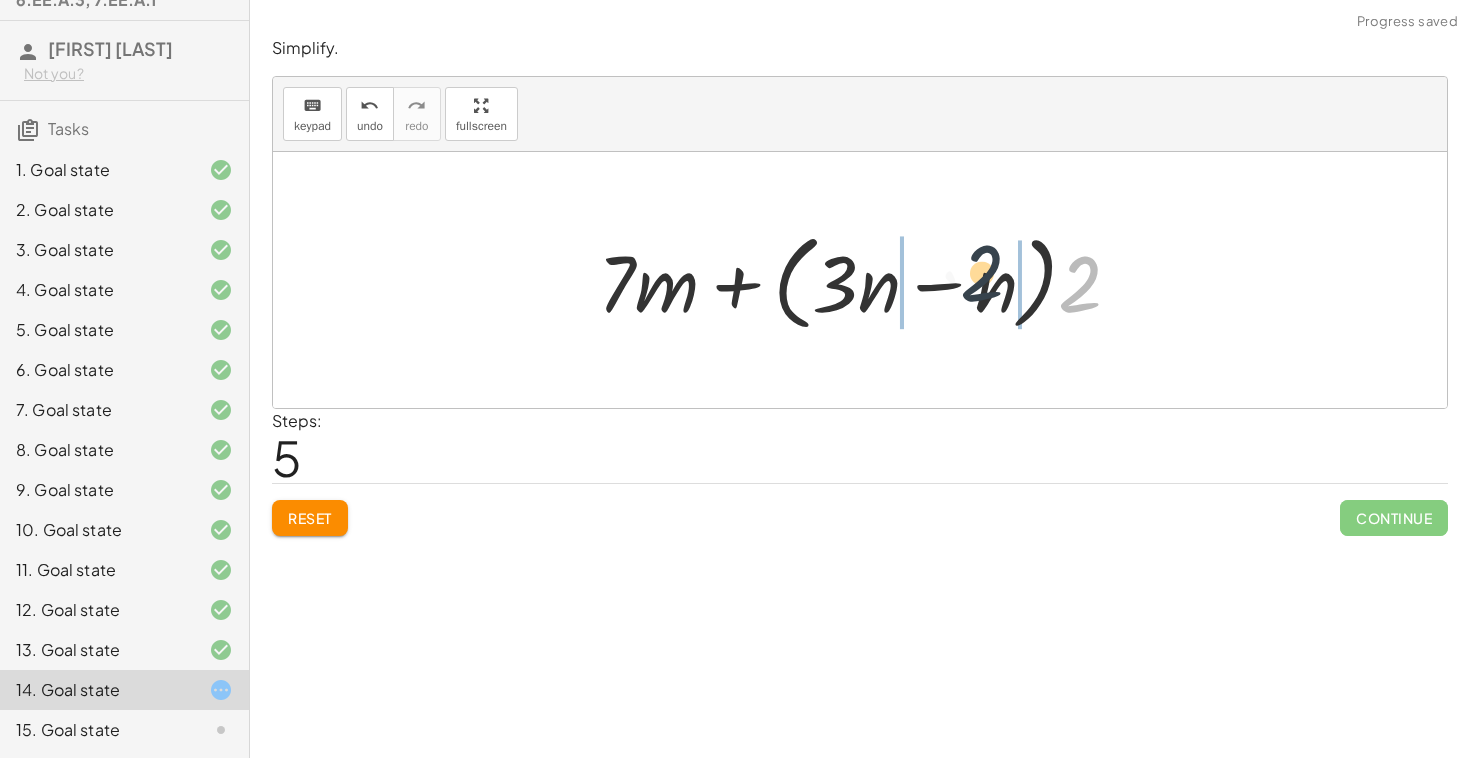 drag, startPoint x: 1087, startPoint y: 305, endPoint x: 964, endPoint y: 293, distance: 123.58398 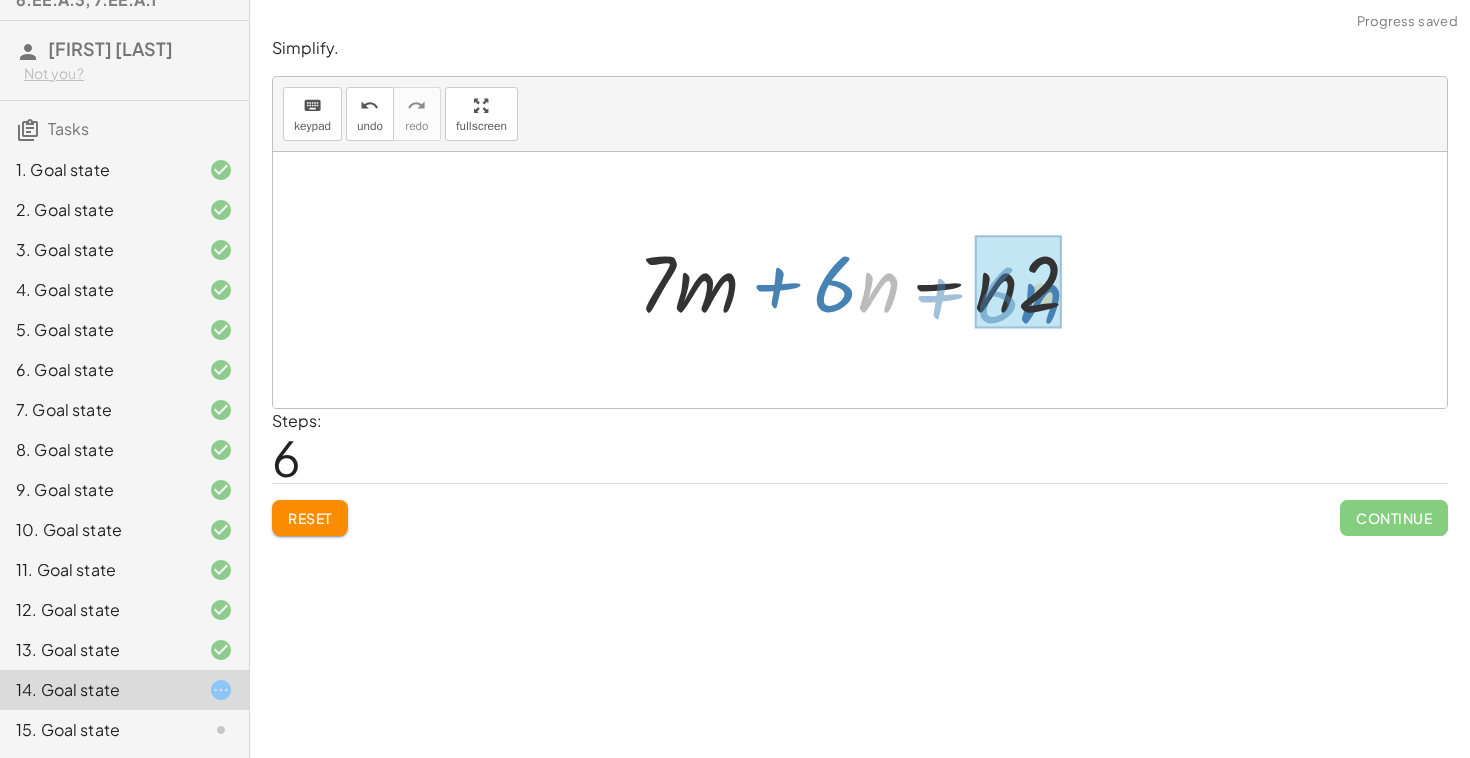 drag, startPoint x: 860, startPoint y: 301, endPoint x: 1023, endPoint y: 310, distance: 163.24828 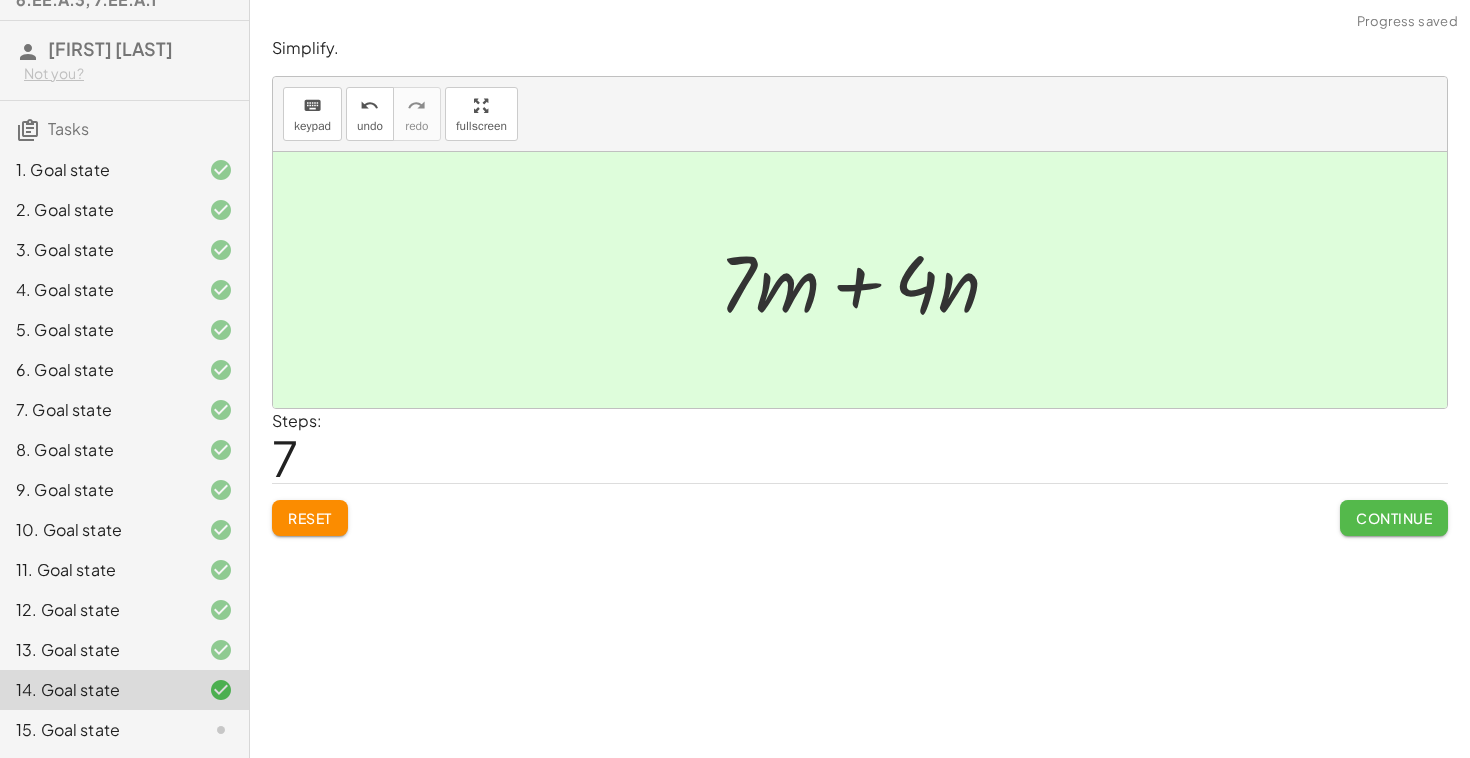 click on "Continue" at bounding box center (1394, 518) 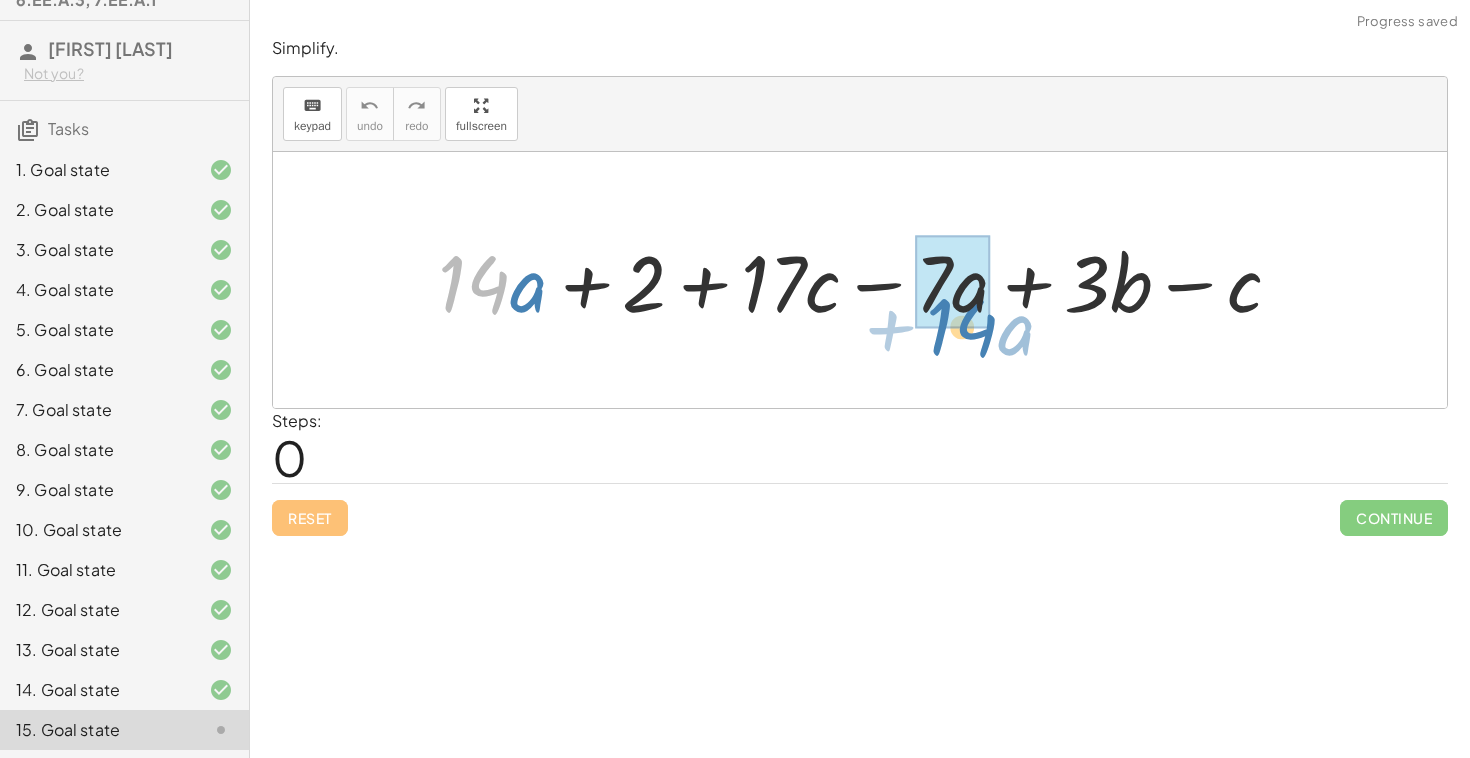 drag, startPoint x: 493, startPoint y: 289, endPoint x: 1003, endPoint y: 323, distance: 511.13208 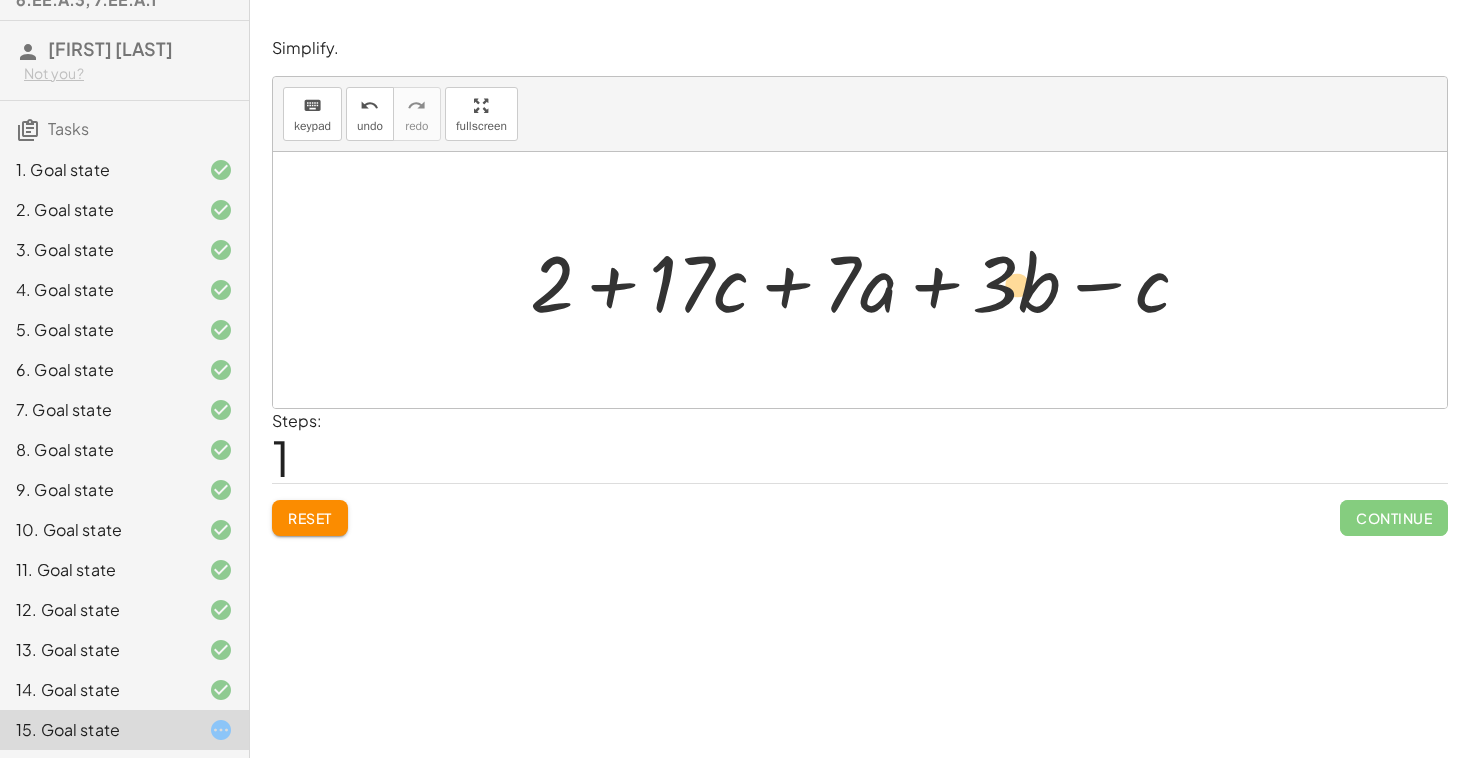 drag, startPoint x: 1009, startPoint y: 294, endPoint x: 1053, endPoint y: 296, distance: 44.04543 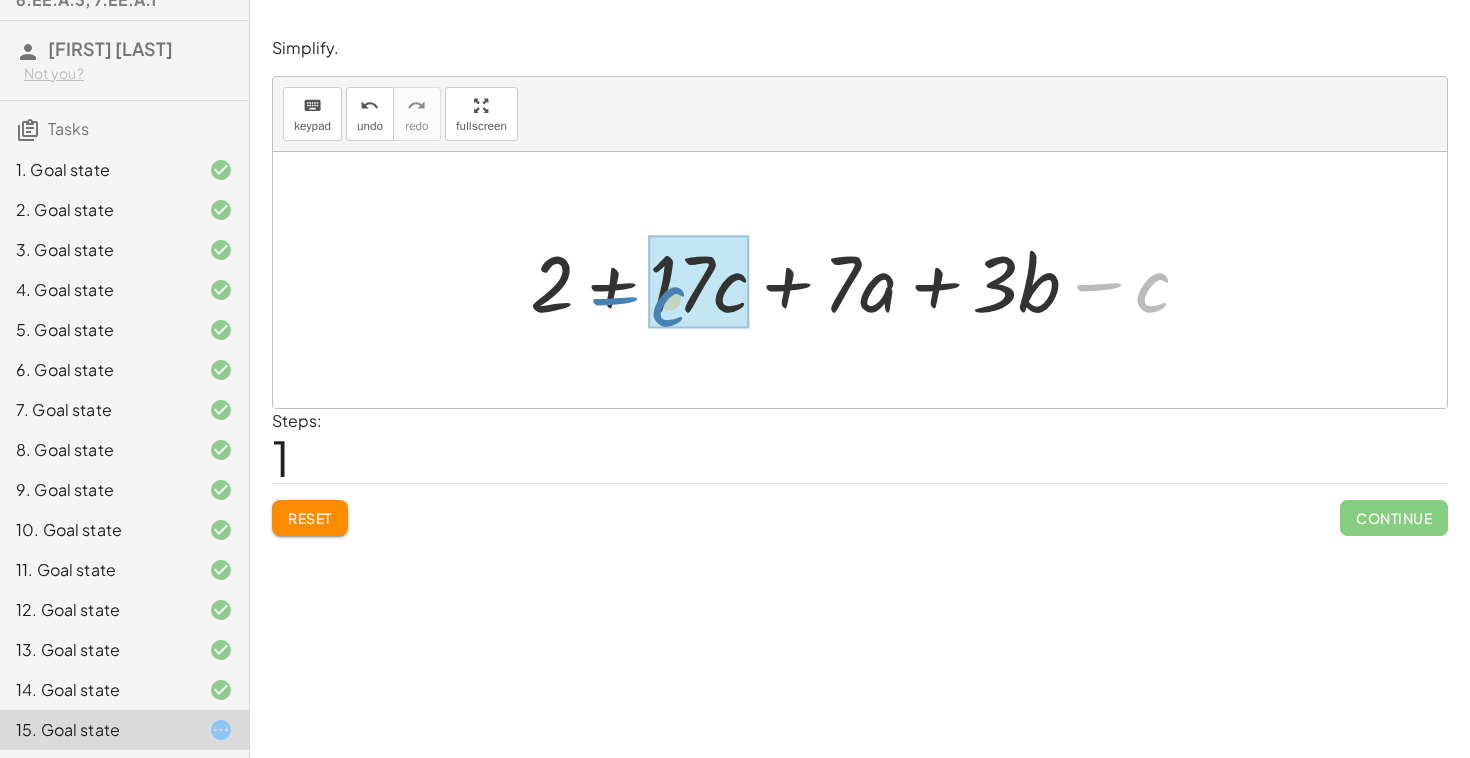 drag, startPoint x: 1149, startPoint y: 303, endPoint x: 675, endPoint y: 322, distance: 474.38065 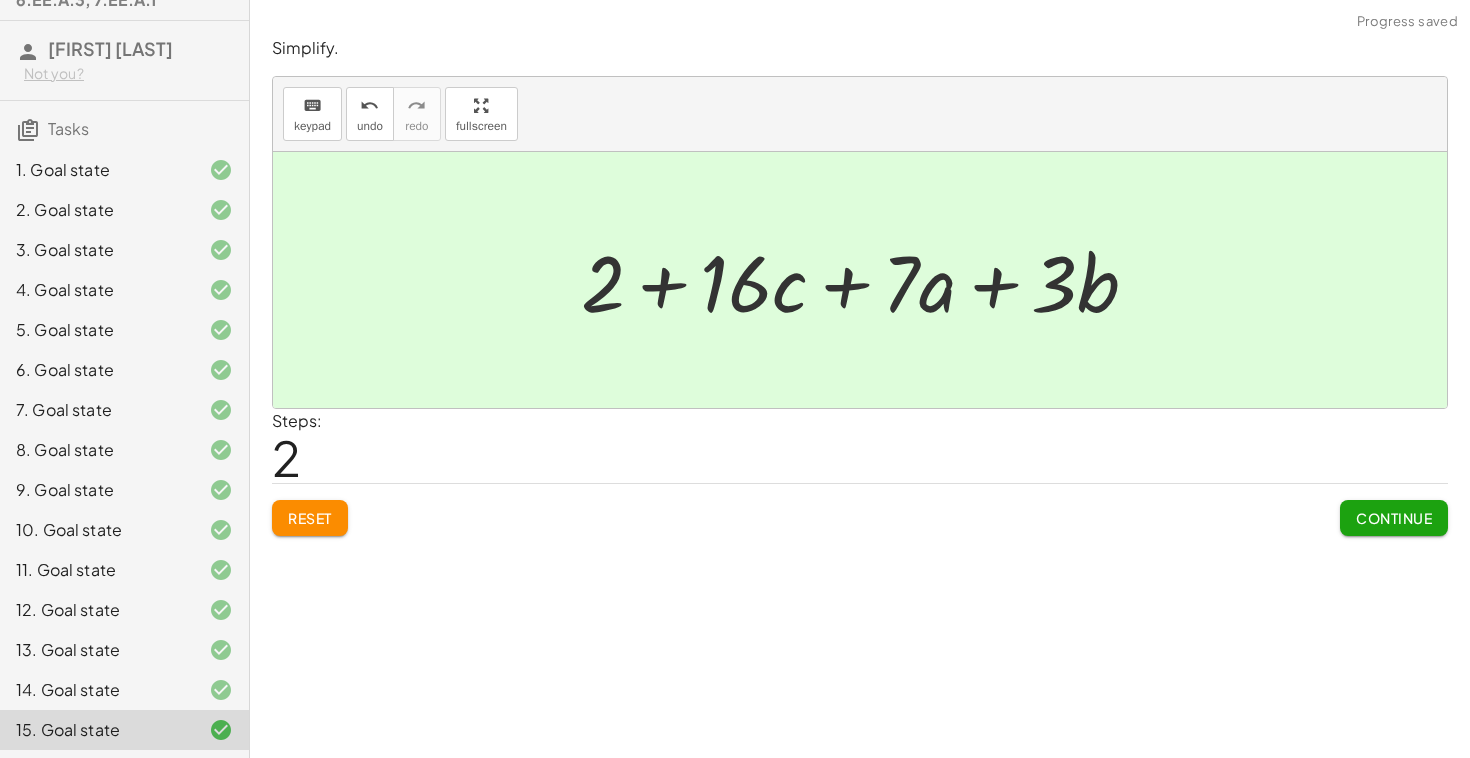 click on "Continue" at bounding box center (1394, 518) 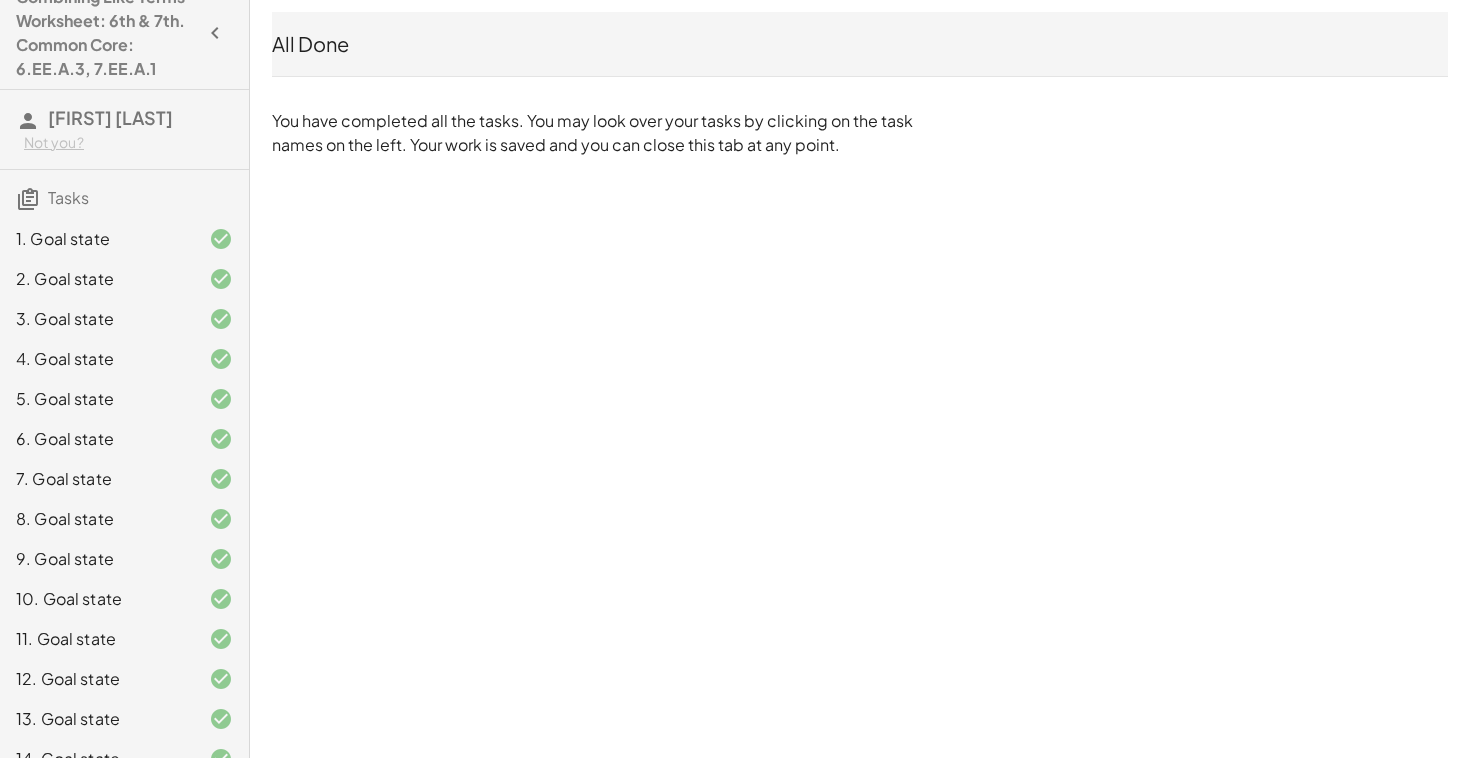 scroll, scrollTop: 0, scrollLeft: 0, axis: both 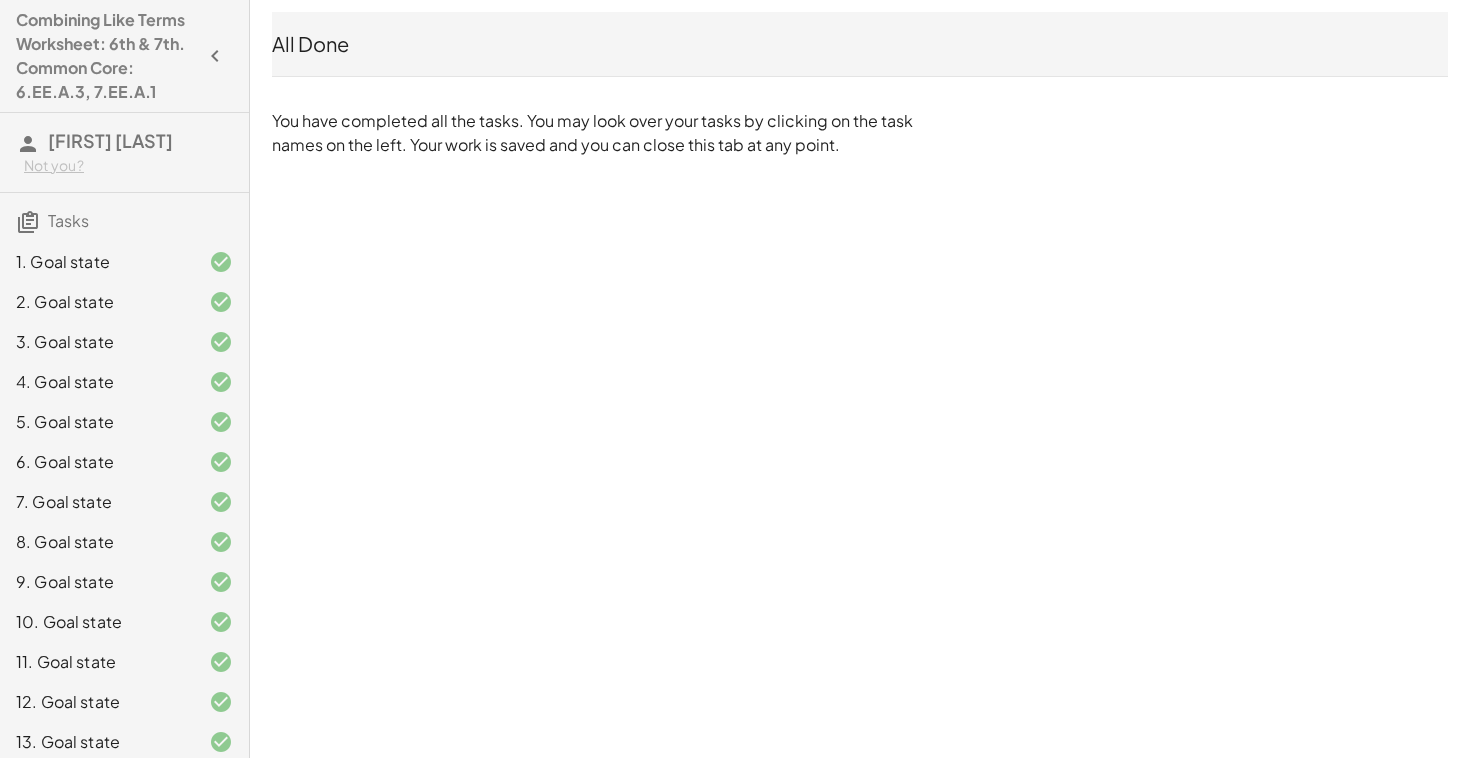 click on "Combining Like Terms Worksheet: 6th & 7th. Common Core: 6.EE.A.3, 7.EE.A.1" at bounding box center (106, 56) 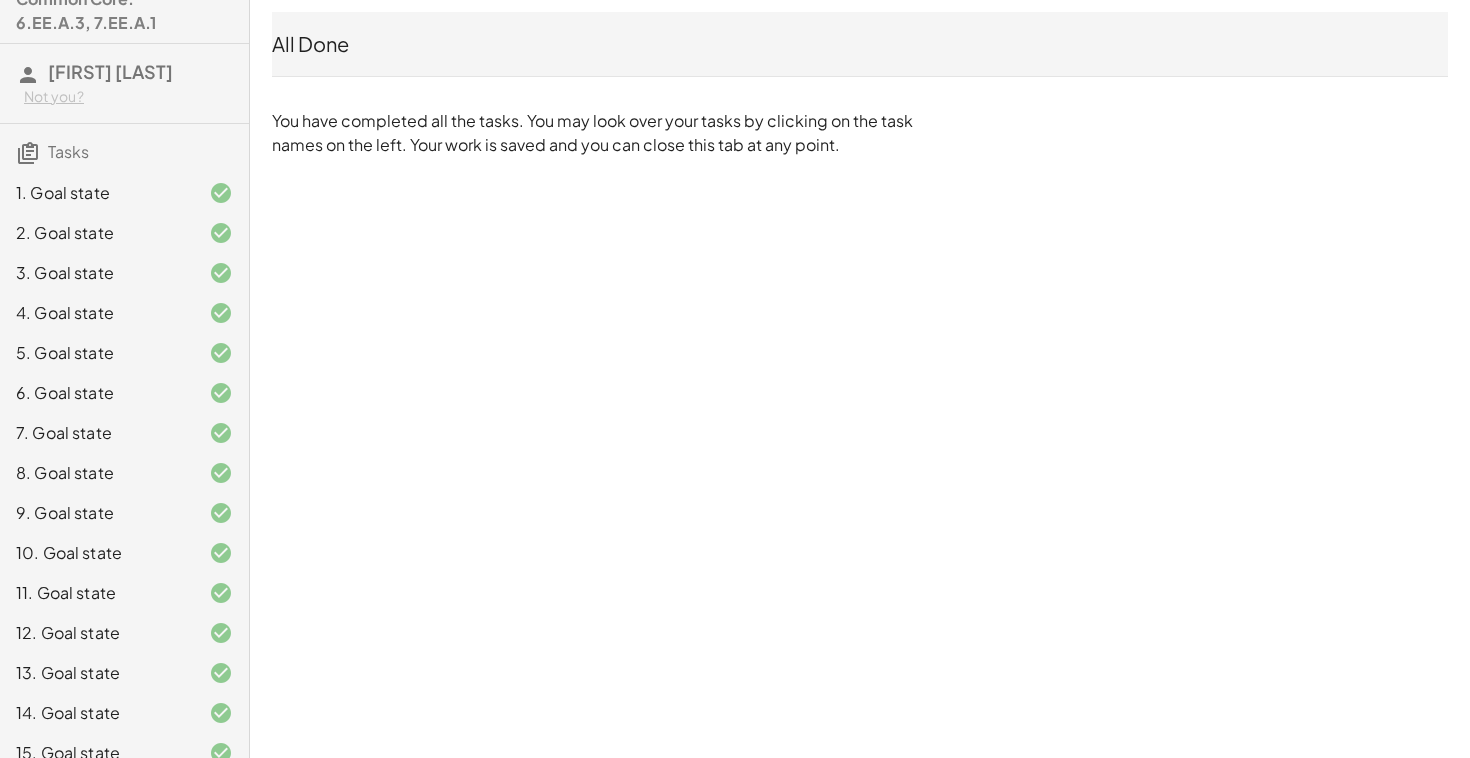 scroll, scrollTop: 0, scrollLeft: 0, axis: both 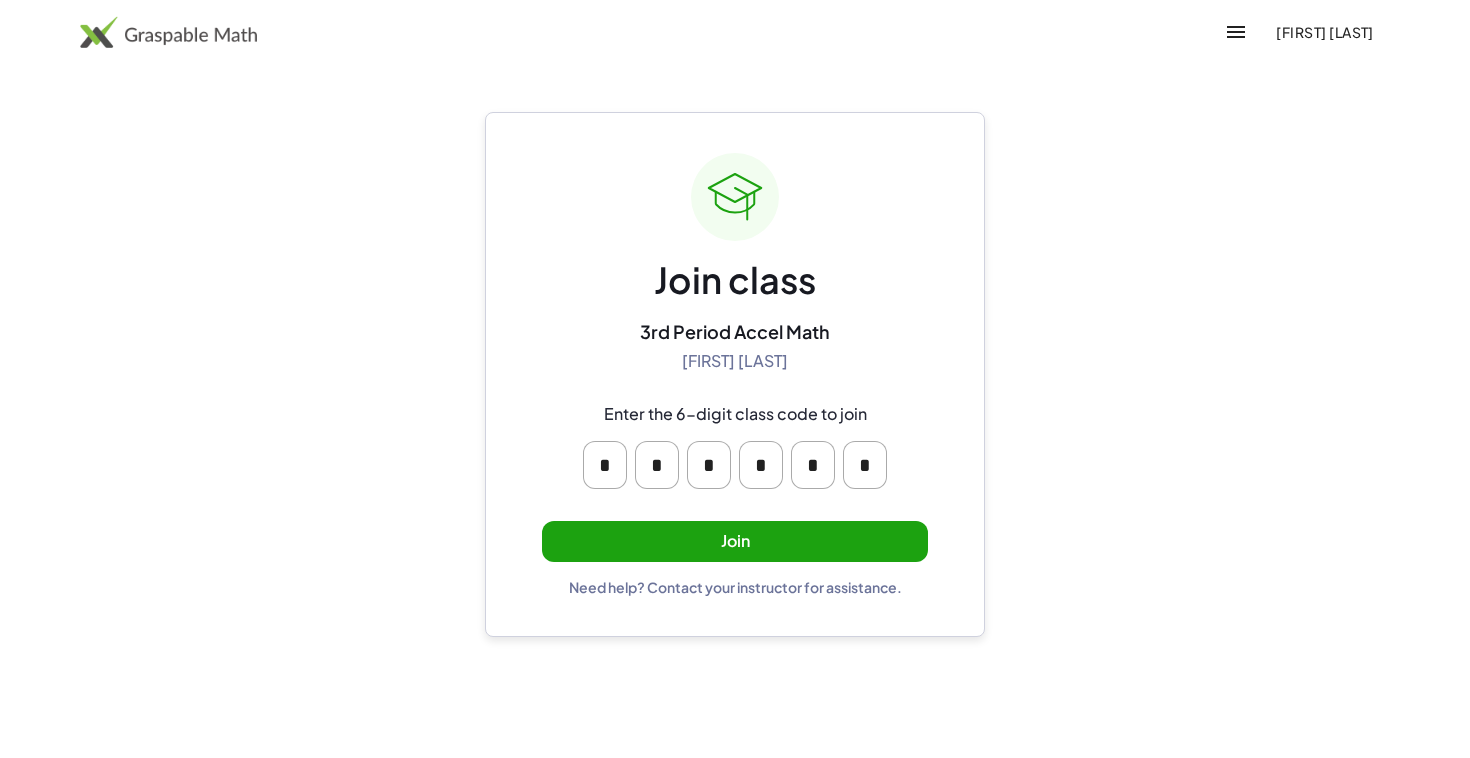 click on "Join" at bounding box center (735, 541) 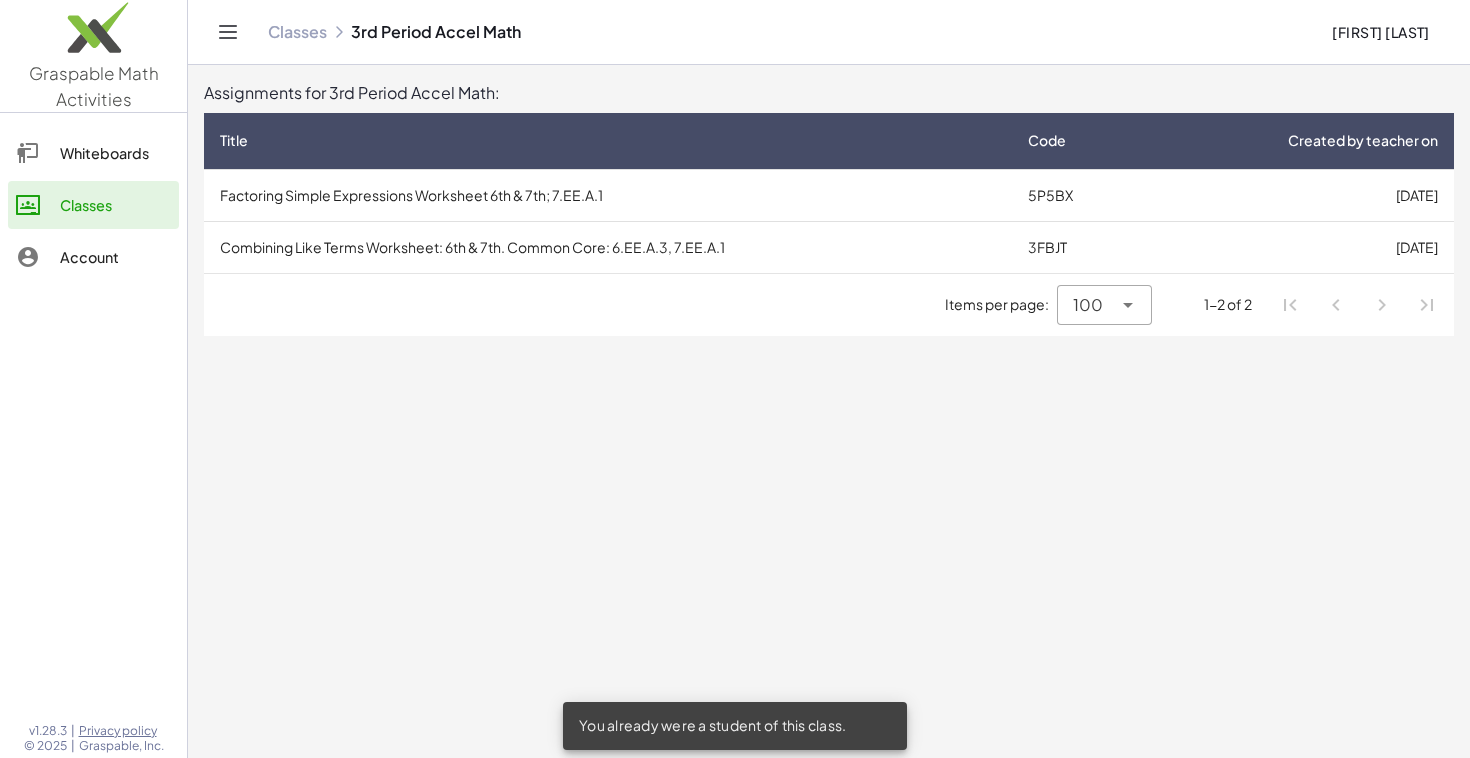 click on "Factoring Simple Expressions Worksheet 6th & 7th; 7.EE.A.1" at bounding box center [608, 195] 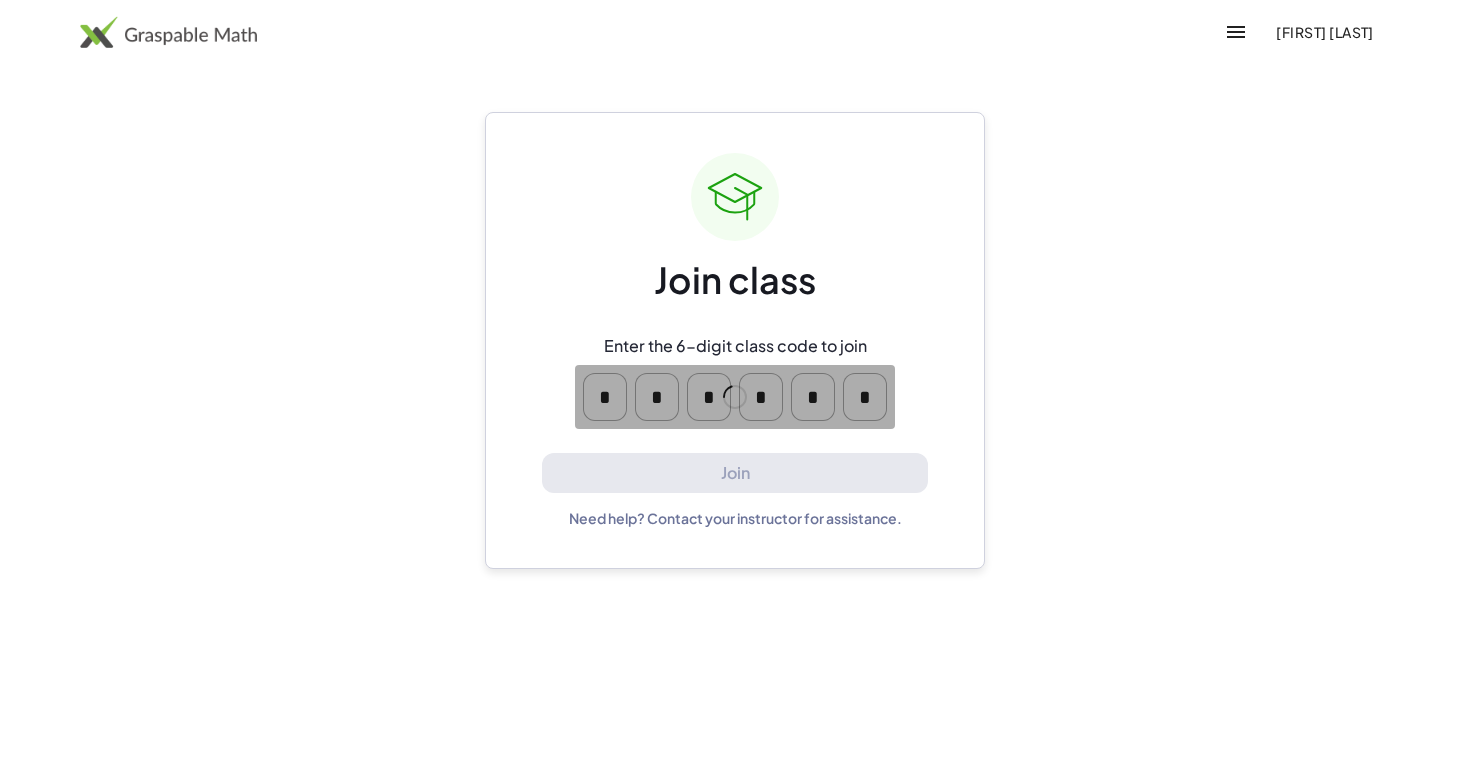 scroll, scrollTop: 0, scrollLeft: 0, axis: both 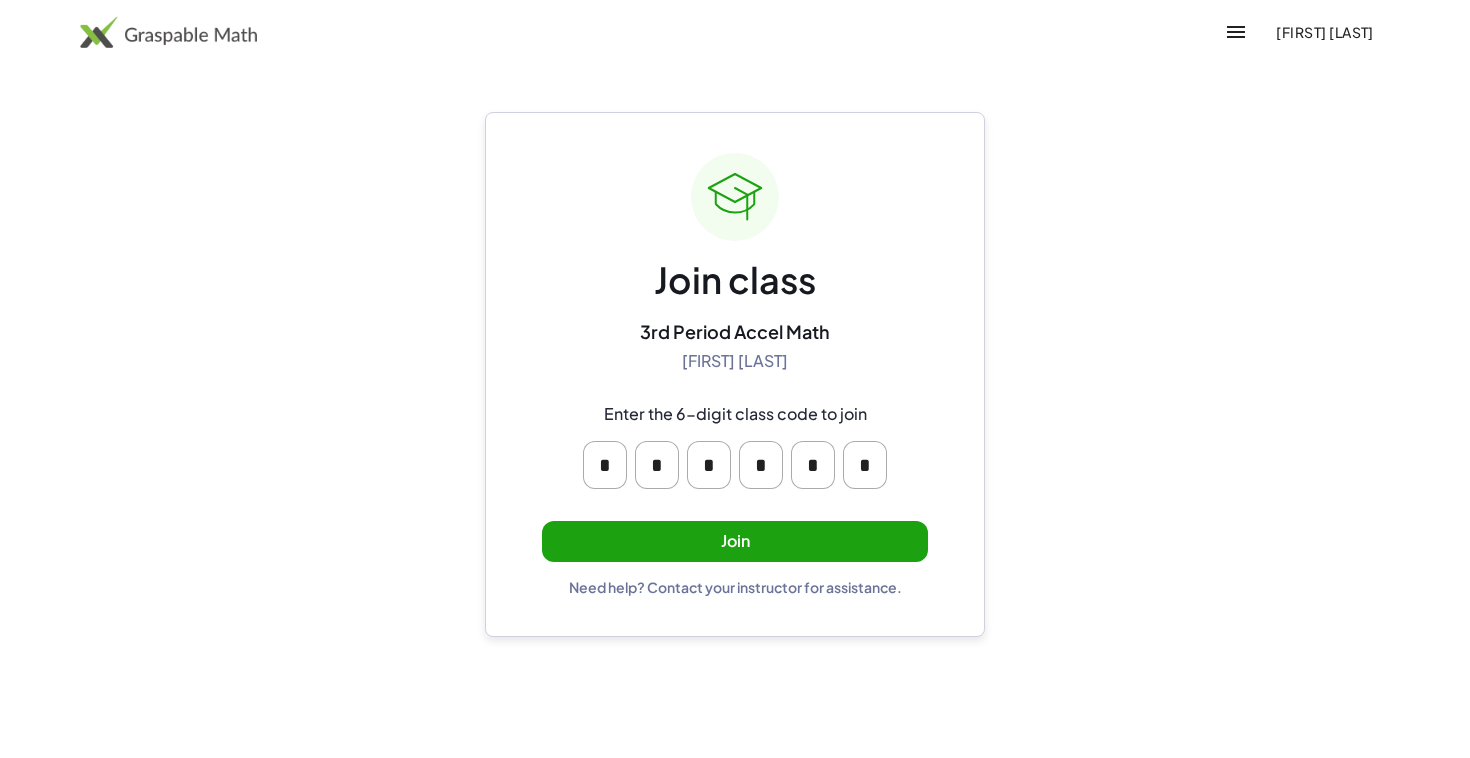 click on "Join" at bounding box center (735, 541) 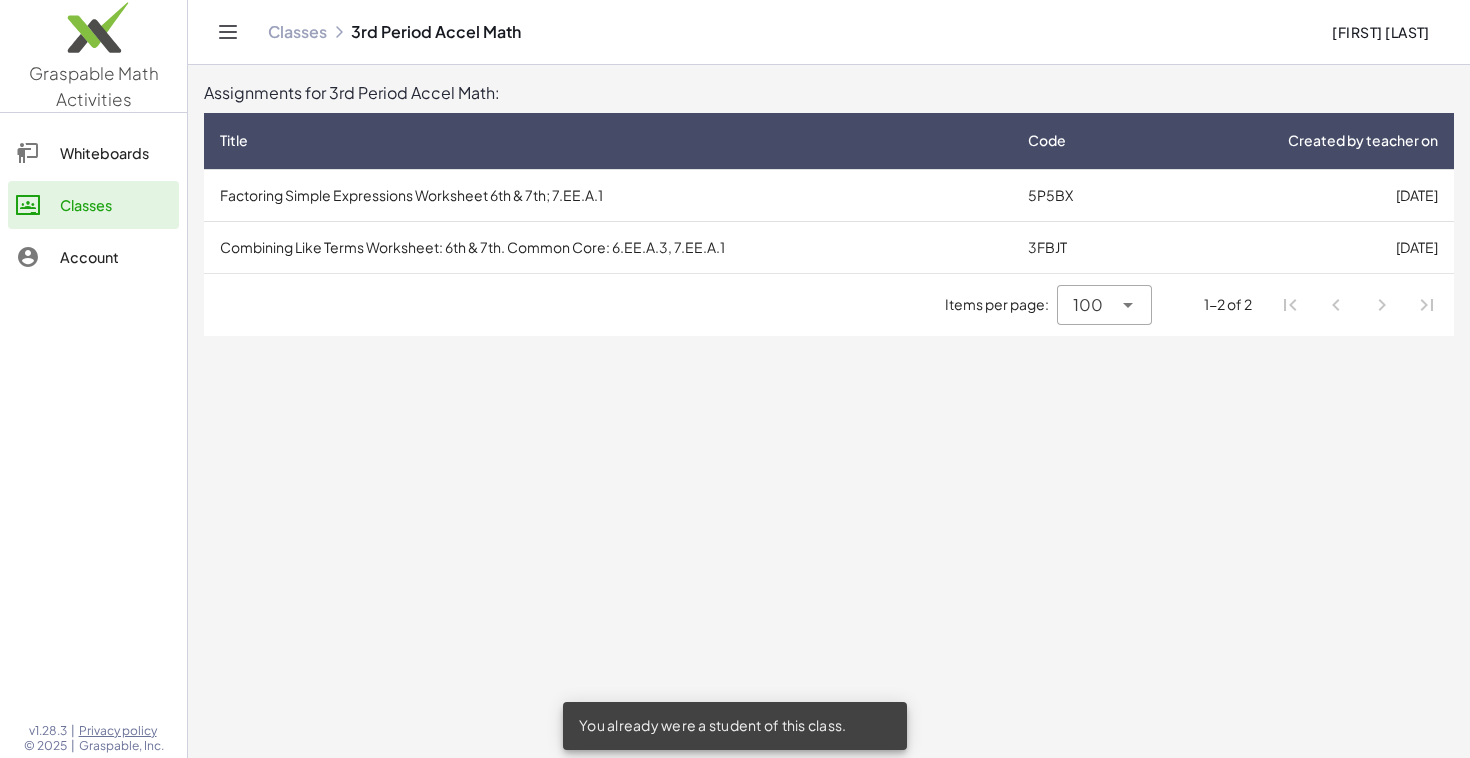 click on "Combining Like Terms Worksheet: 6th & 7th. Common Core: 6.EE.A.3, 7.EE.A.1" at bounding box center (608, 247) 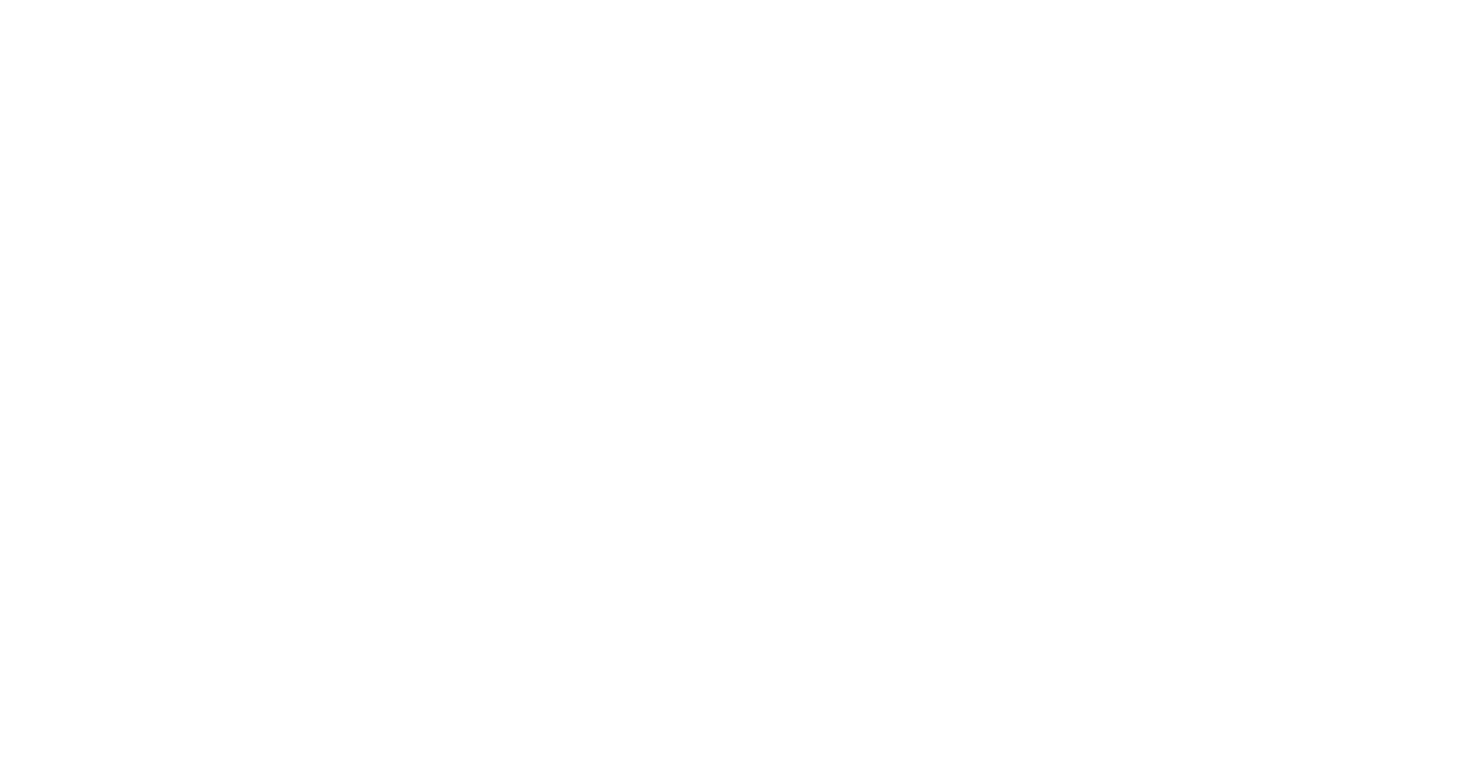 scroll, scrollTop: 0, scrollLeft: 0, axis: both 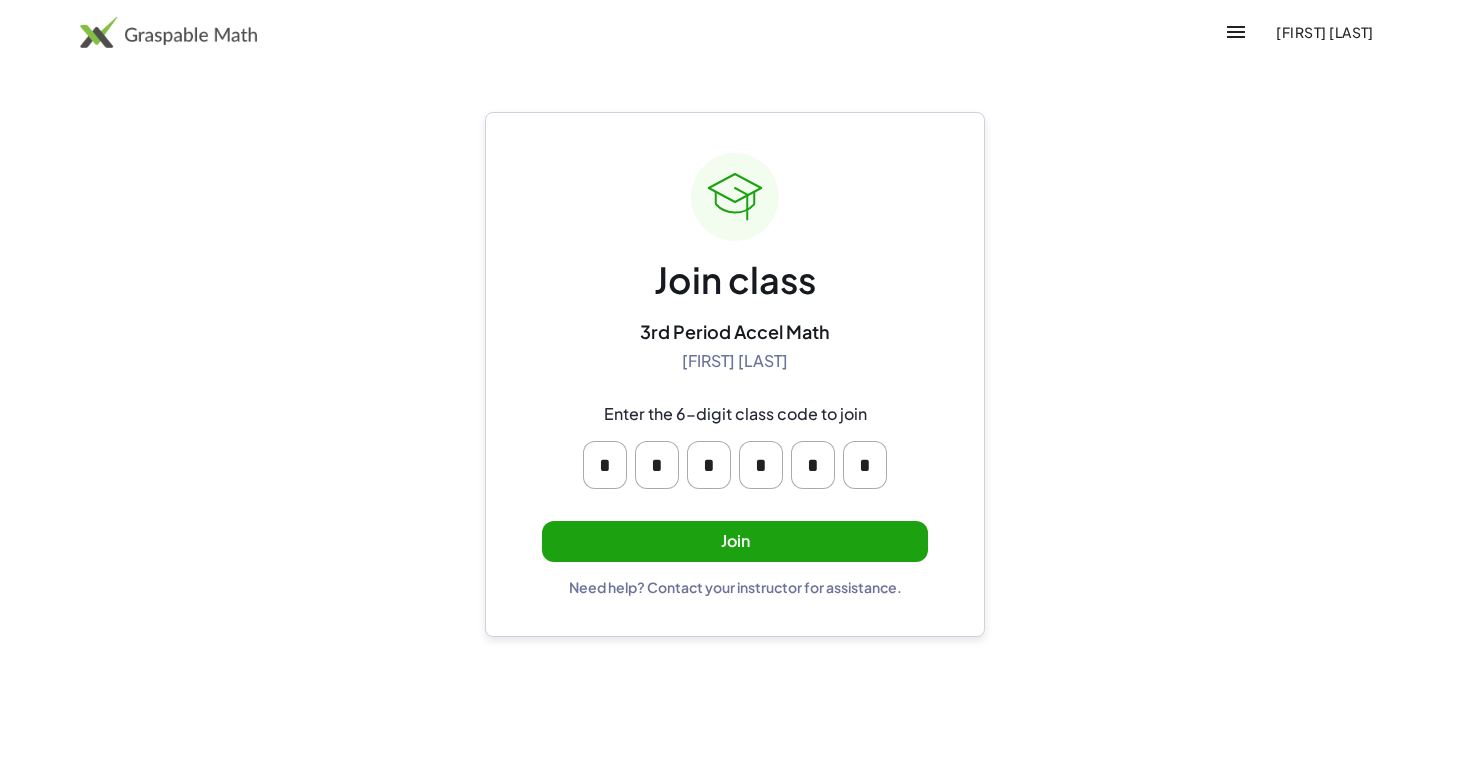 click on "Join" at bounding box center (735, 541) 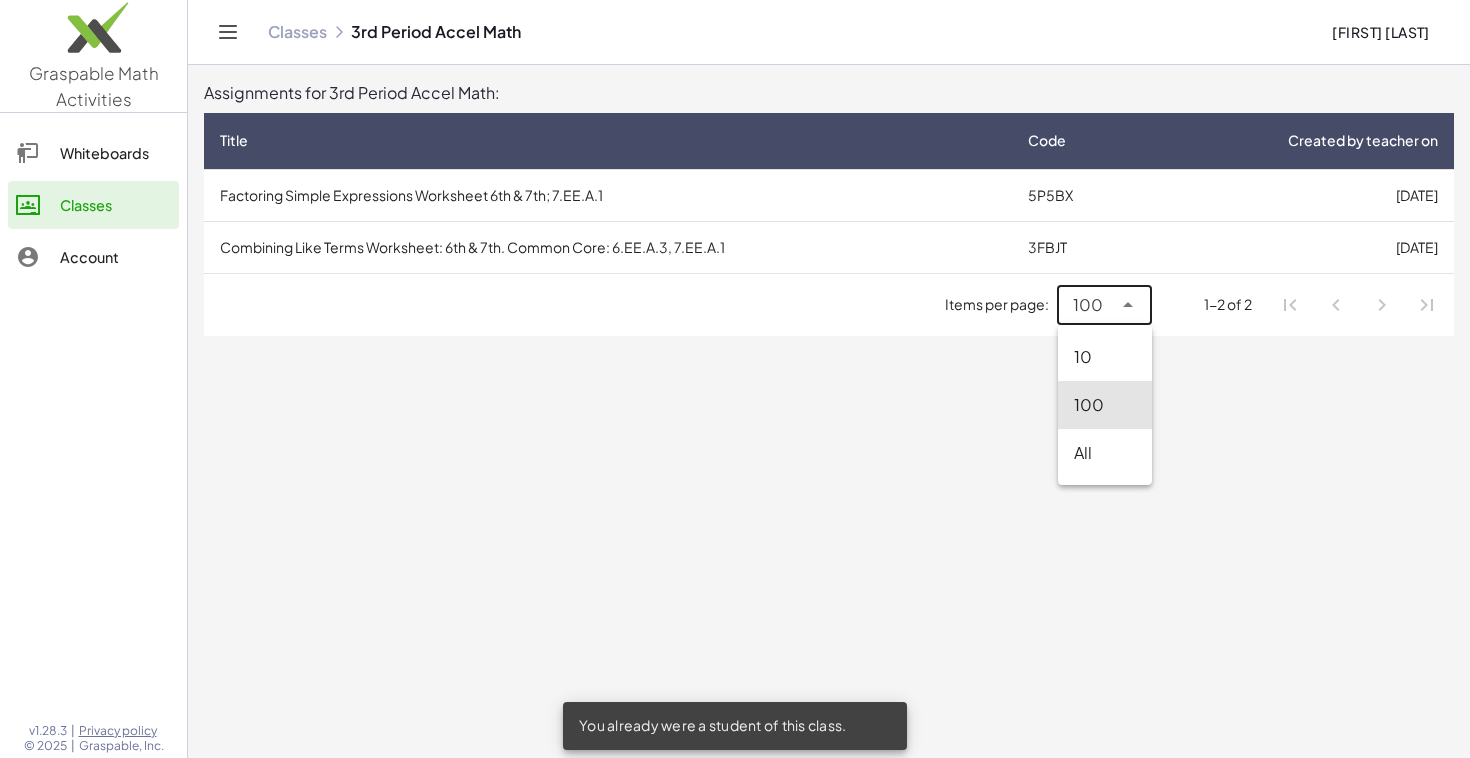 click 